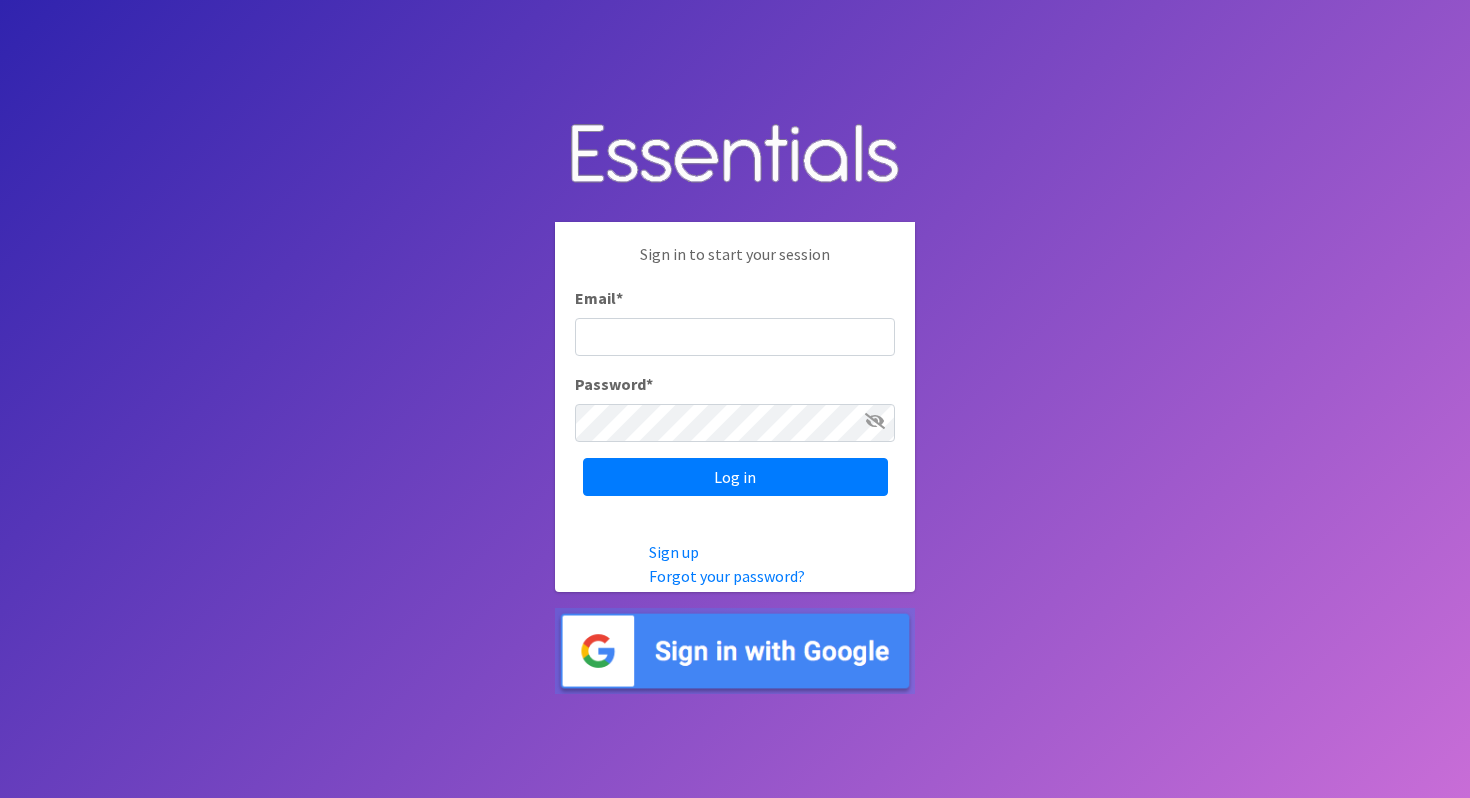 scroll, scrollTop: 0, scrollLeft: 0, axis: both 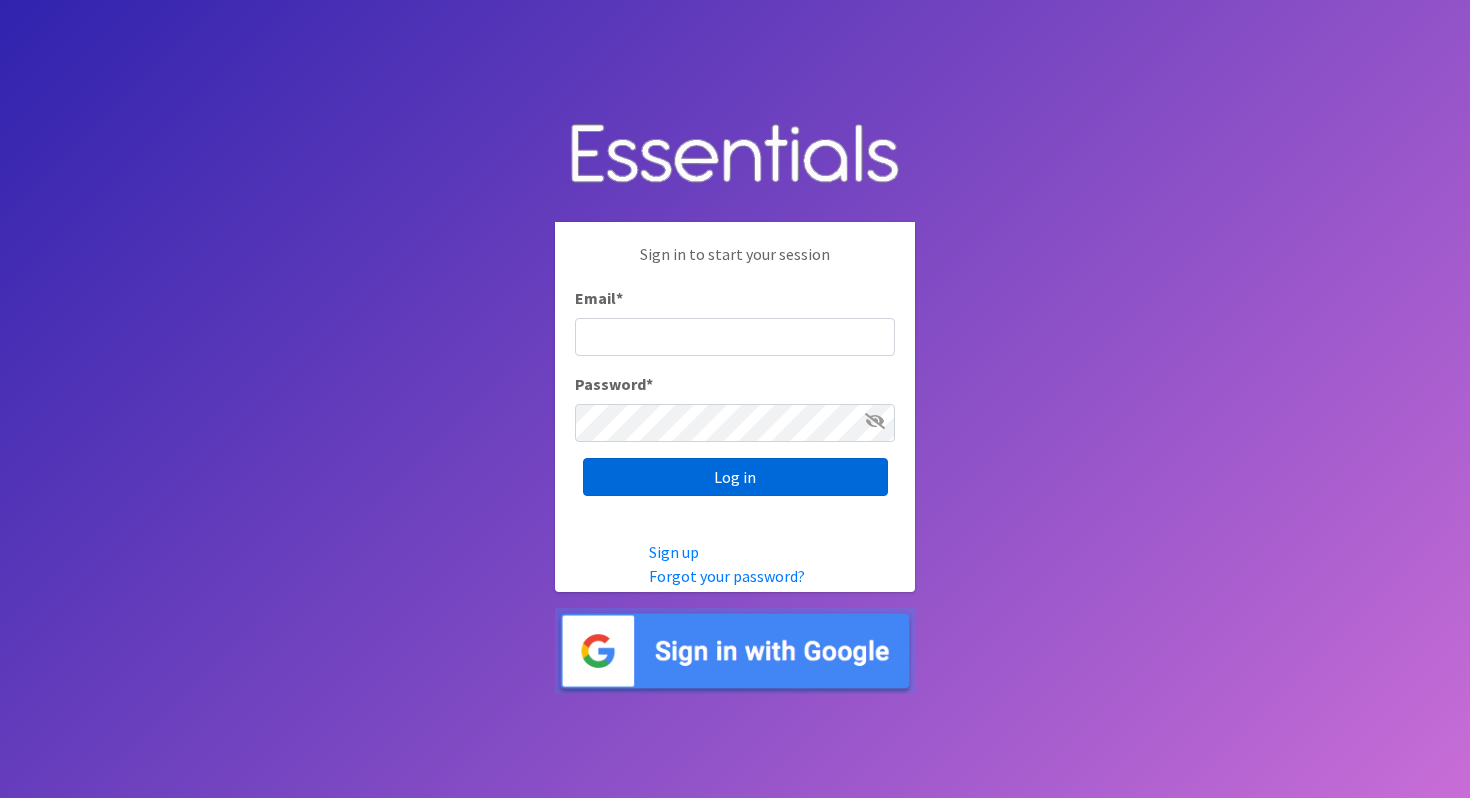 type on "contactparentsnow@example.com" 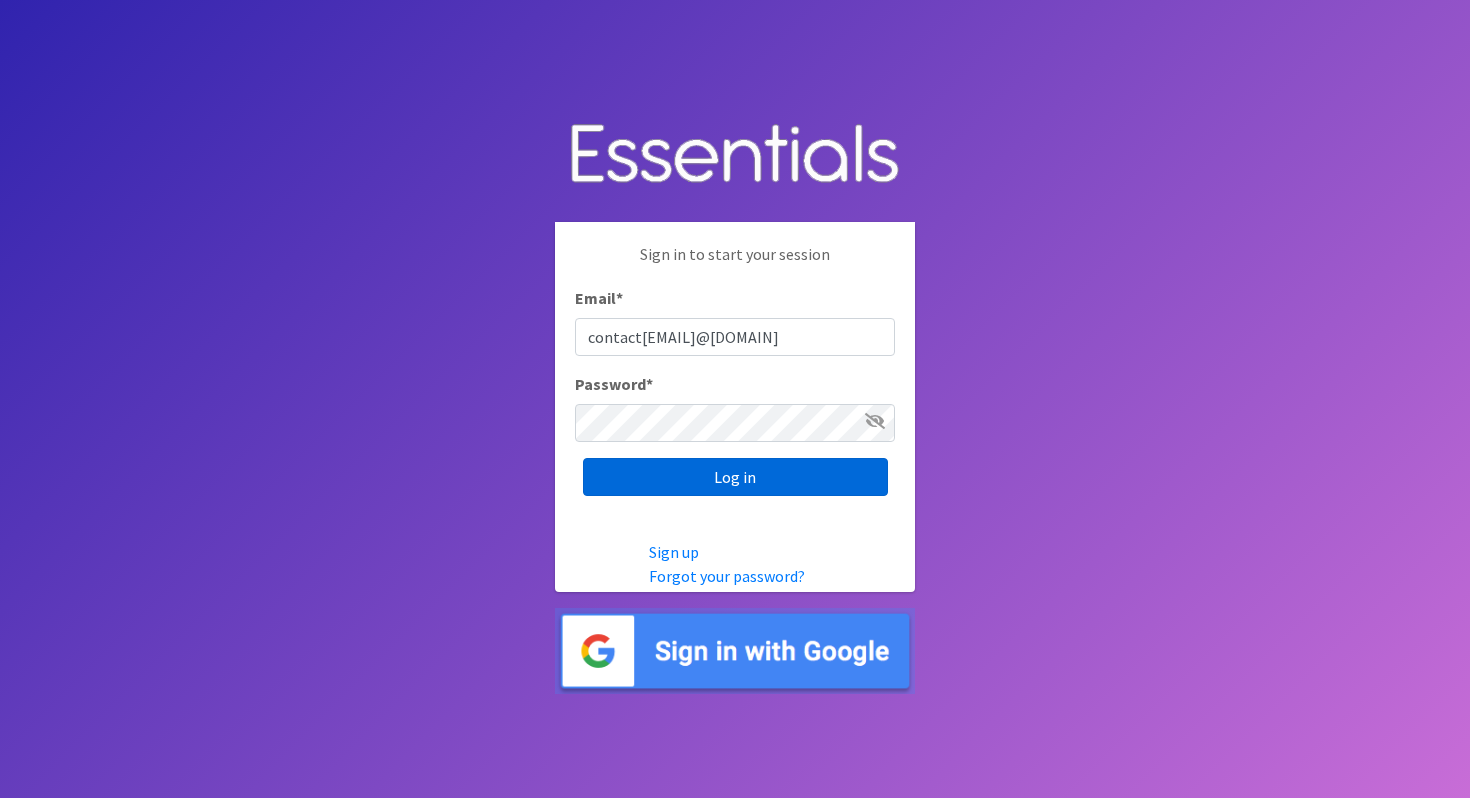click on "Log in" at bounding box center (735, 477) 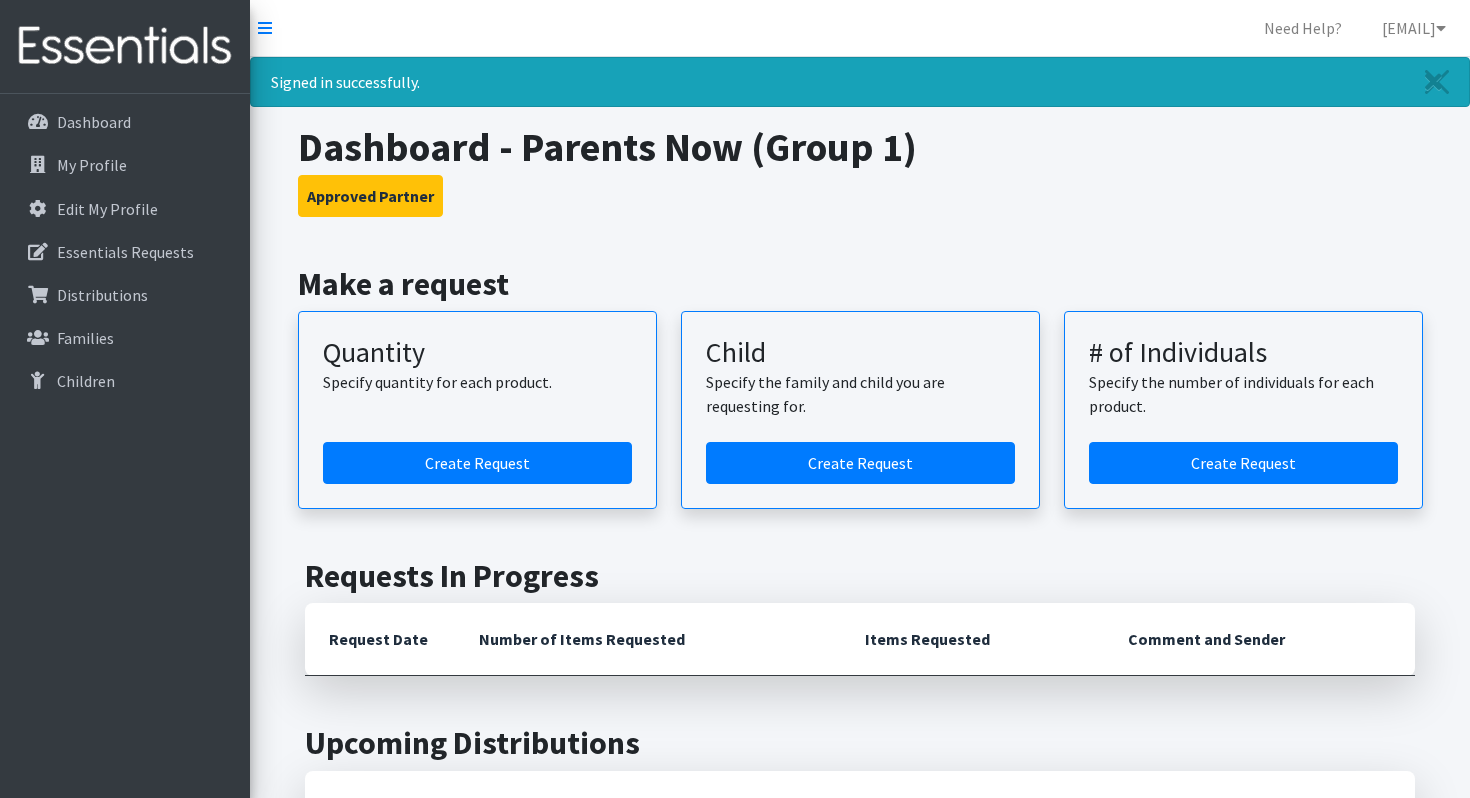 scroll, scrollTop: 0, scrollLeft: 0, axis: both 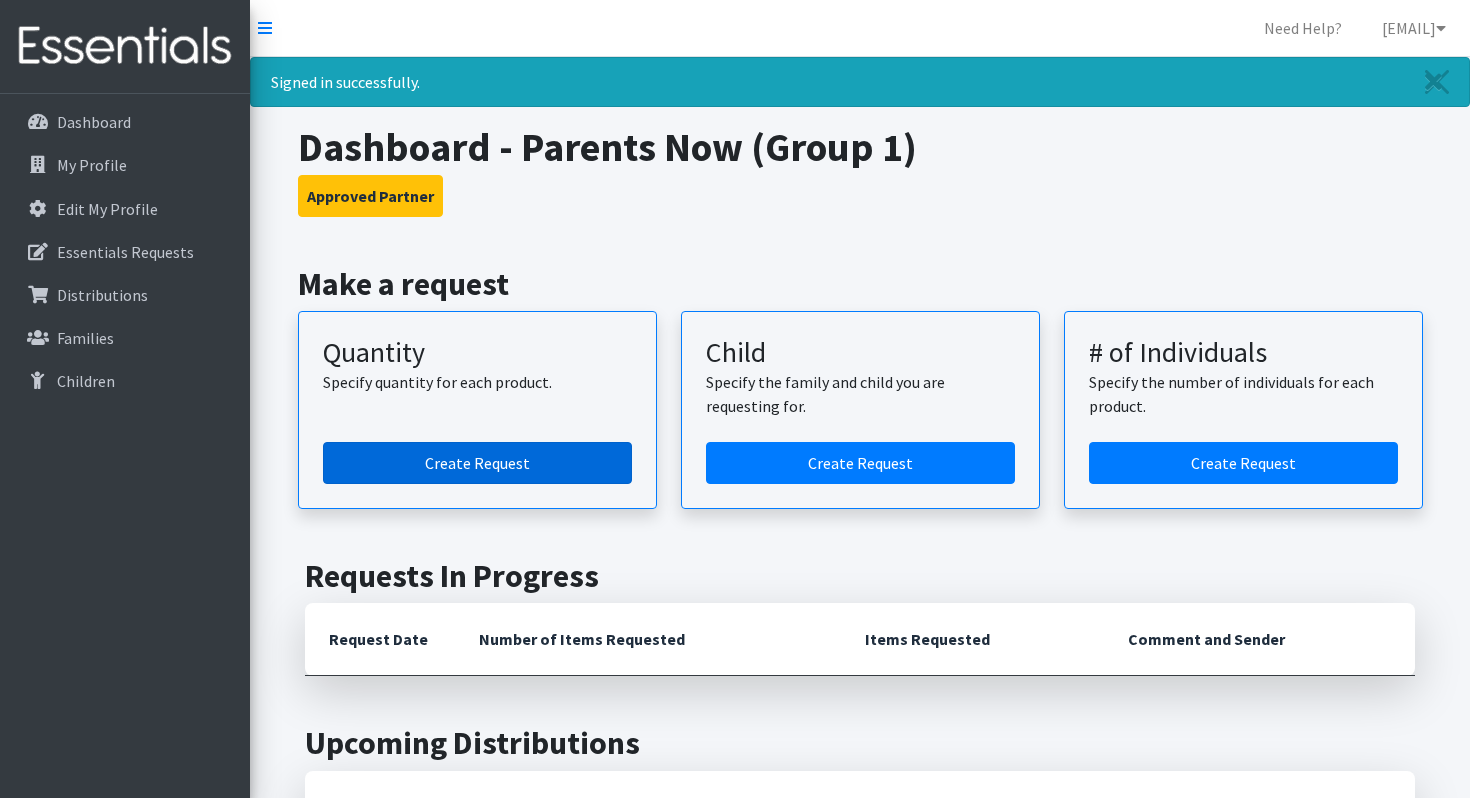 click on "Create Request" at bounding box center (477, 463) 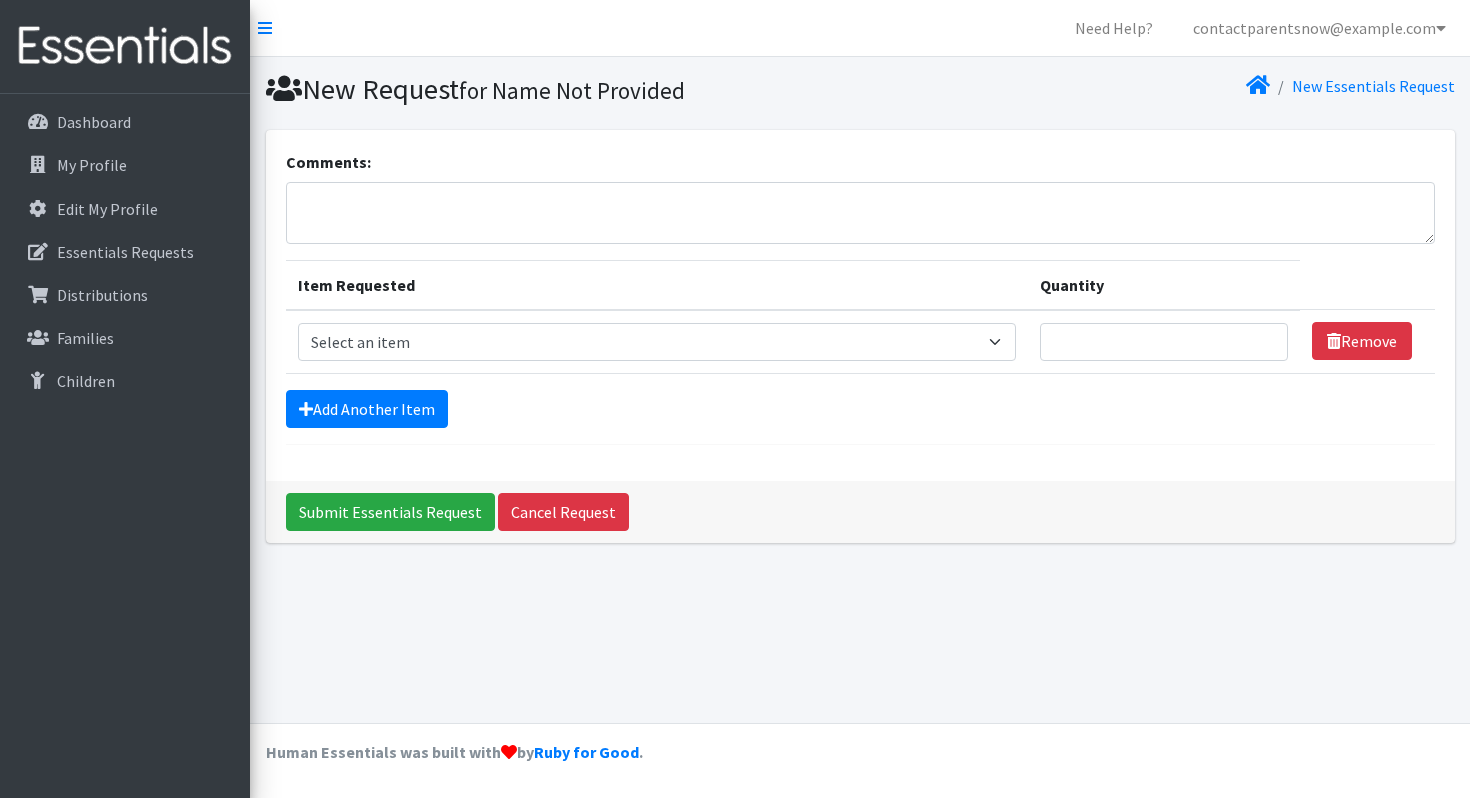 scroll, scrollTop: 0, scrollLeft: 0, axis: both 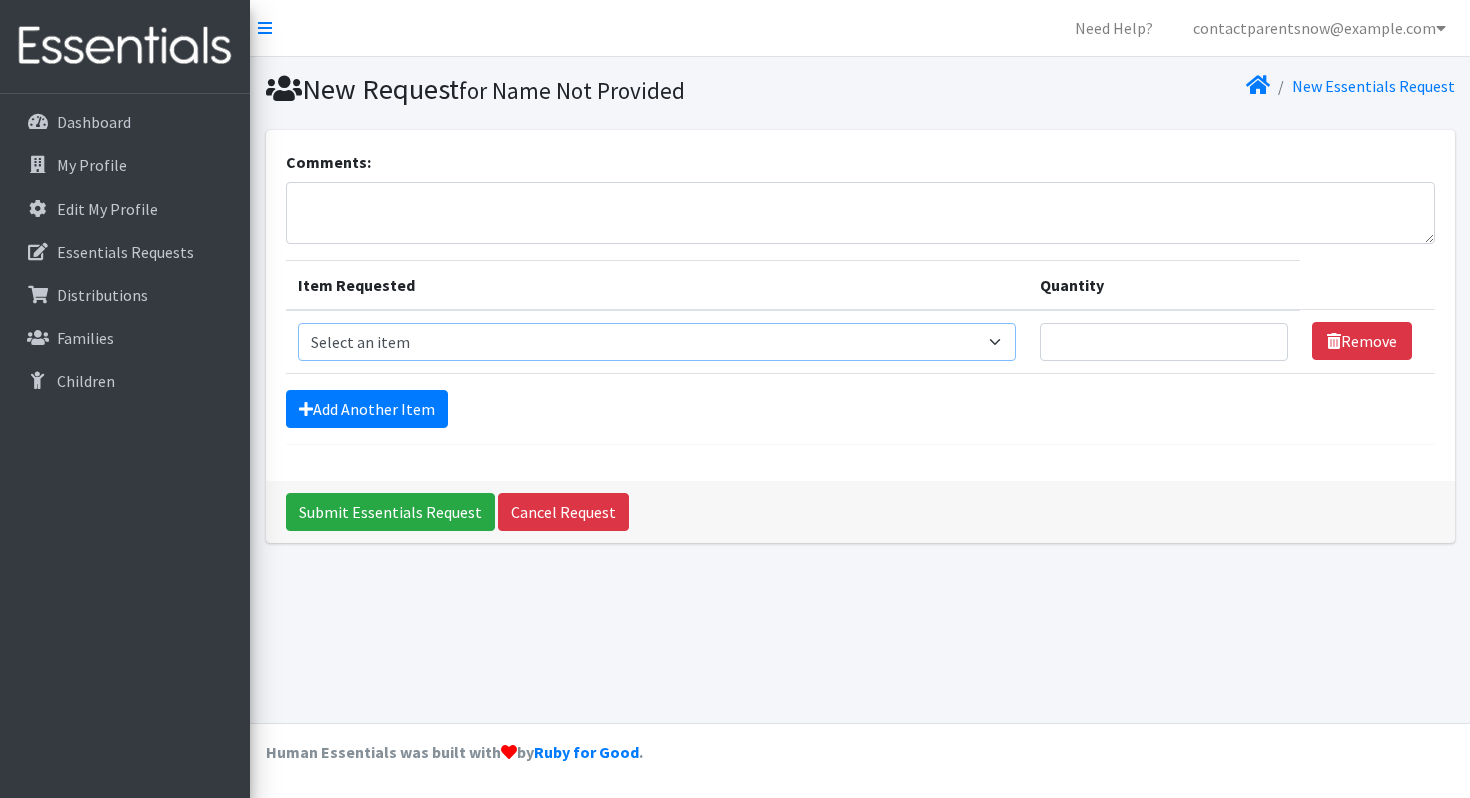 click on "Select an item
Size 0/Newborn
Size 1
Size 2
Size 3
Size 4
Size 5
Size 6
Size 7 (availability may vary)
Size Preemie (availability may vary)
Training Pant 2T-3T
Training Pant 3T-4T
Training Pant 4T-5T
health fair packets (1 diaper in multiple sizes in a small bag with a walk-up distribution flyer)" at bounding box center (657, 342) 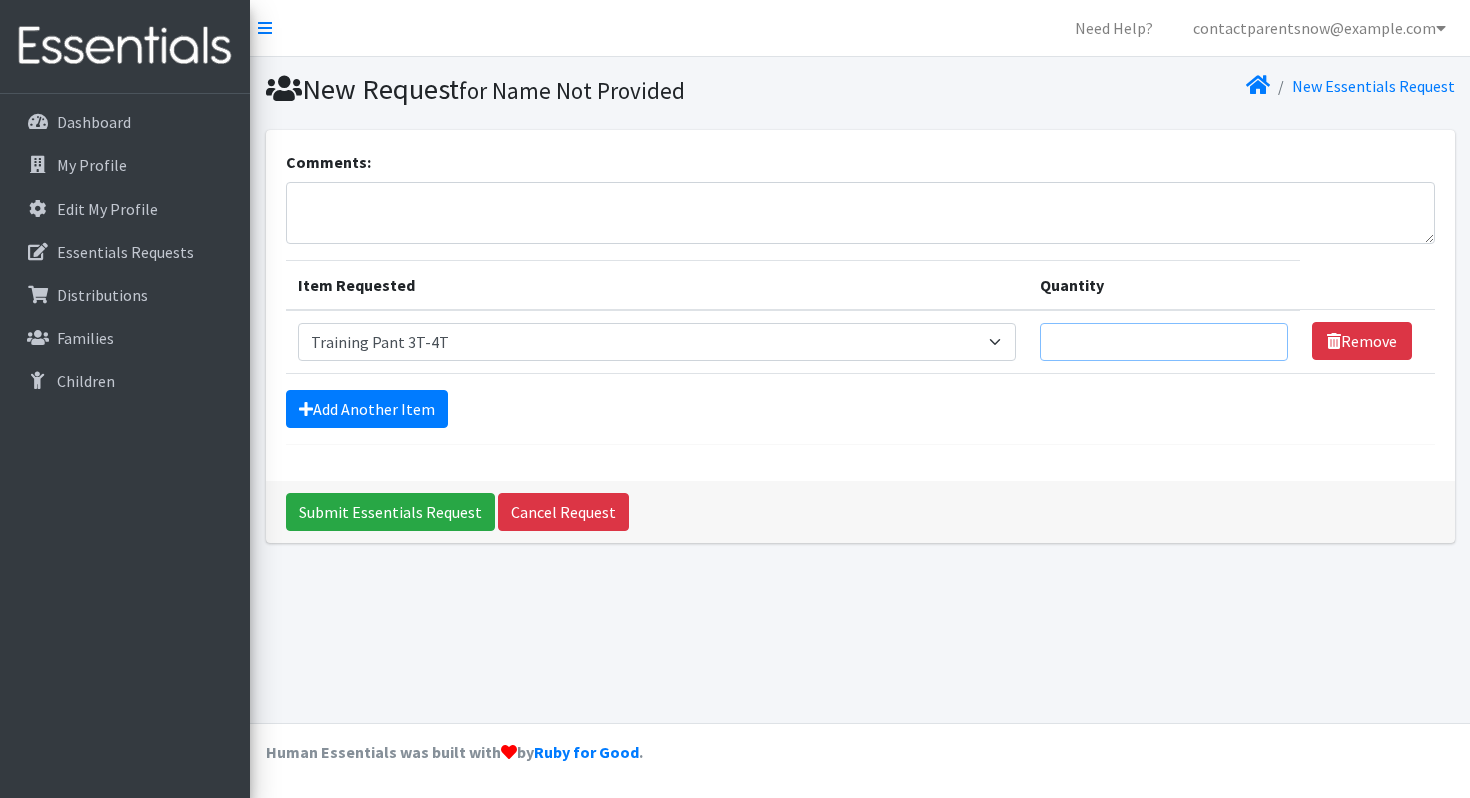 click on "Quantity" at bounding box center (1164, 342) 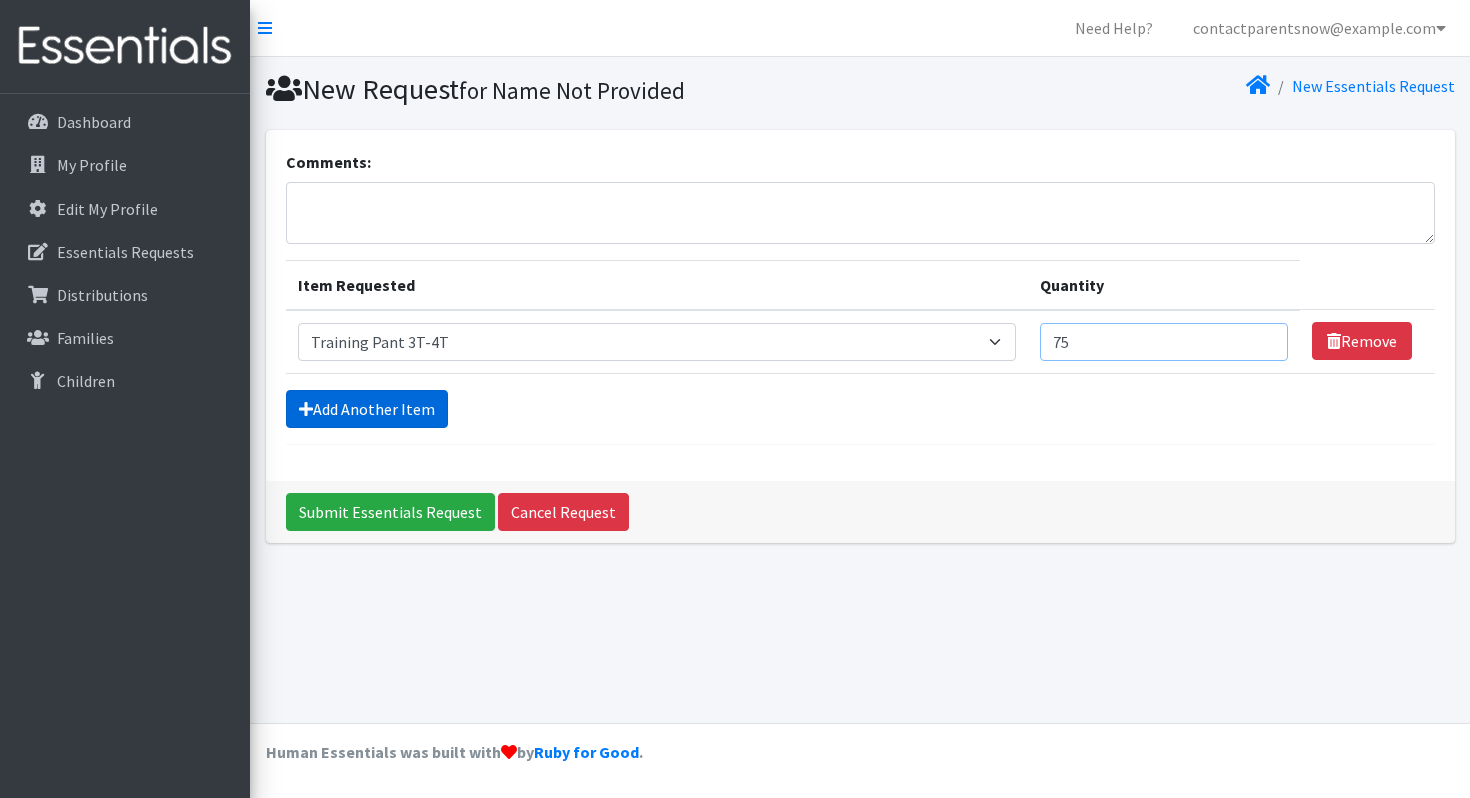 type on "75" 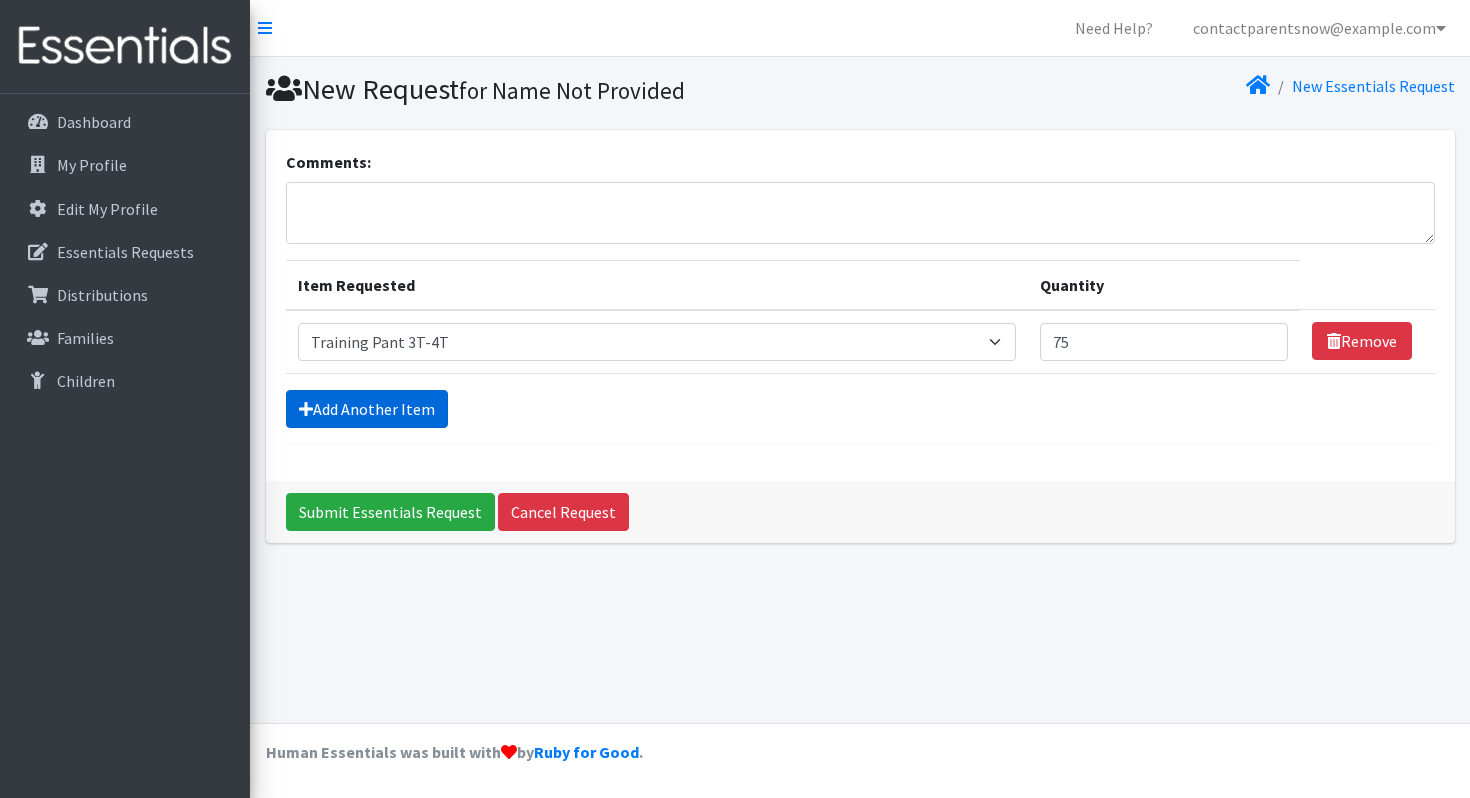 click on "Add Another Item" at bounding box center [367, 409] 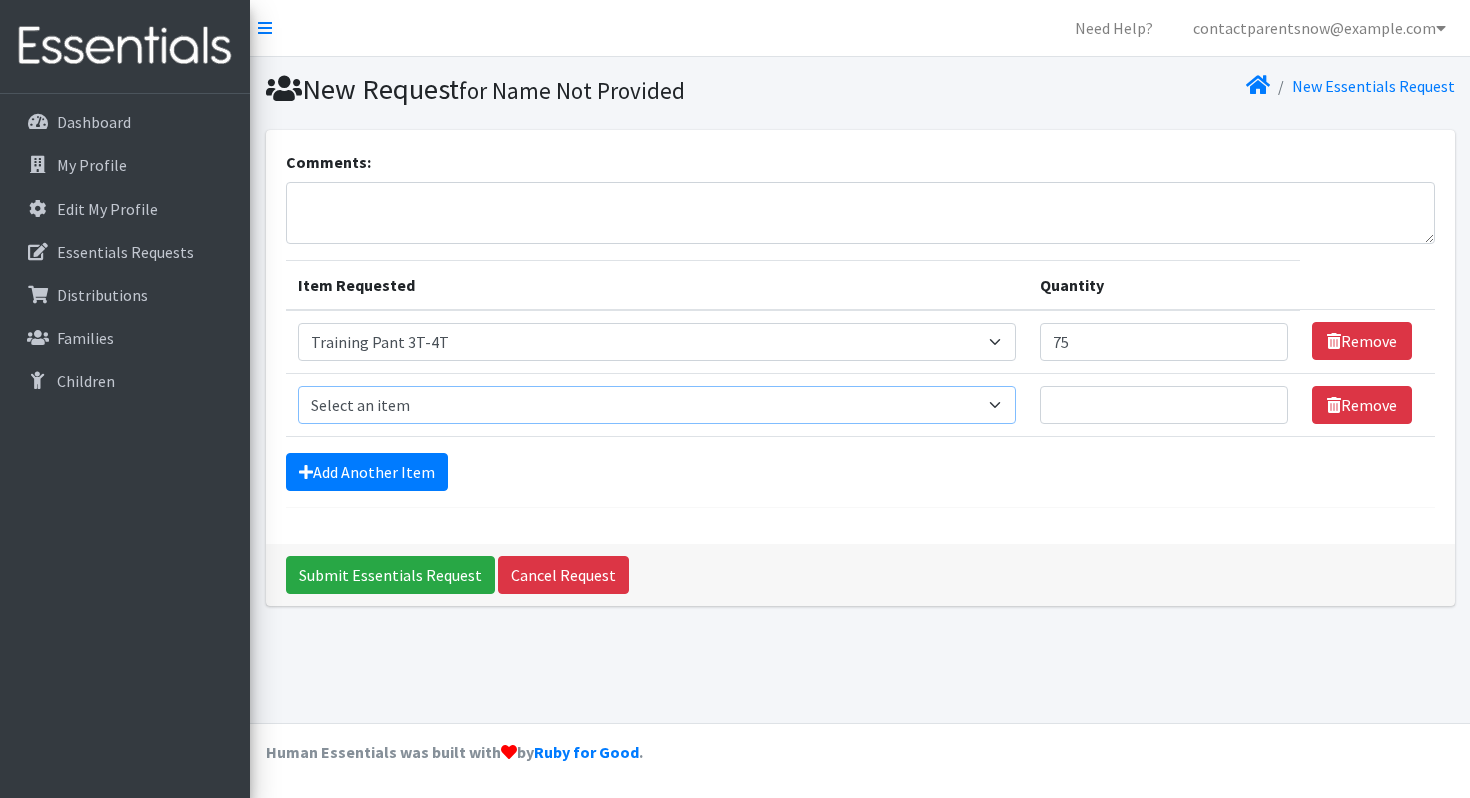 click on "Select an item
Size 0/Newborn
Size 1
Size 2
Size 3
Size 4
Size 5
Size 6
Size 7 (availability may vary)
Size Preemie (availability may vary)
Training Pant 2T-3T
Training Pant 3T-4T
Training Pant 4T-5T
health fair packets (1 diaper in multiple sizes in a small bag with a walk-up distribution flyer)" at bounding box center (657, 405) 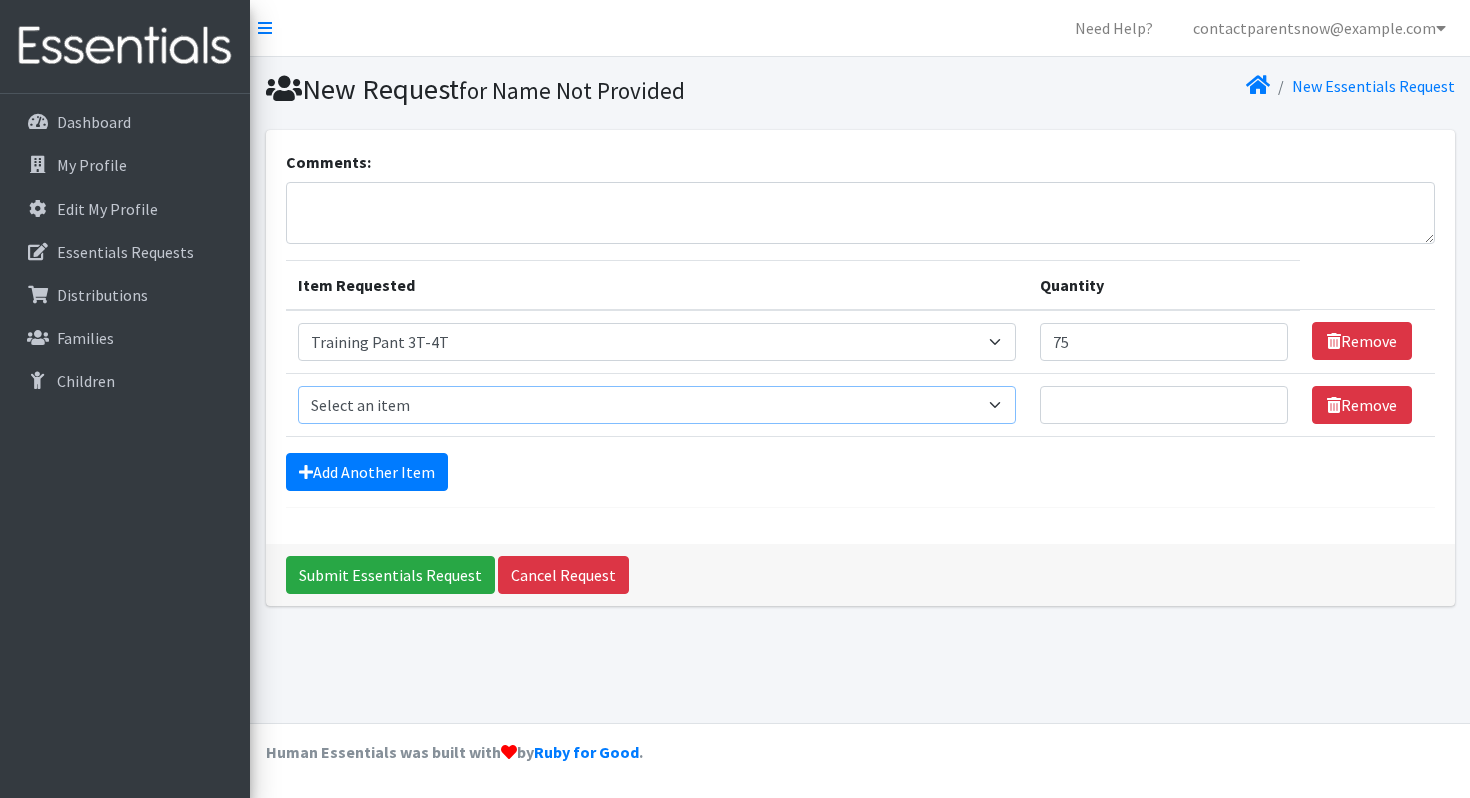 select on "1093" 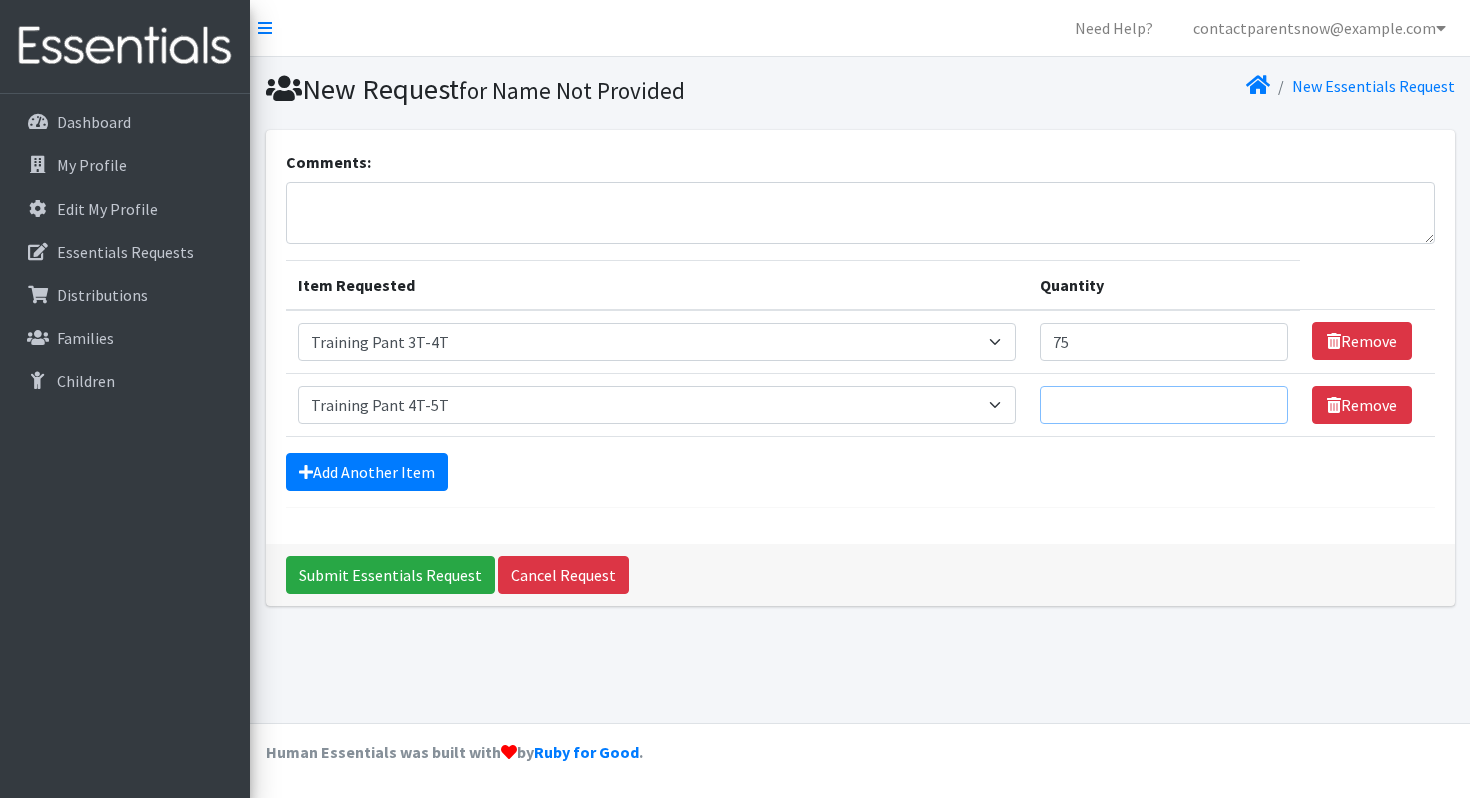 click on "Quantity" at bounding box center (1164, 405) 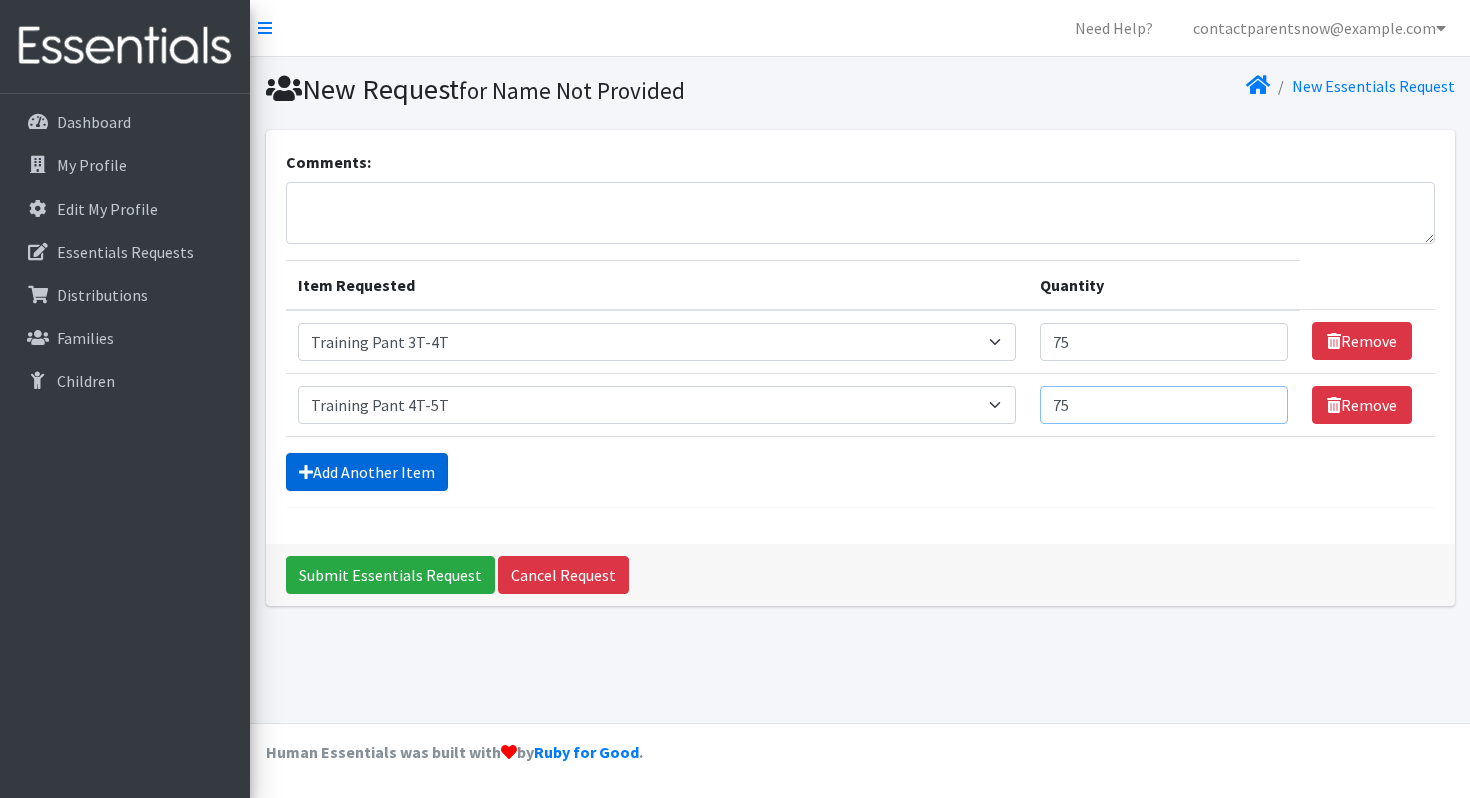 type on "75" 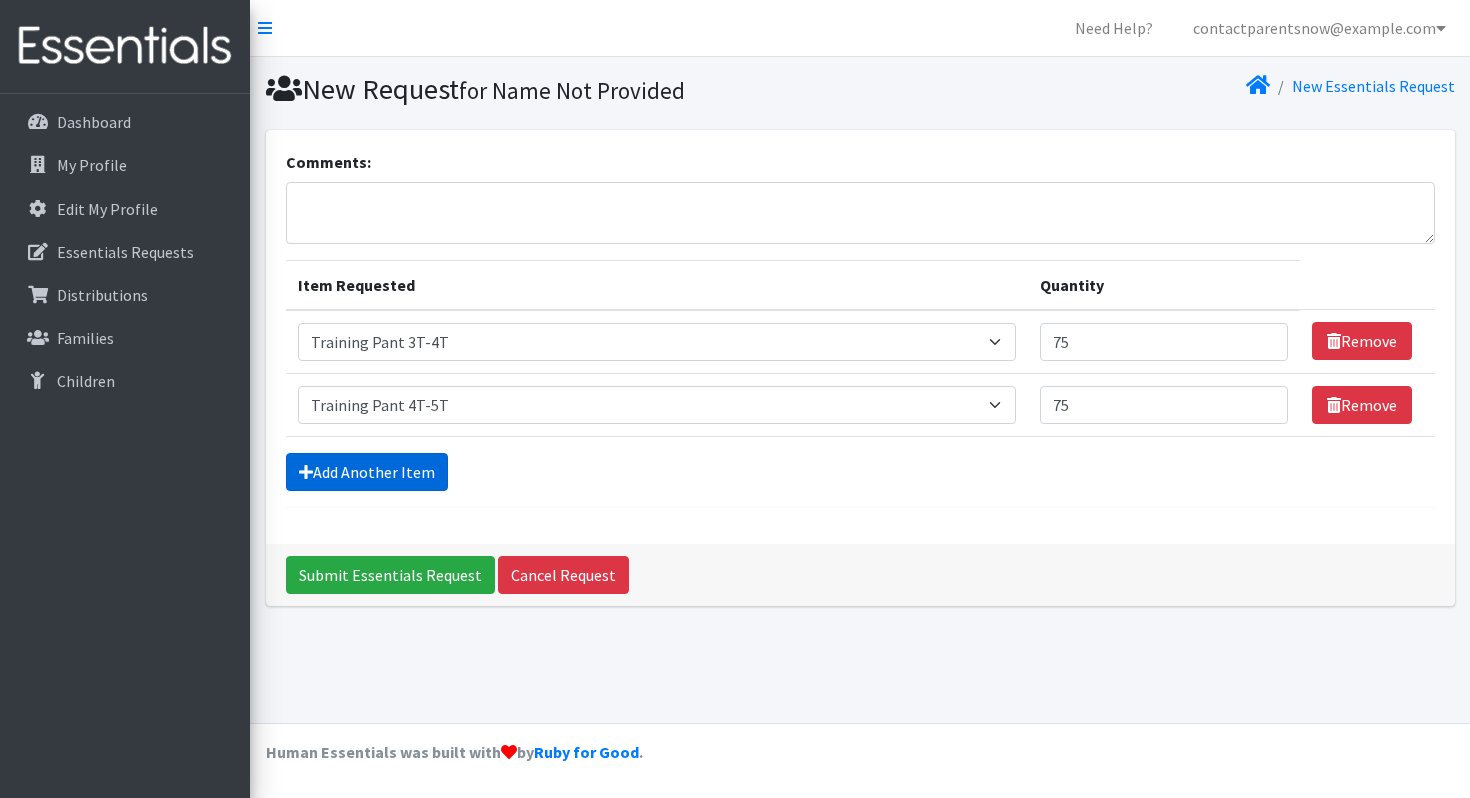 click on "Add Another Item" at bounding box center [367, 472] 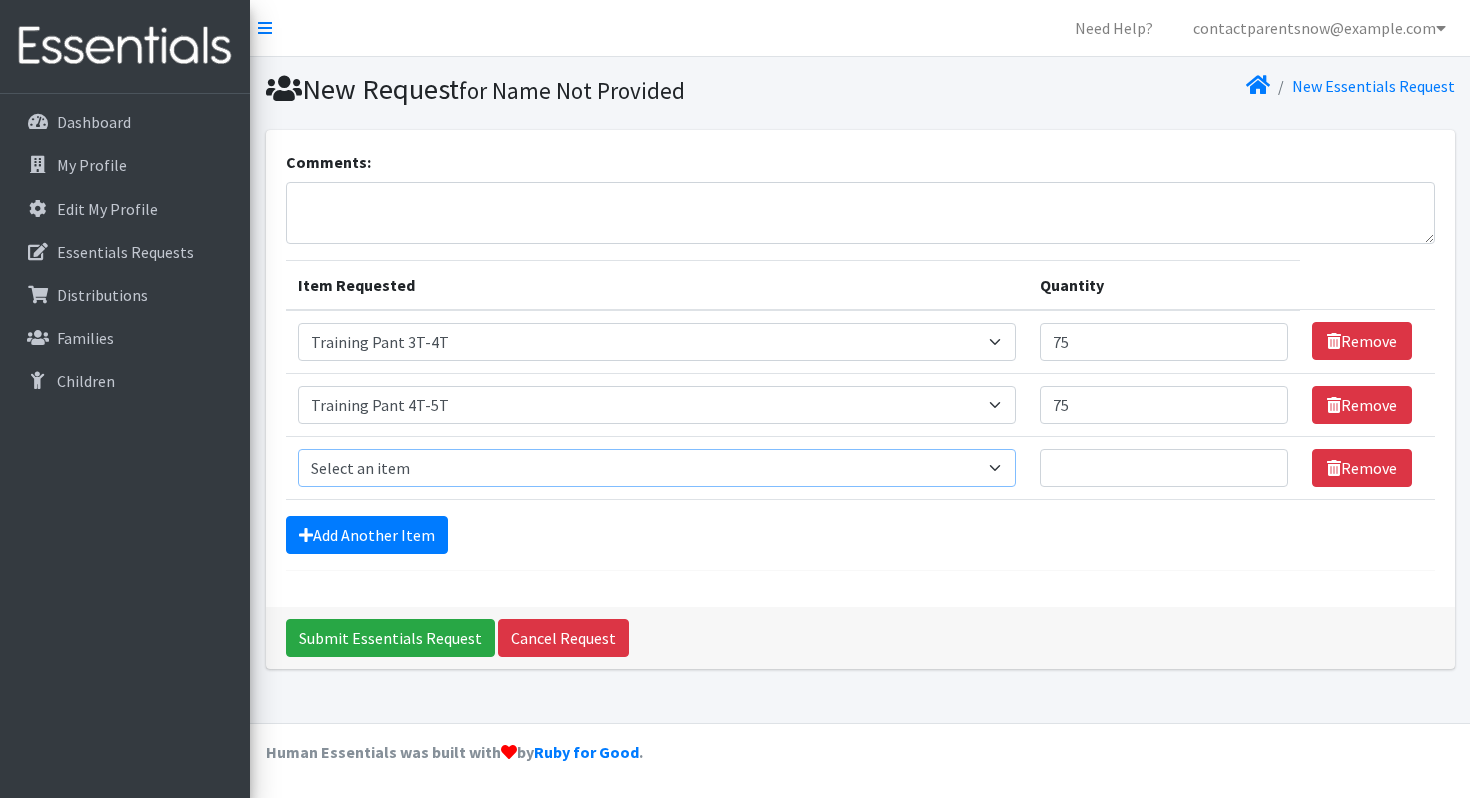 click on "Select an item
Size 0/Newborn
Size 1
Size 2
Size 3
Size 4
Size 5
Size 6
Size 7 (availability may vary)
Size Preemie (availability may vary)
Training Pant 2T-3T
Training Pant 3T-4T
Training Pant 4T-5T
health fair packets (1 diaper in multiple sizes in a small bag with a walk-up distribution flyer)" at bounding box center [657, 468] 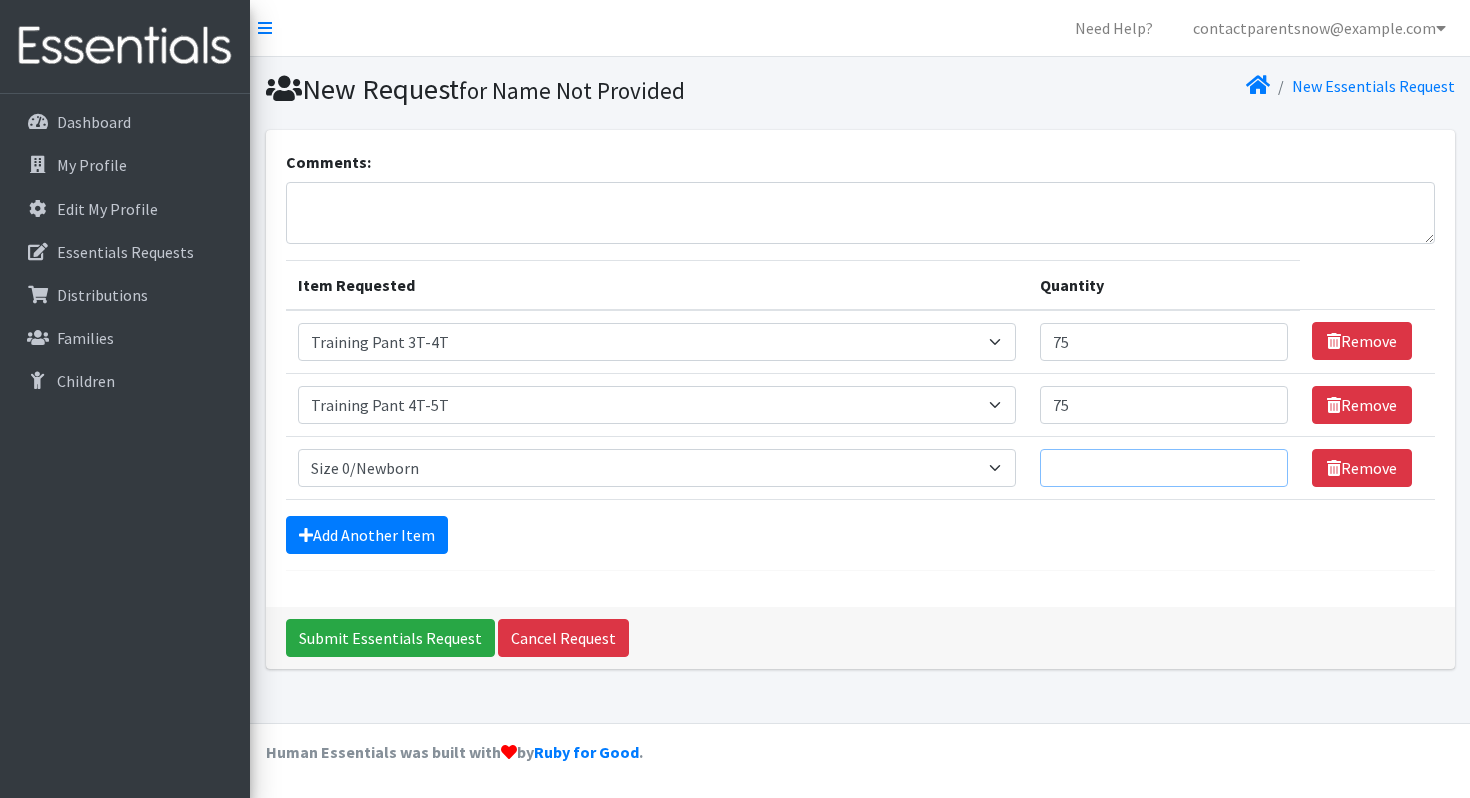 click on "Quantity" at bounding box center [1164, 468] 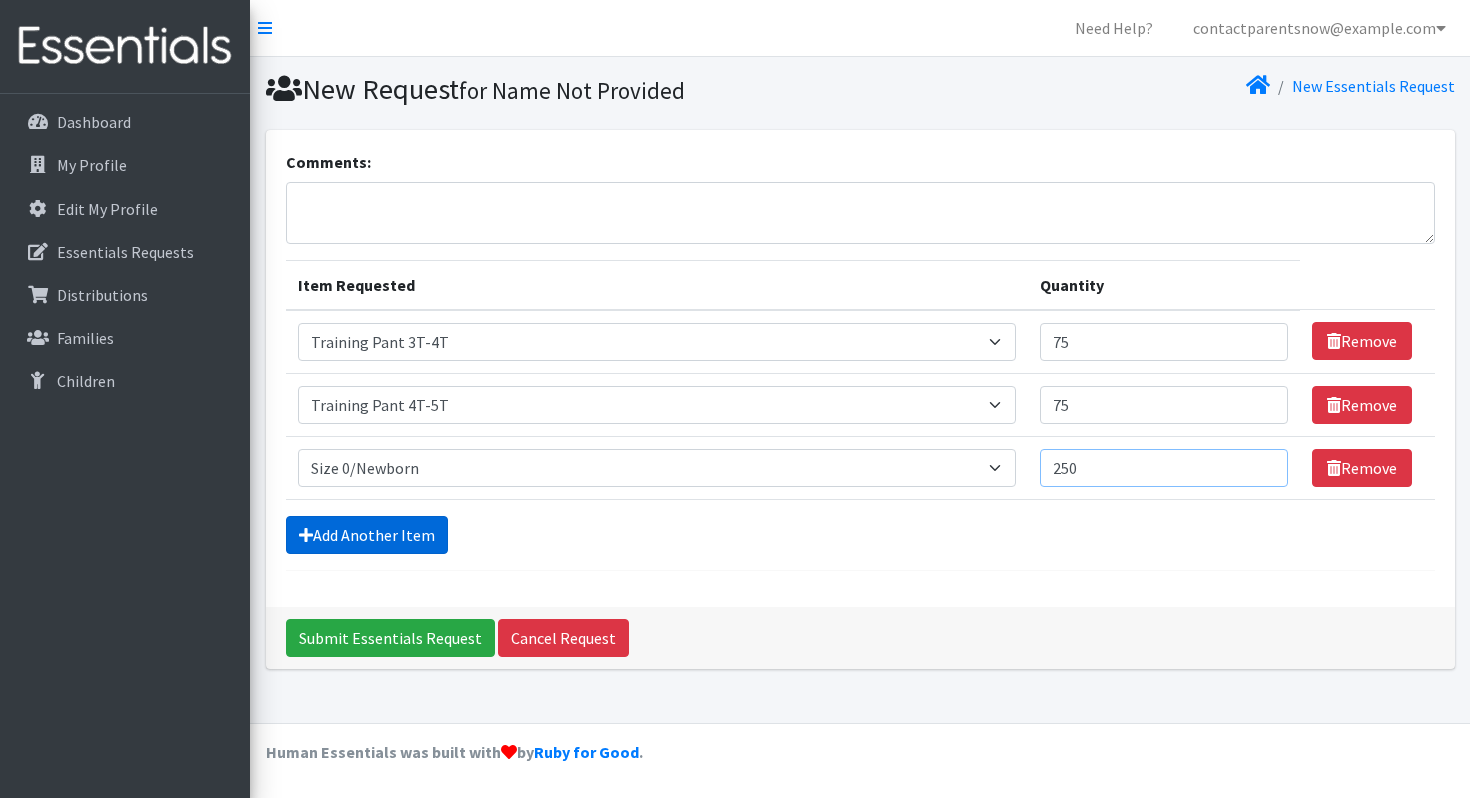 type on "250" 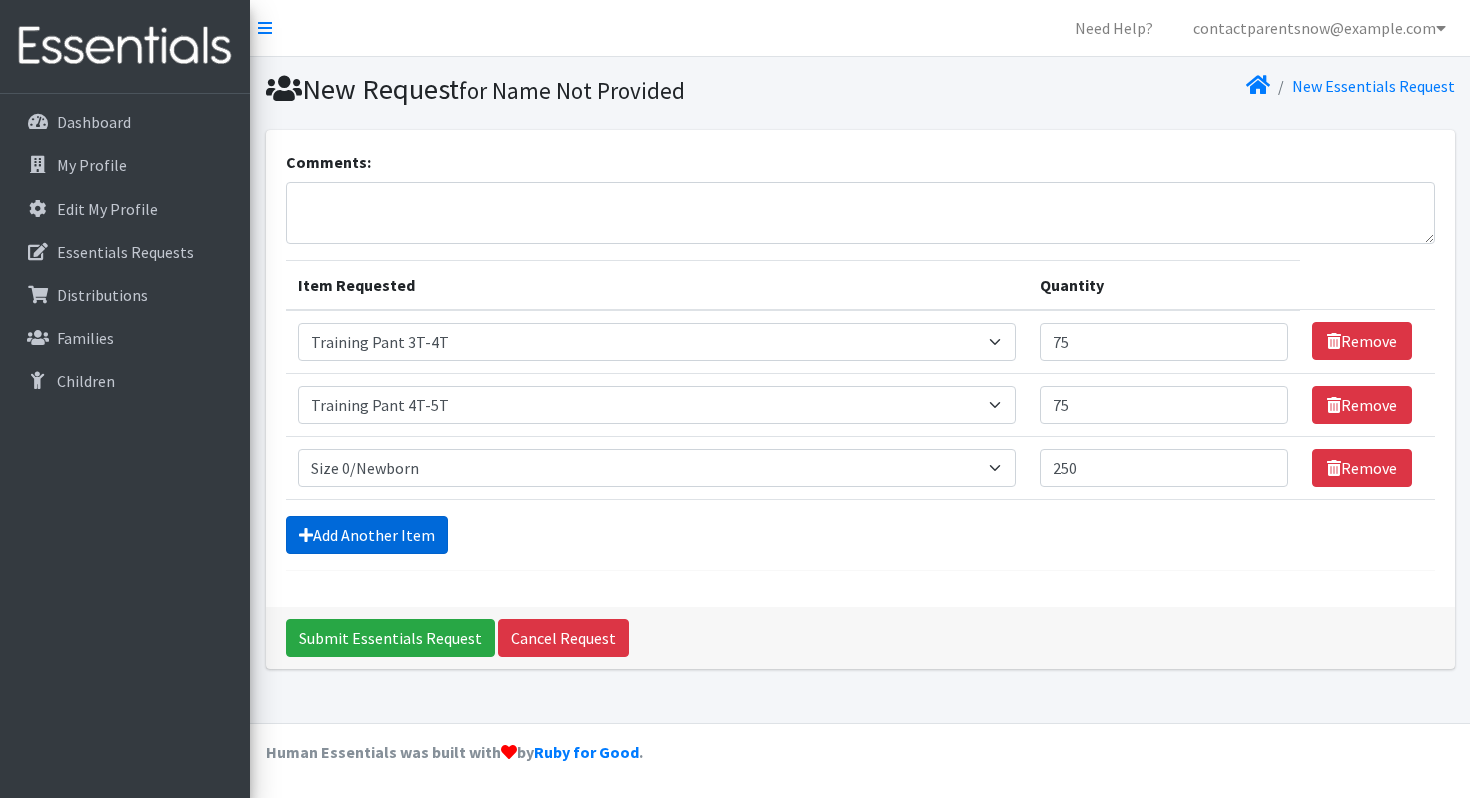 click on "Add Another Item" at bounding box center (367, 535) 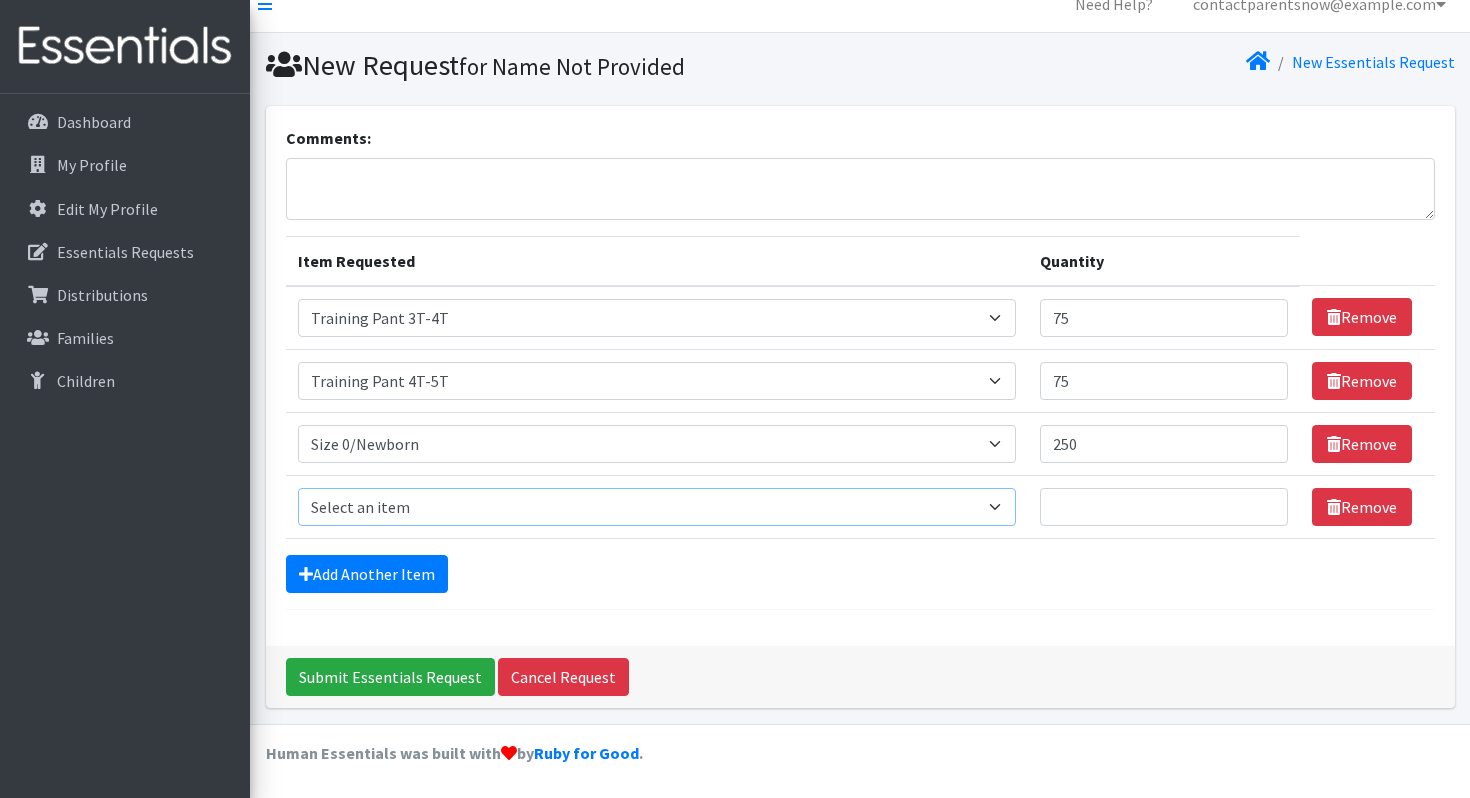 click on "Select an item
Size 0/Newborn
Size 1
Size 2
Size 3
Size 4
Size 5
Size 6
Size 7 (availability may vary)
Size Preemie (availability may vary)
Training Pant 2T-3T
Training Pant 3T-4T
Training Pant 4T-5T
health fair packets (1 diaper in multiple sizes in a small bag with a walk-up distribution flyer)" at bounding box center (657, 507) 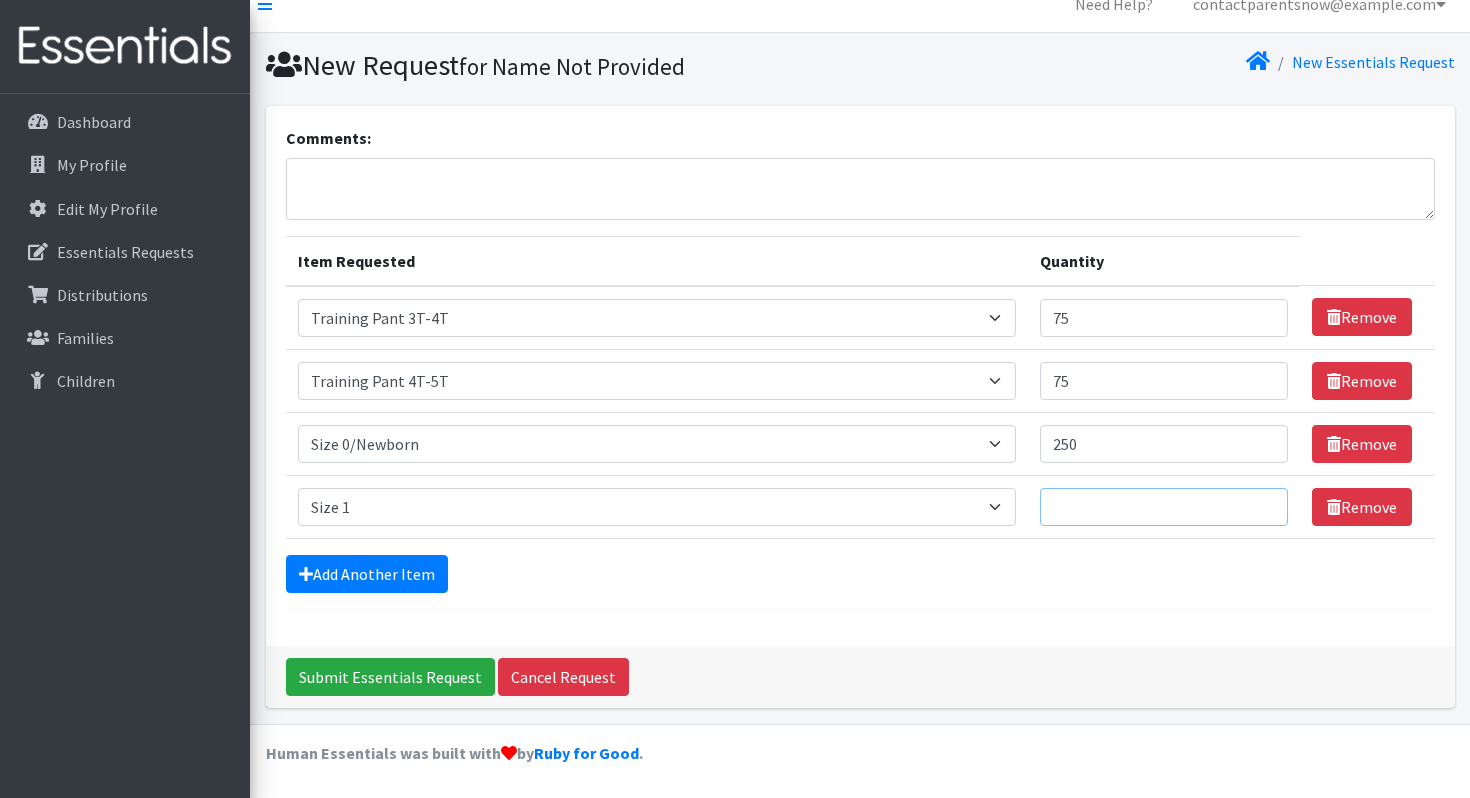 click on "Quantity" at bounding box center [1164, 507] 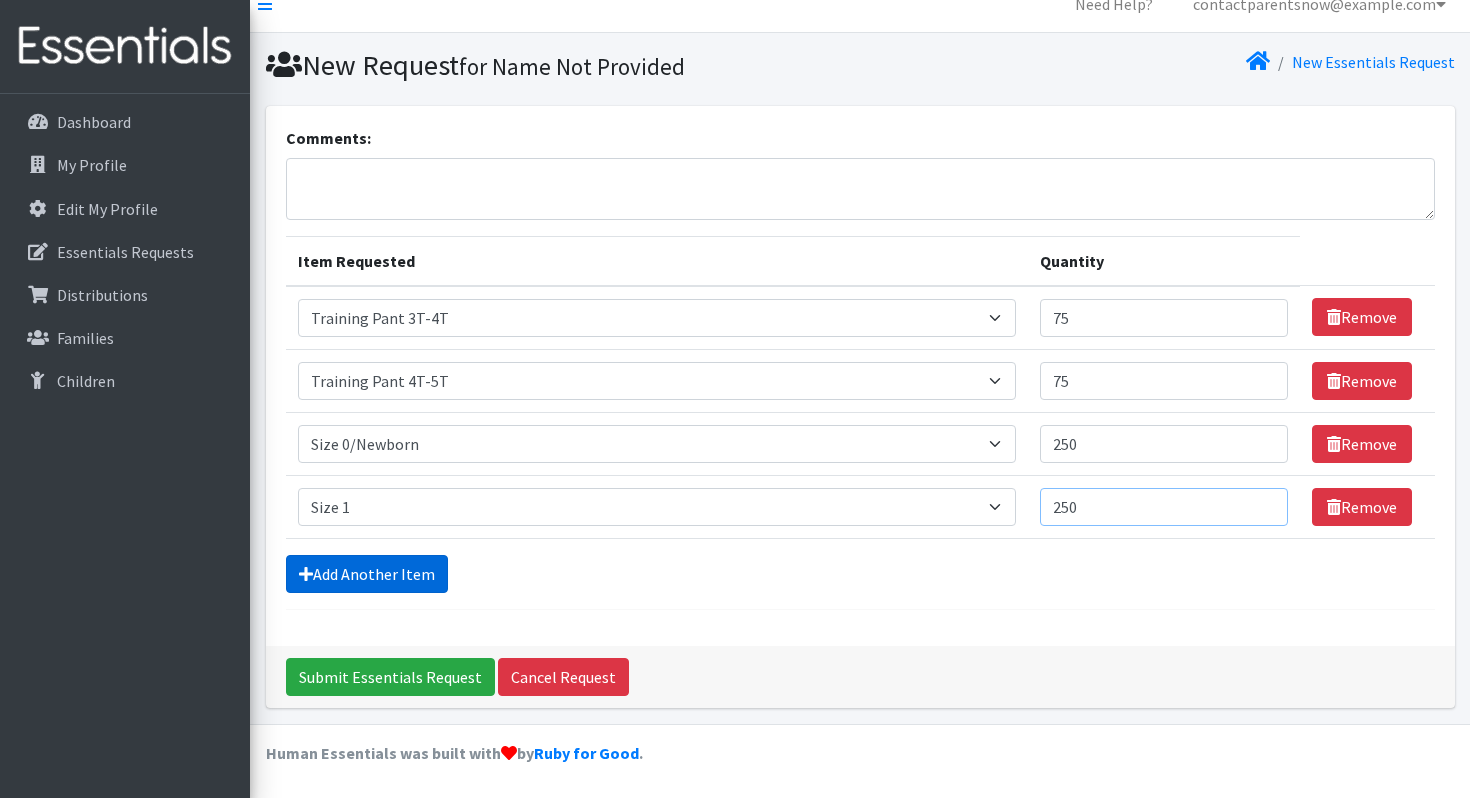 type on "250" 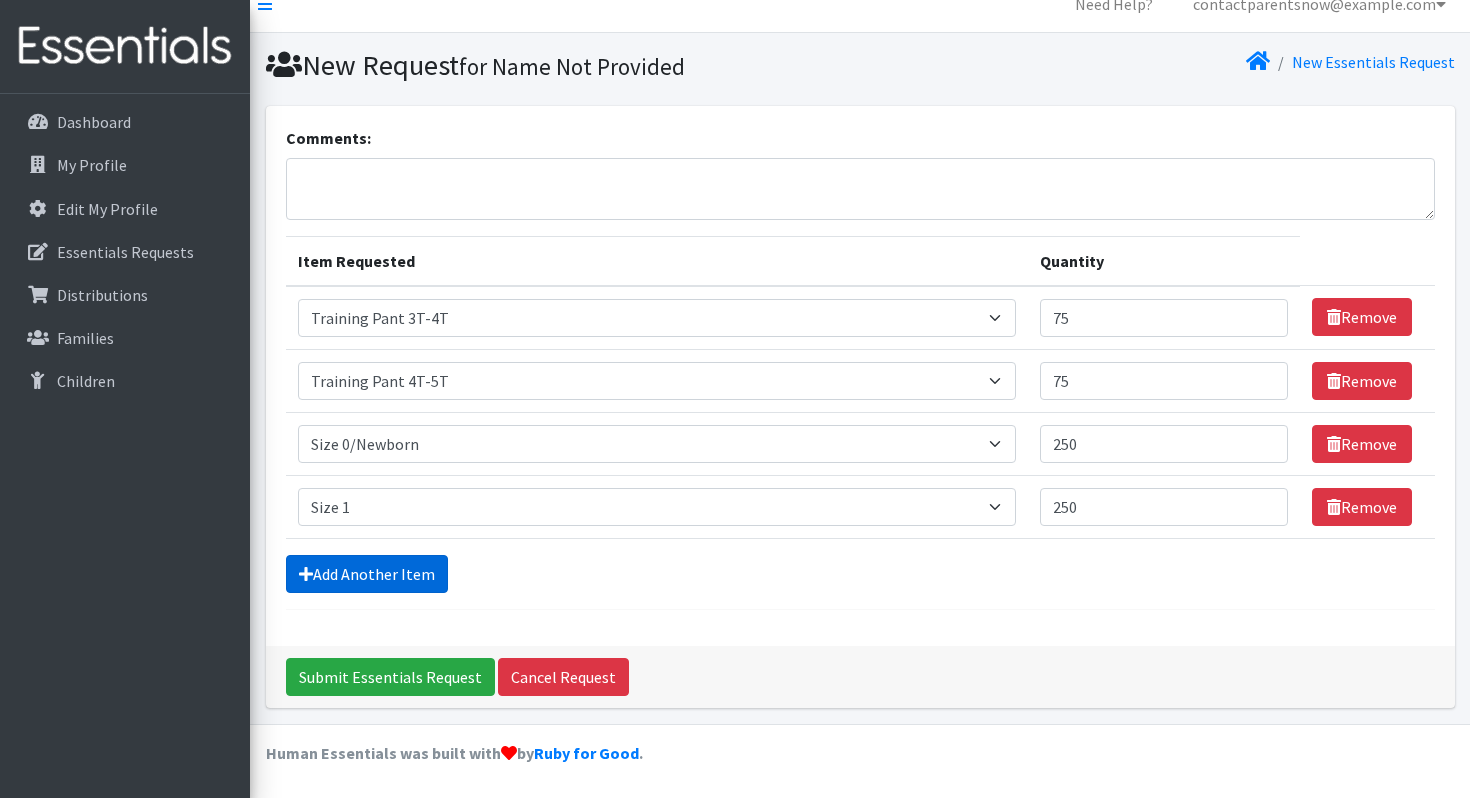 click on "Add Another Item" at bounding box center (367, 574) 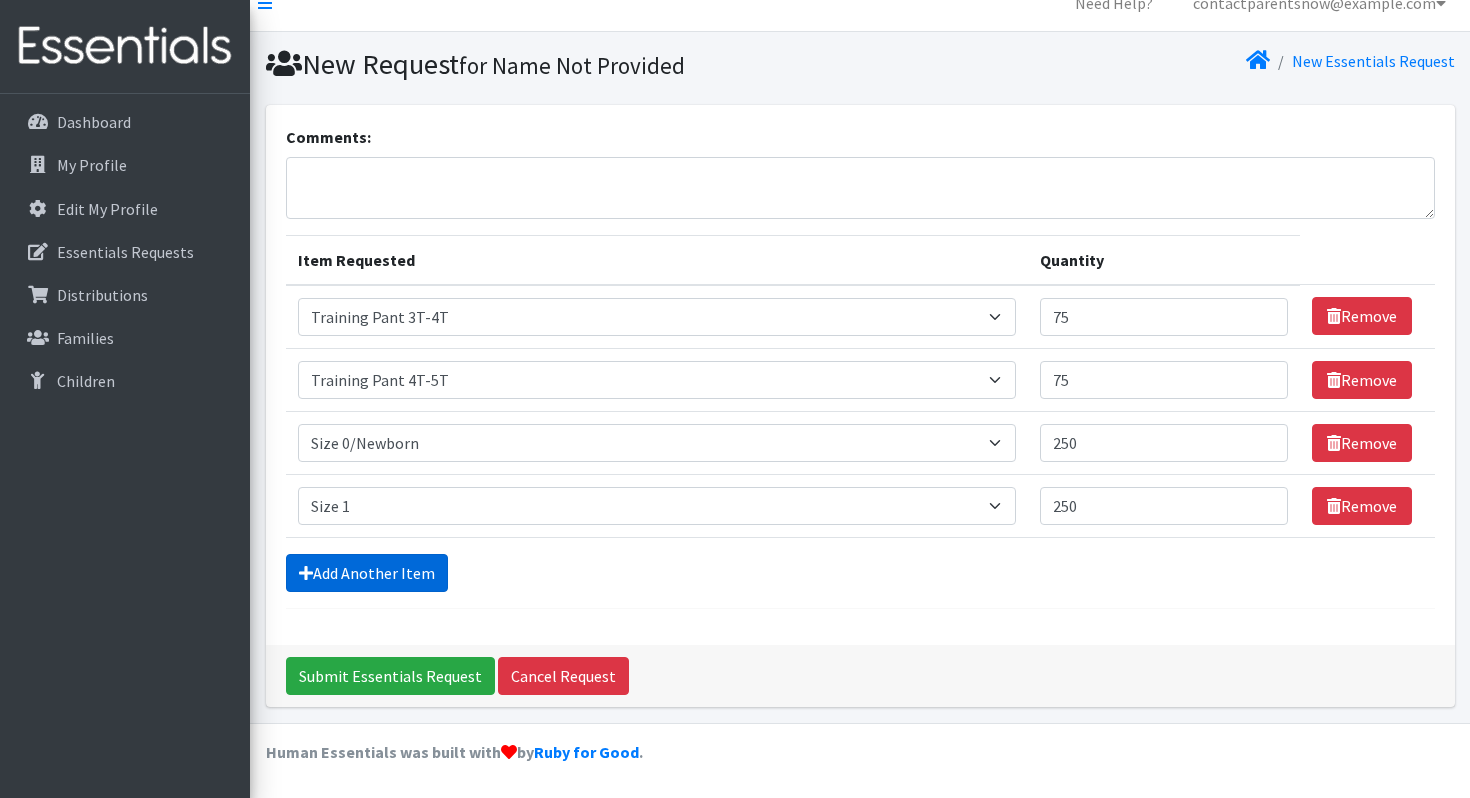 scroll, scrollTop: 87, scrollLeft: 0, axis: vertical 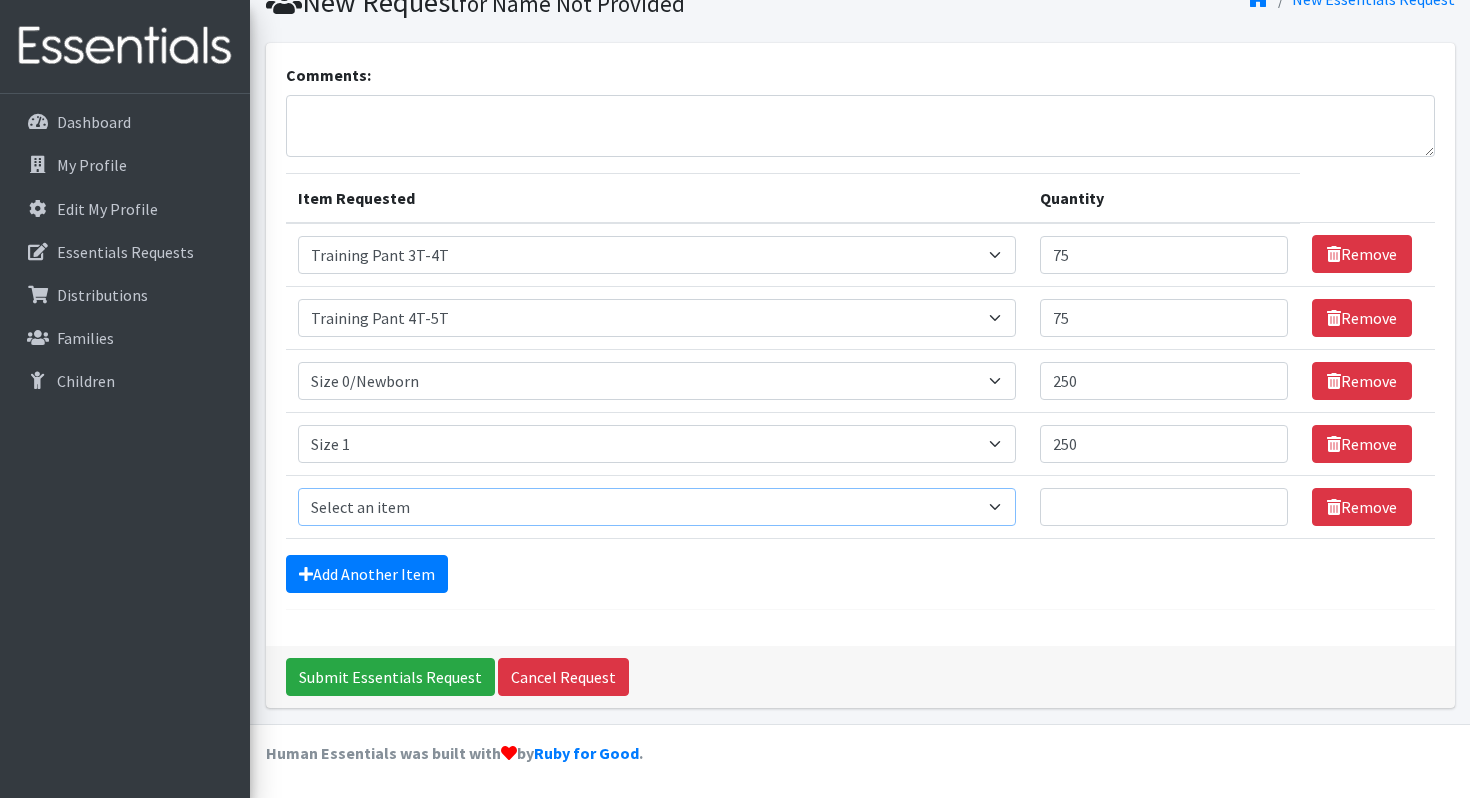 click on "Select an item
Size 0/Newborn
Size 1
Size 2
Size 3
Size 4
Size 5
Size 6
Size 7 (availability may vary)
Size Preemie (availability may vary)
Training Pant 2T-3T
Training Pant 3T-4T
Training Pant 4T-5T
health fair packets (1 diaper in multiple sizes in a small bag with a walk-up distribution flyer)" at bounding box center (657, 507) 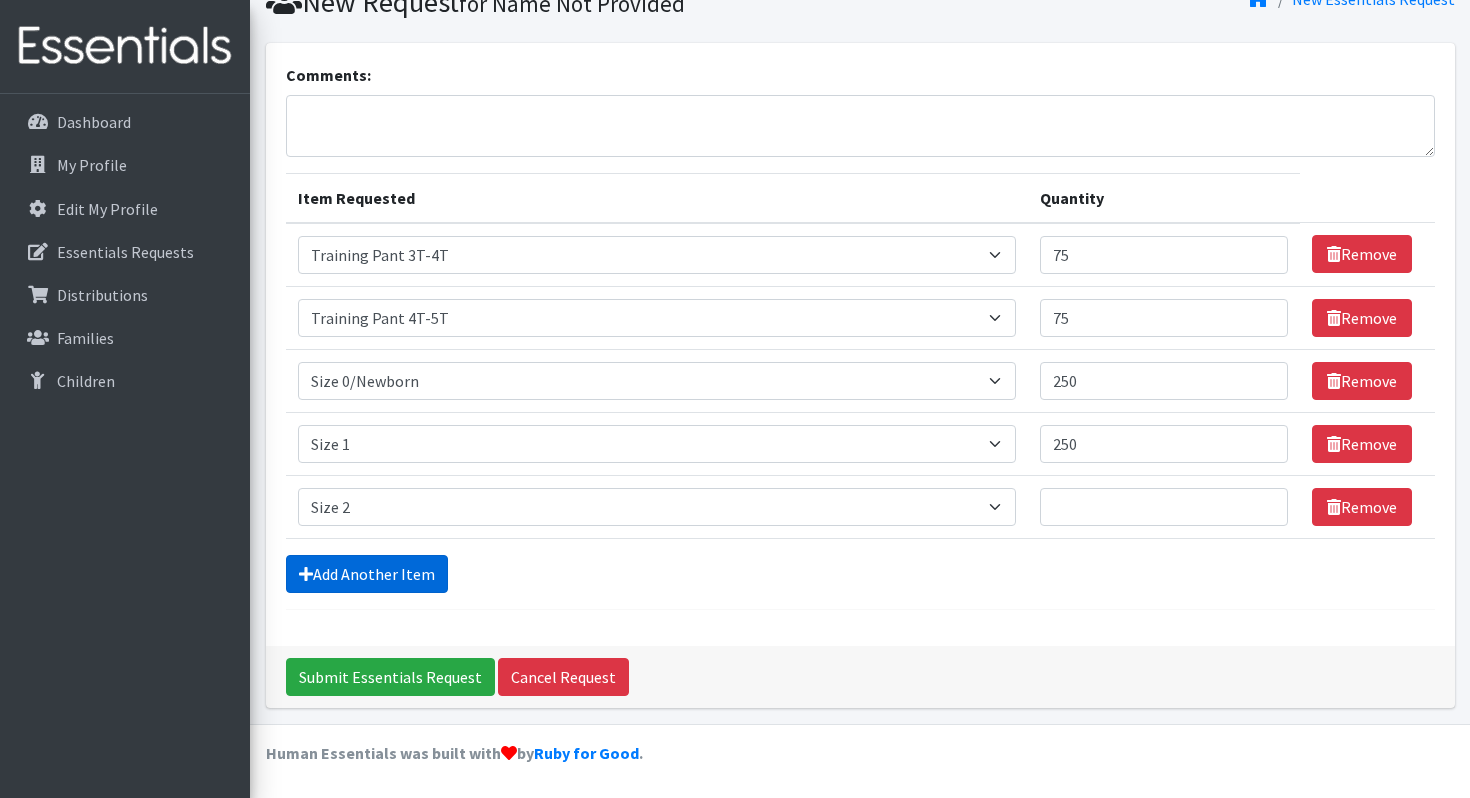 click at bounding box center [306, 574] 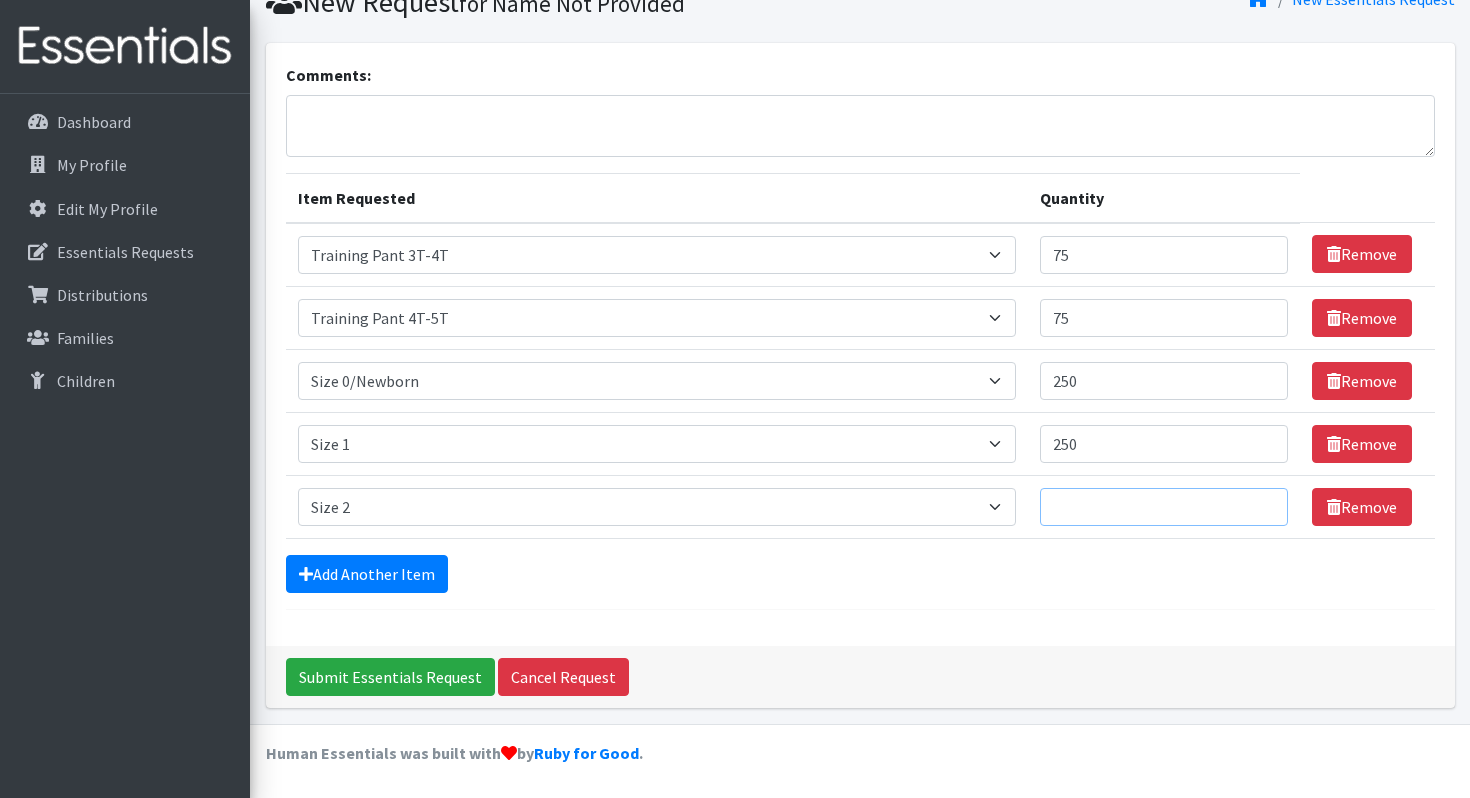 click on "Quantity" at bounding box center (1164, 507) 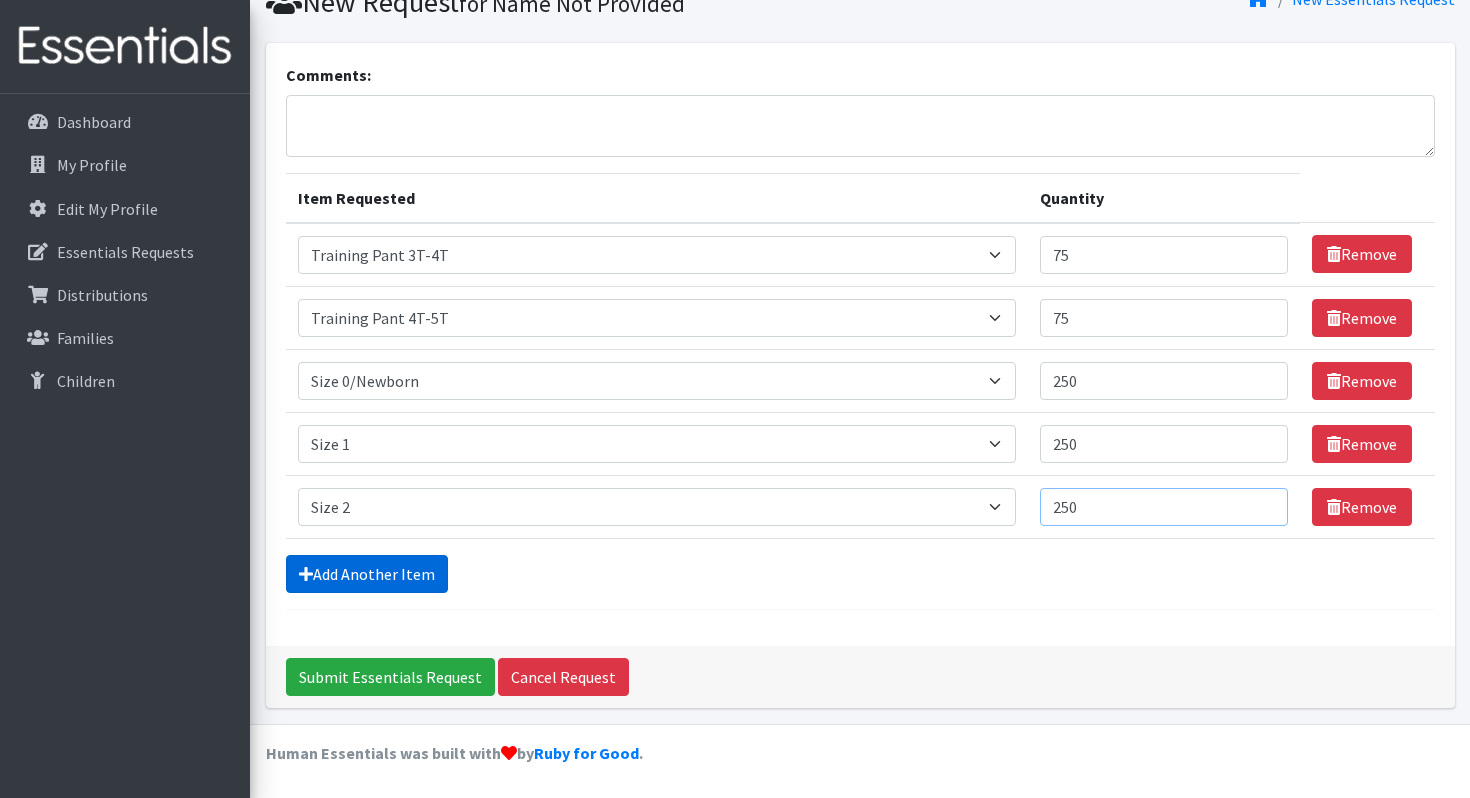 type on "250" 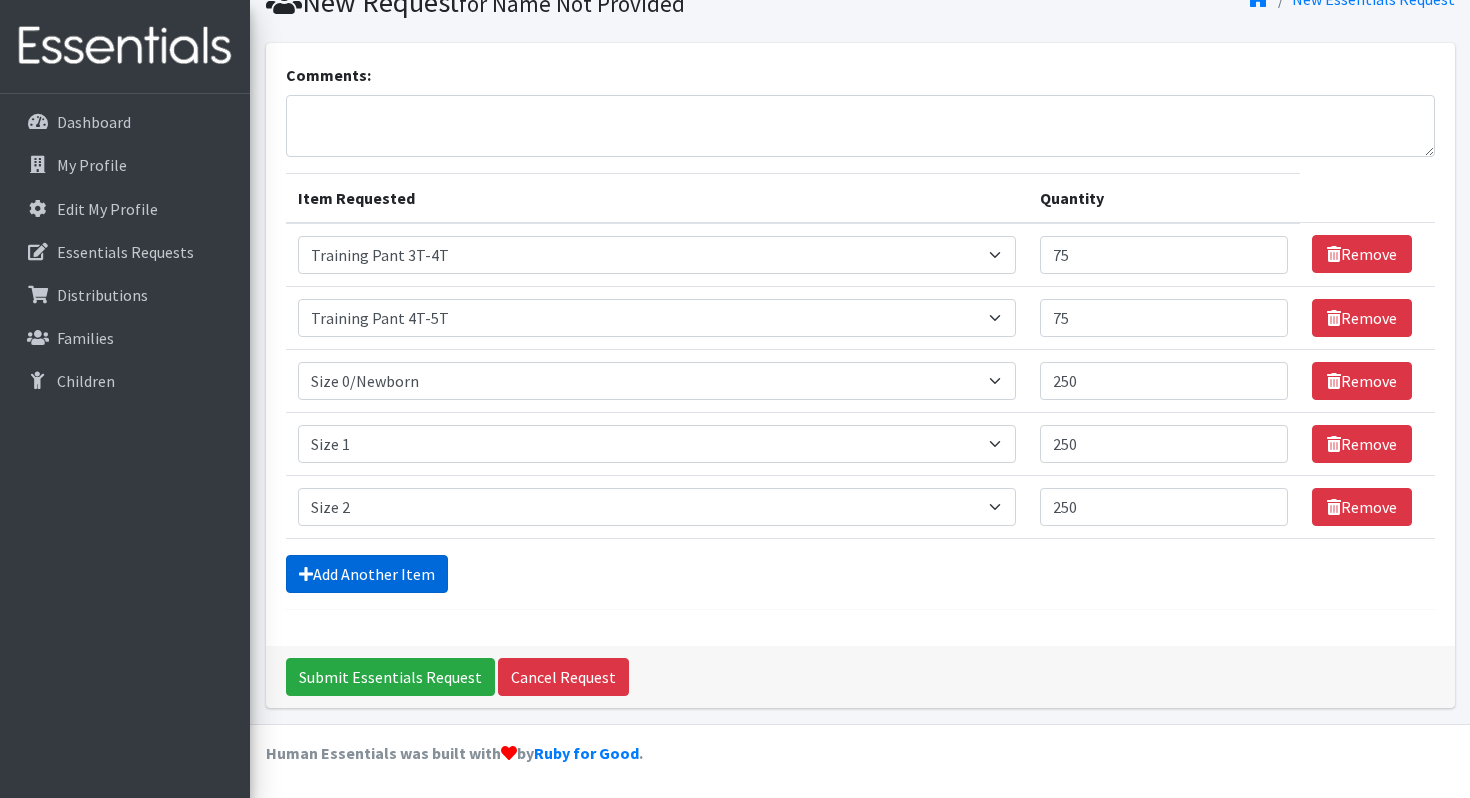 click on "Add Another Item" at bounding box center [367, 574] 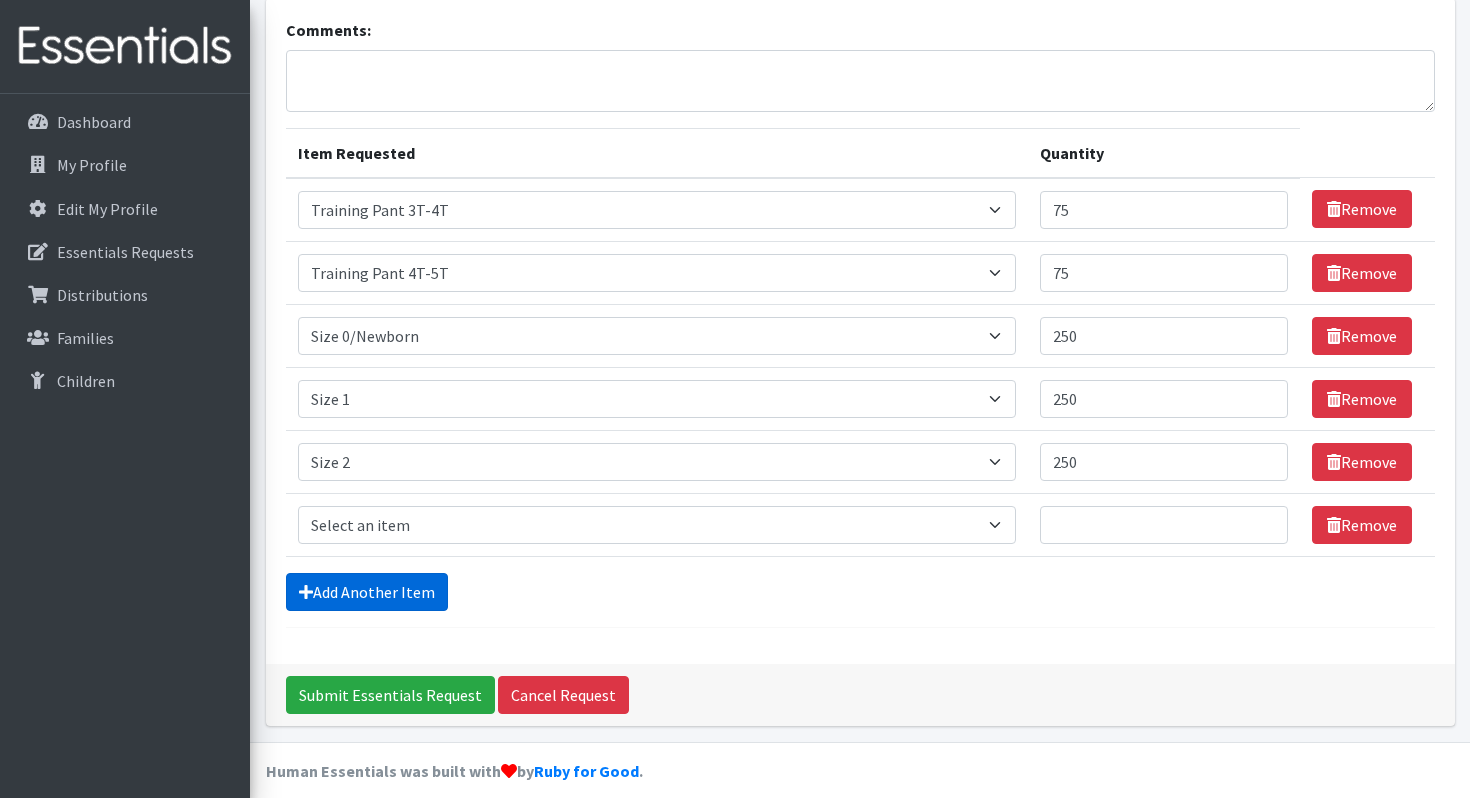 scroll, scrollTop: 150, scrollLeft: 0, axis: vertical 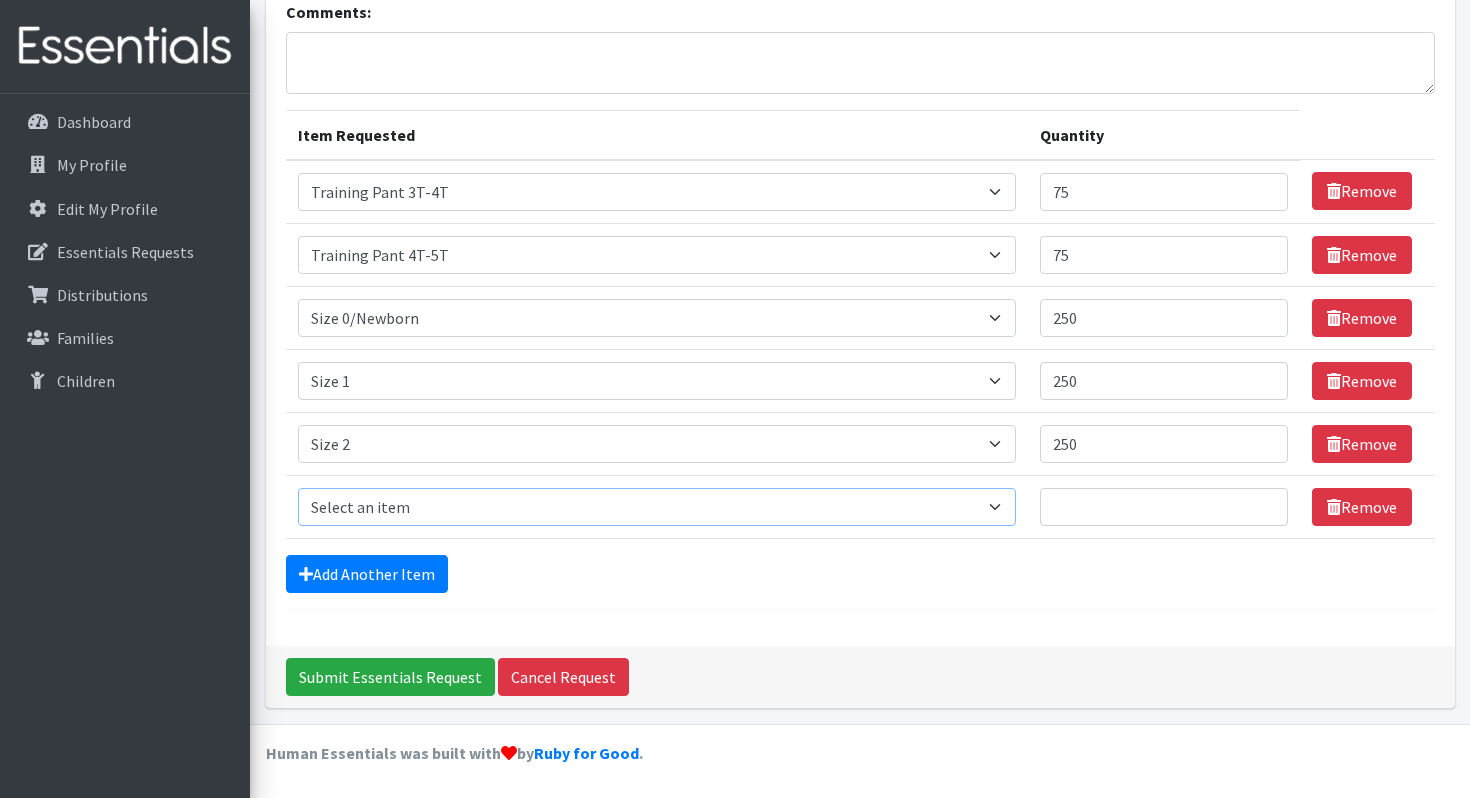 click on "Select an item
Size 0/Newborn
Size 1
Size 2
Size 3
Size 4
Size 5
Size 6
Size 7 (availability may vary)
Size Preemie (availability may vary)
Training Pant 2T-3T
Training Pant 3T-4T
Training Pant 4T-5T
health fair packets (1 diaper in multiple sizes in a small bag with a walk-up distribution flyer)" at bounding box center [657, 507] 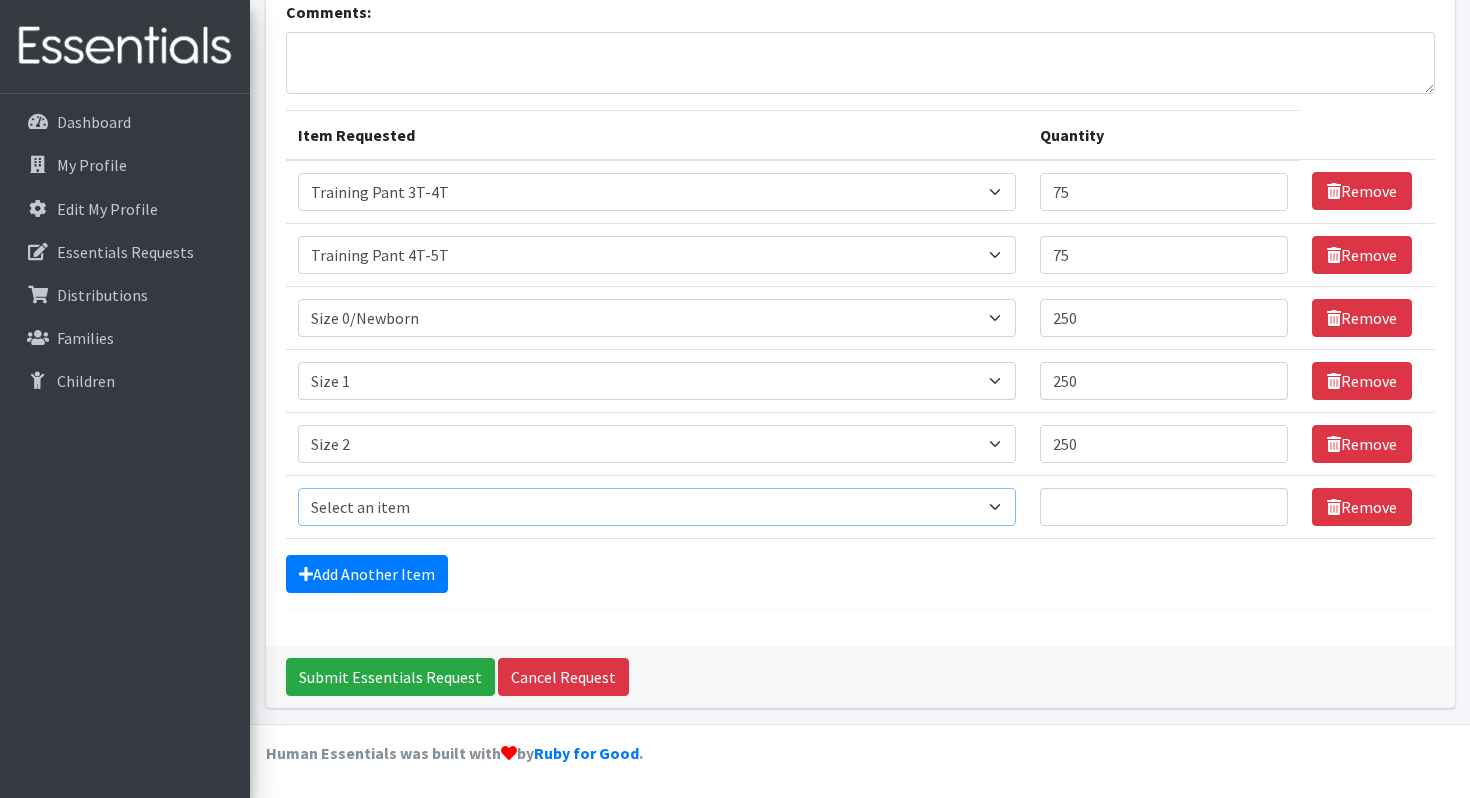 select on "1094" 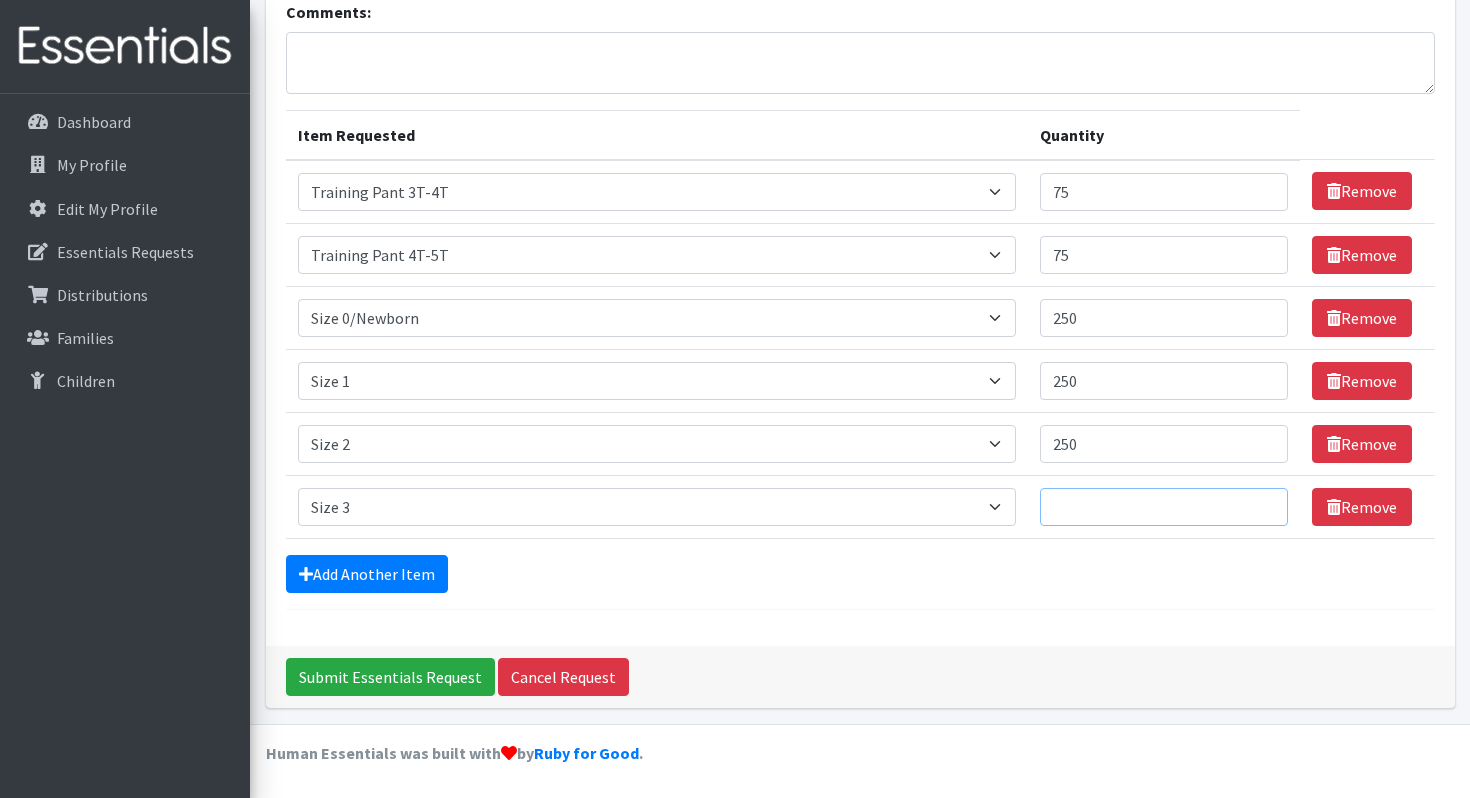 click on "Quantity" at bounding box center [1164, 507] 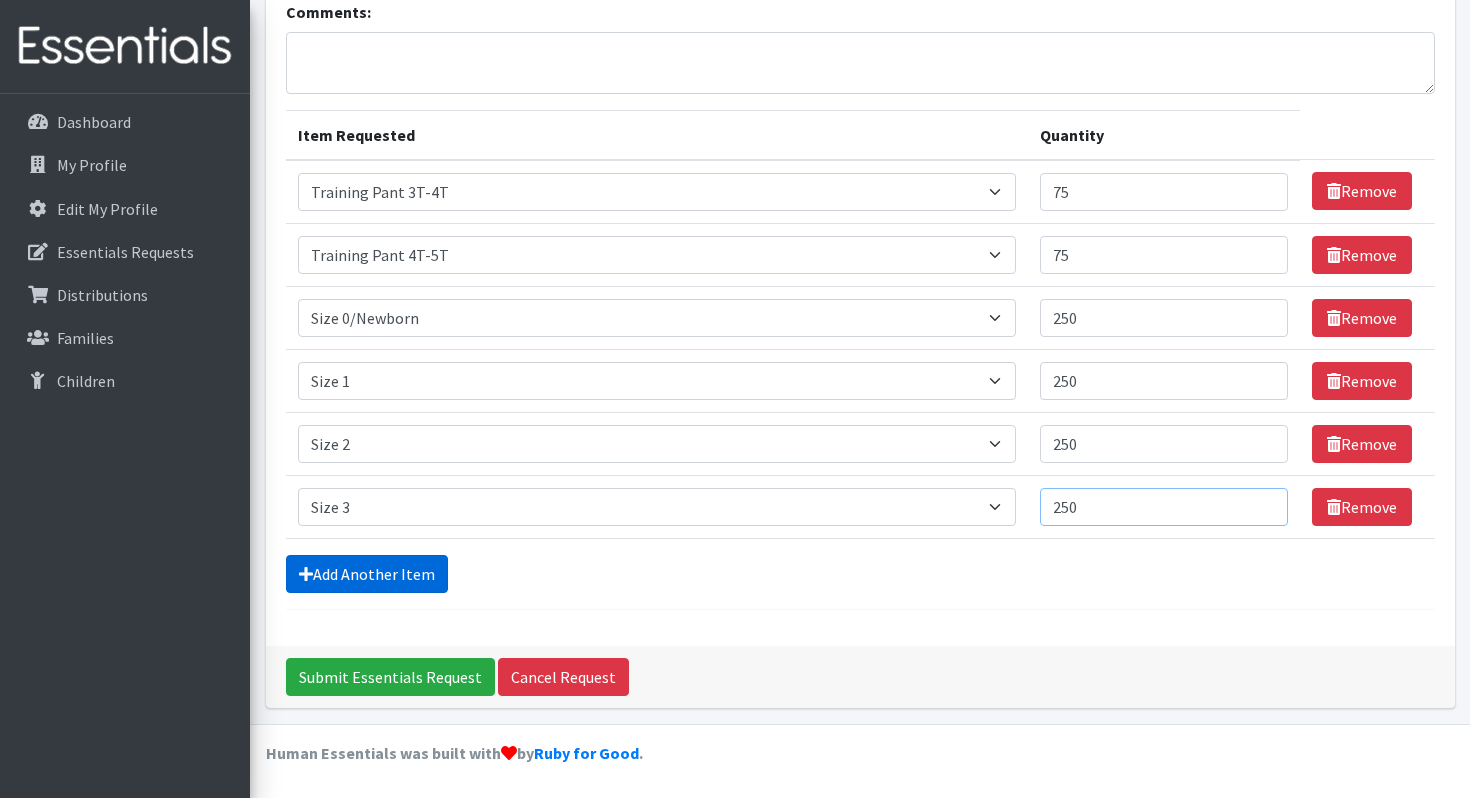 type on "250" 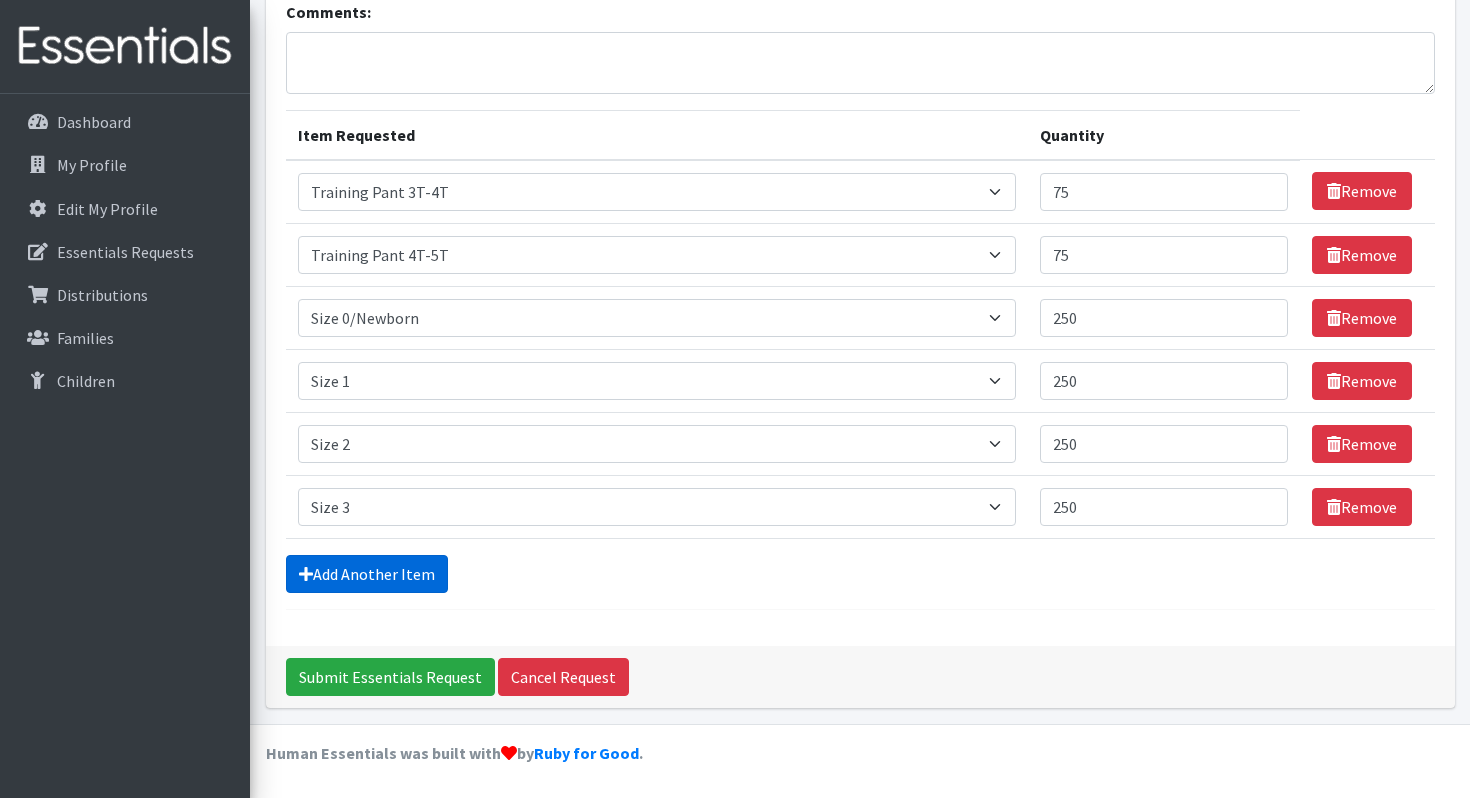 click on "Add Another Item" at bounding box center (367, 574) 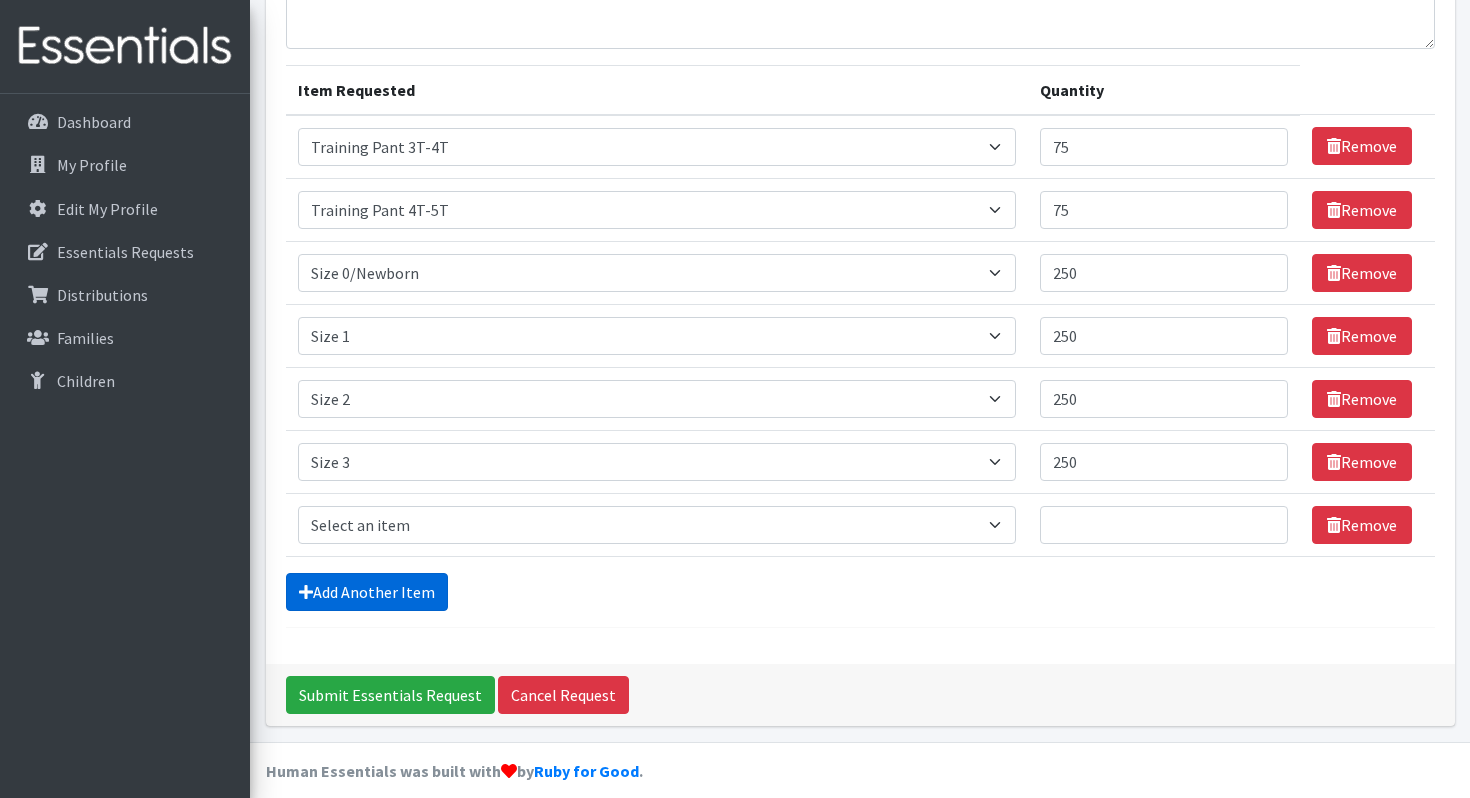 scroll, scrollTop: 213, scrollLeft: 0, axis: vertical 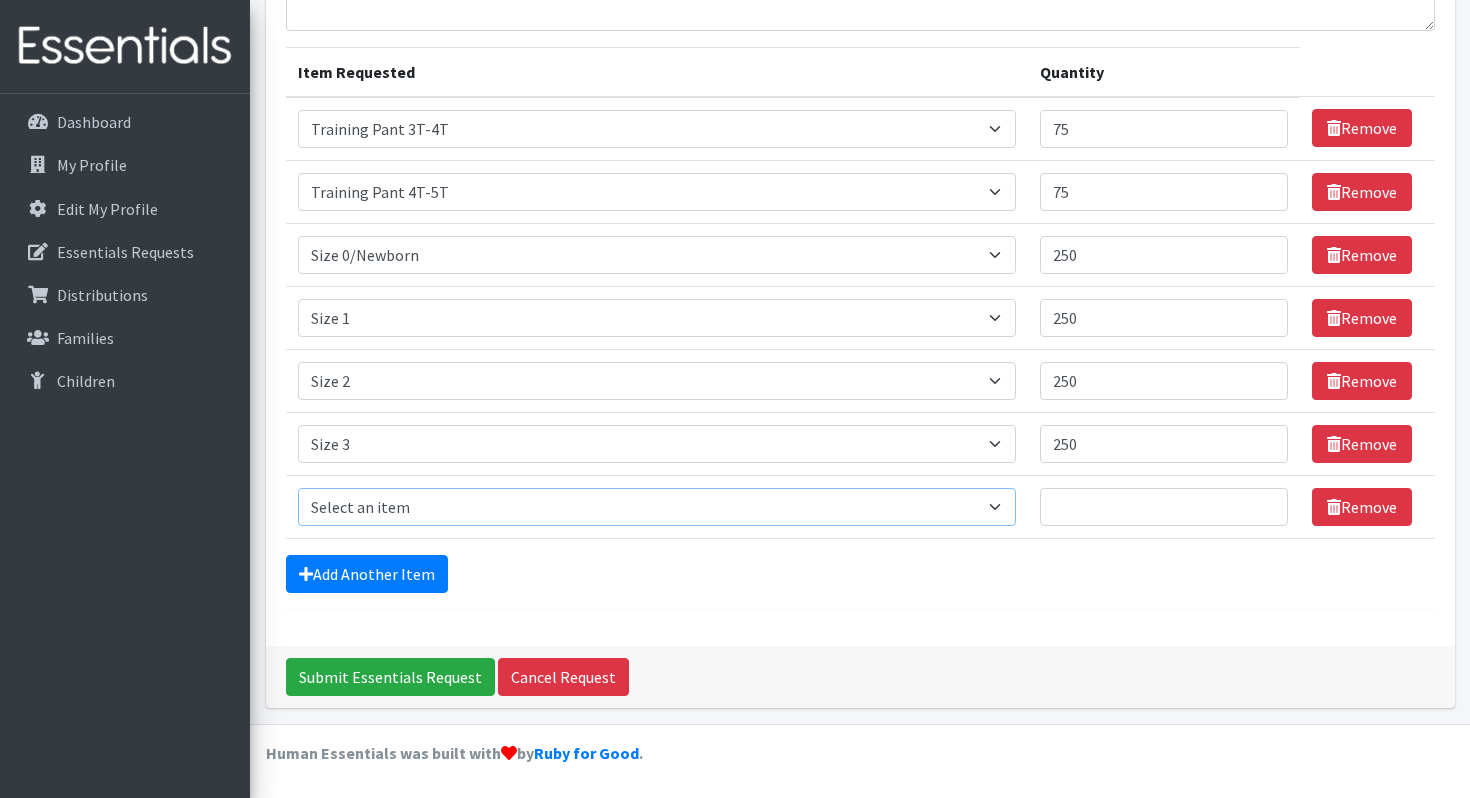 click on "Select an item
Size 0/Newborn
Size 1
Size 2
Size 3
Size 4
Size 5
Size 6
Size 7 (availability may vary)
Size Preemie (availability may vary)
Training Pant 2T-3T
Training Pant 3T-4T
Training Pant 4T-5T
health fair packets (1 diaper in multiple sizes in a small bag with a walk-up distribution flyer)" at bounding box center [657, 507] 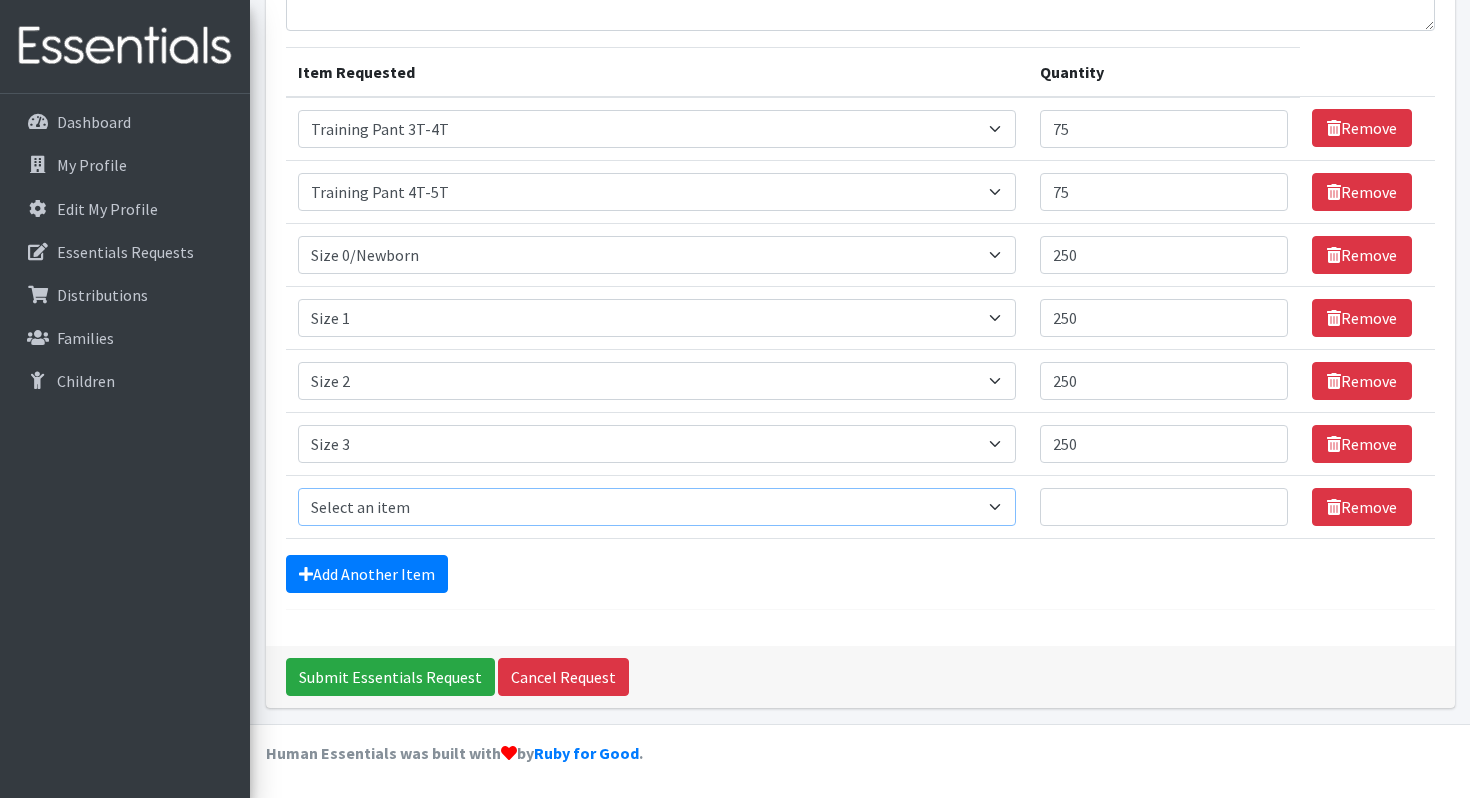 select on "1097" 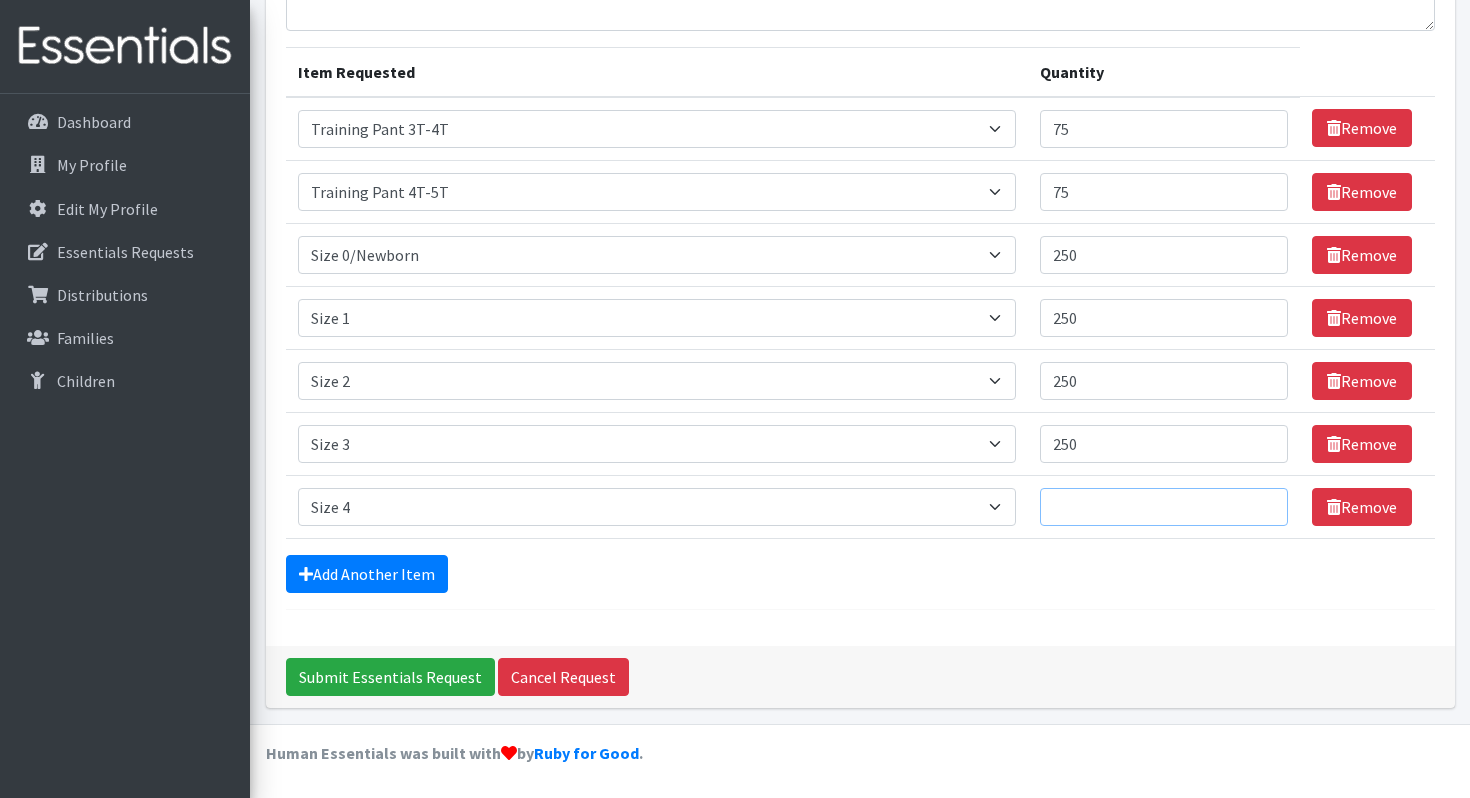 click on "Quantity" at bounding box center [1164, 507] 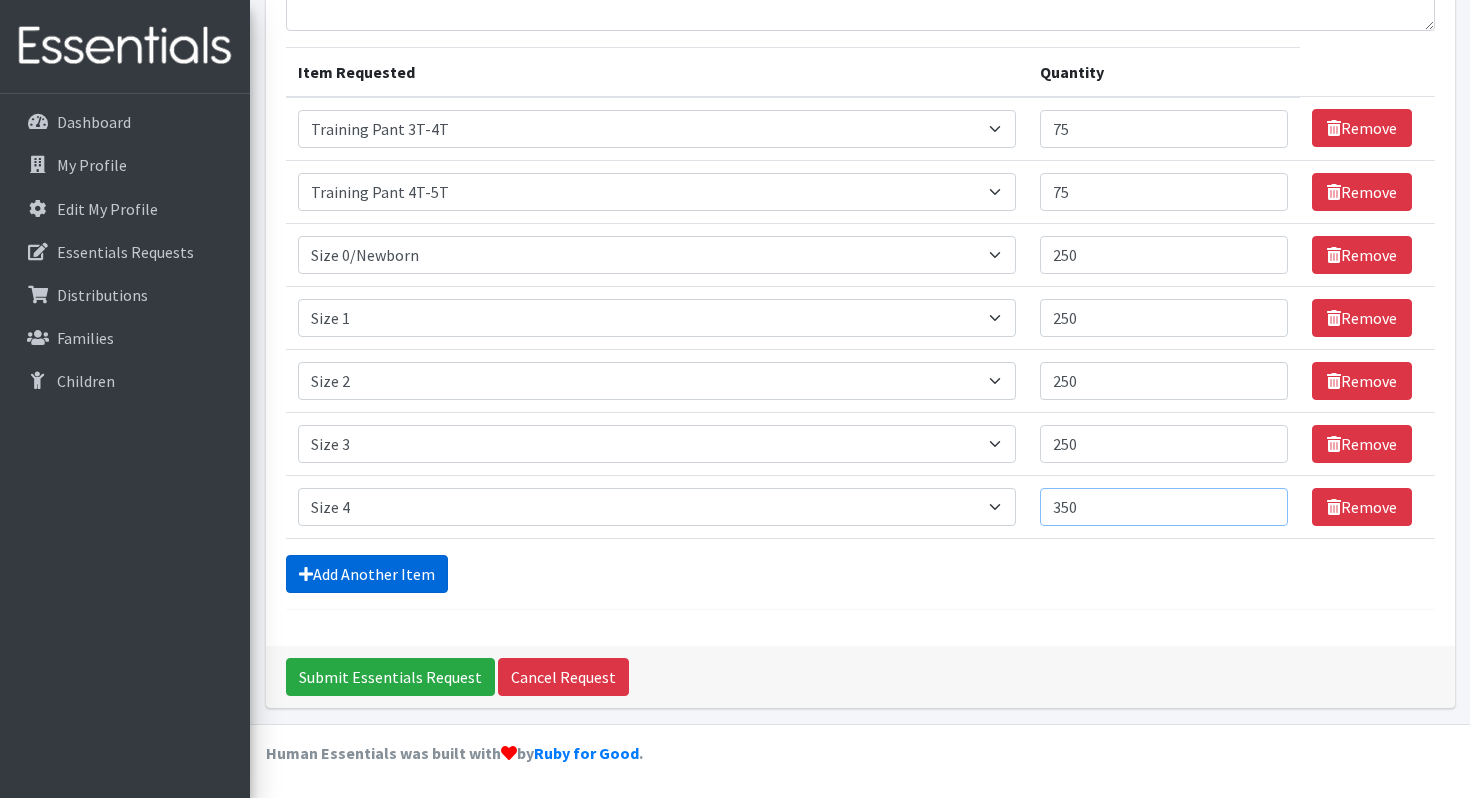type on "350" 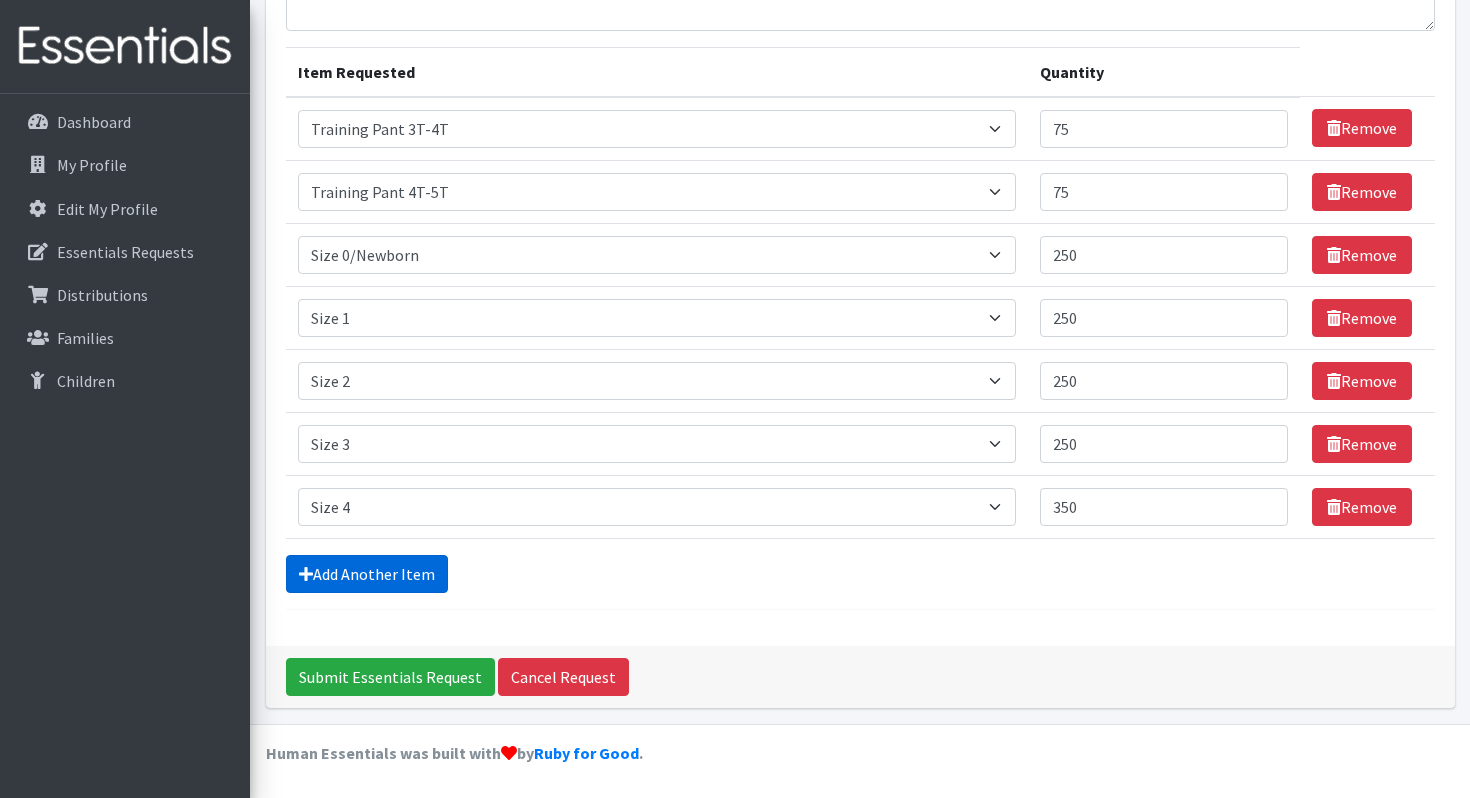 click on "Add Another Item" at bounding box center [367, 574] 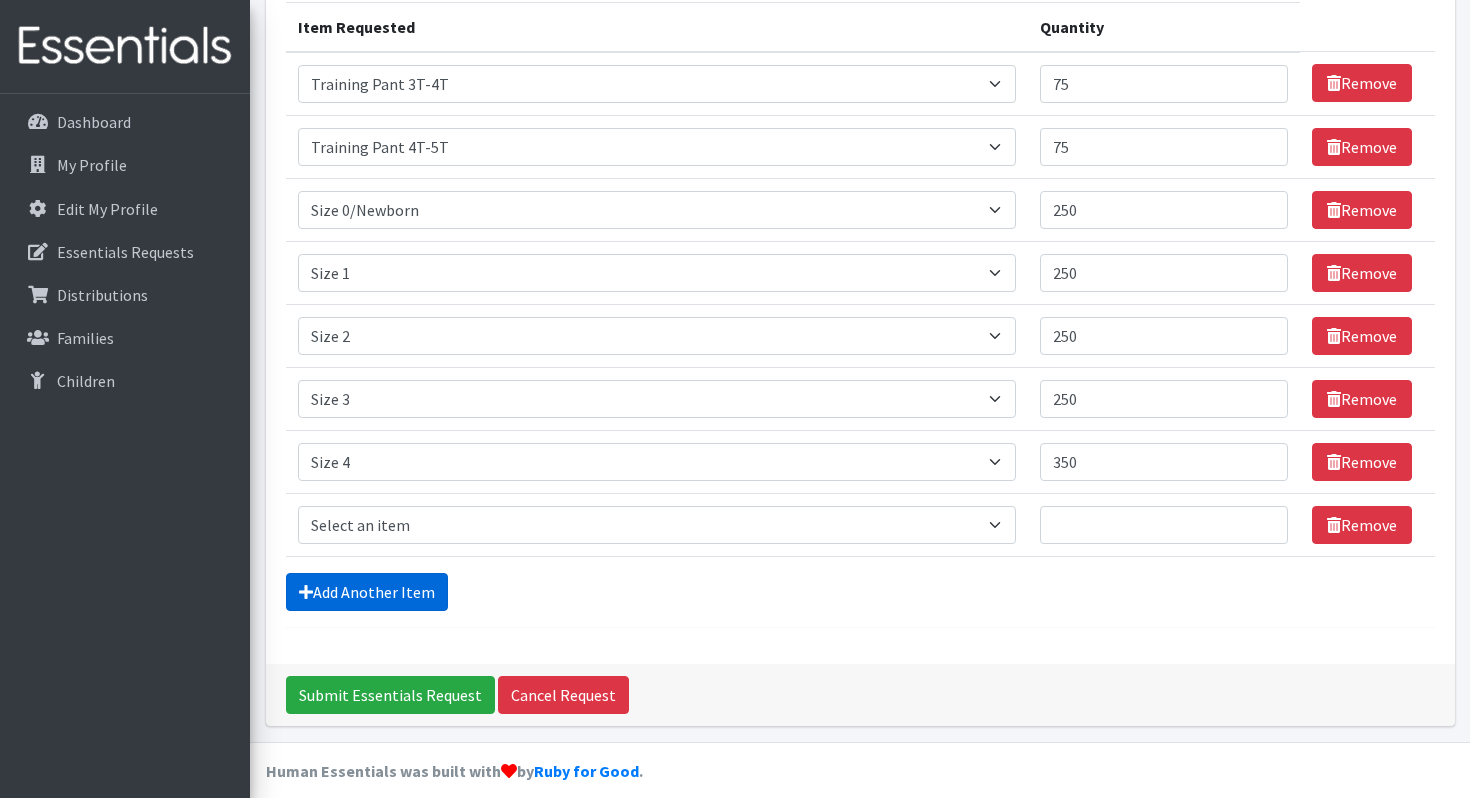 scroll, scrollTop: 276, scrollLeft: 0, axis: vertical 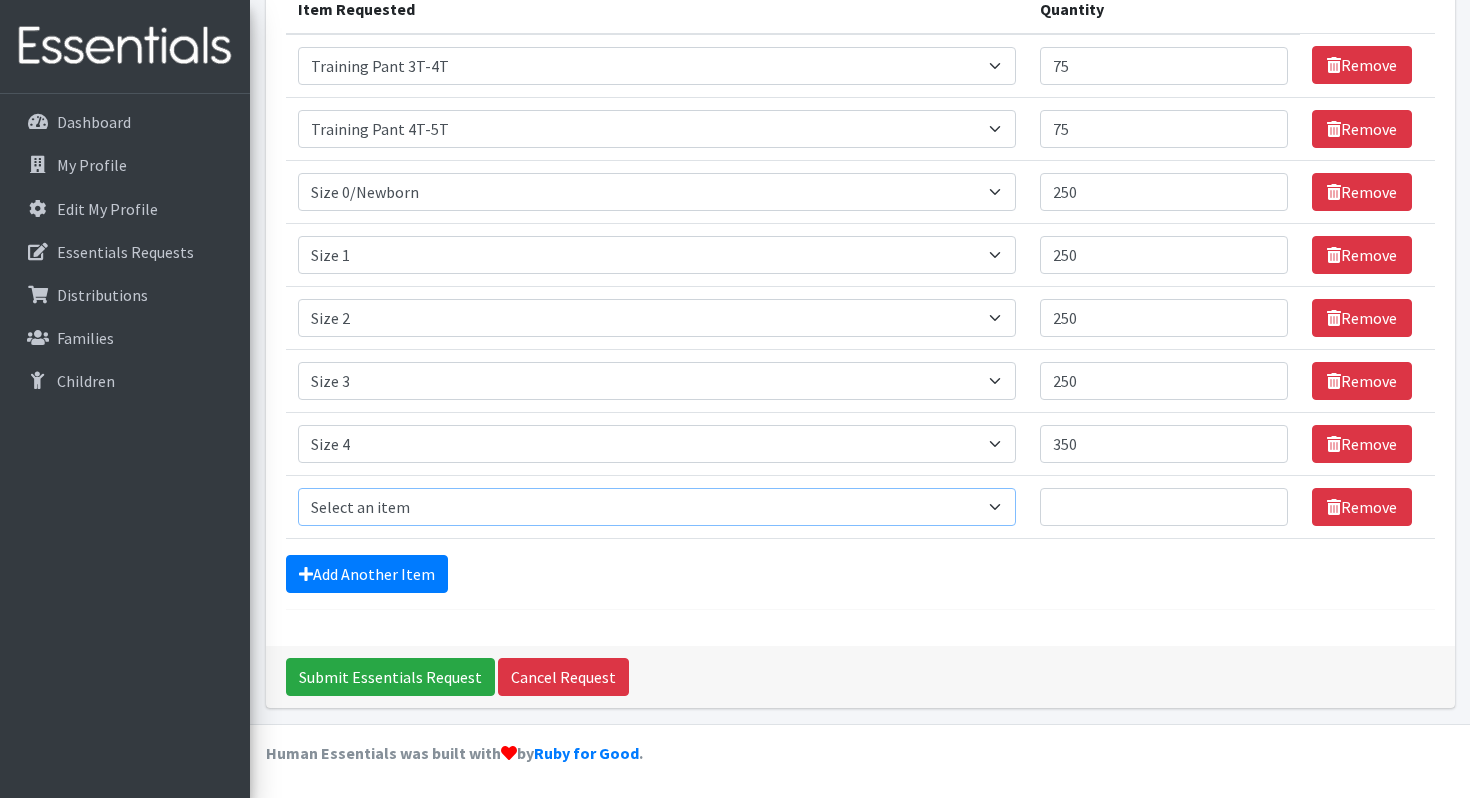 click on "Select an item
Size 0/Newborn
Size 1
Size 2
Size 3
Size 4
Size 5
Size 6
Size 7 (availability may vary)
Size Preemie (availability may vary)
Training Pant 2T-3T
Training Pant 3T-4T
Training Pant 4T-5T
health fair packets (1 diaper in multiple sizes in a small bag with a walk-up distribution flyer)" at bounding box center [657, 507] 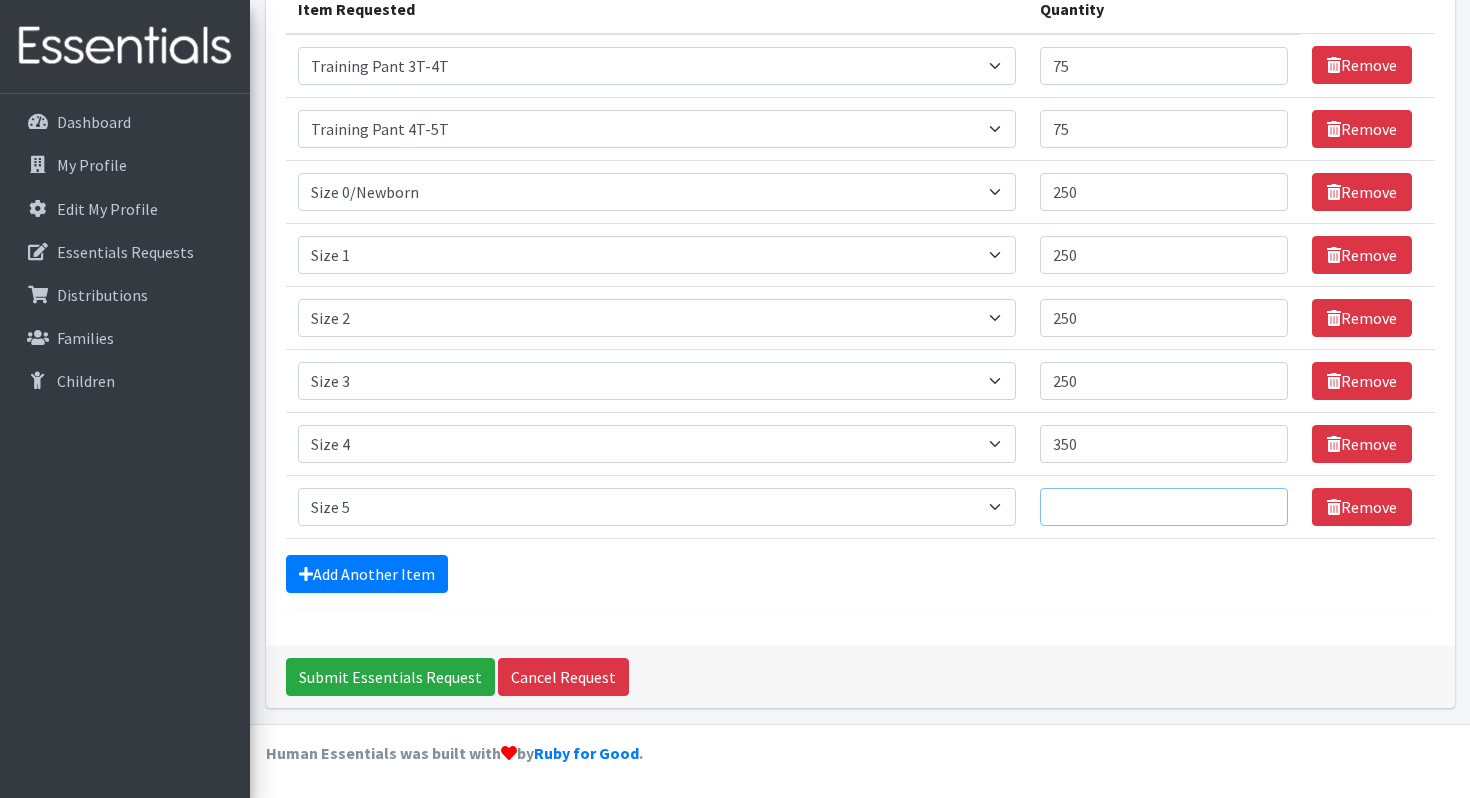 click on "Quantity" at bounding box center (1164, 507) 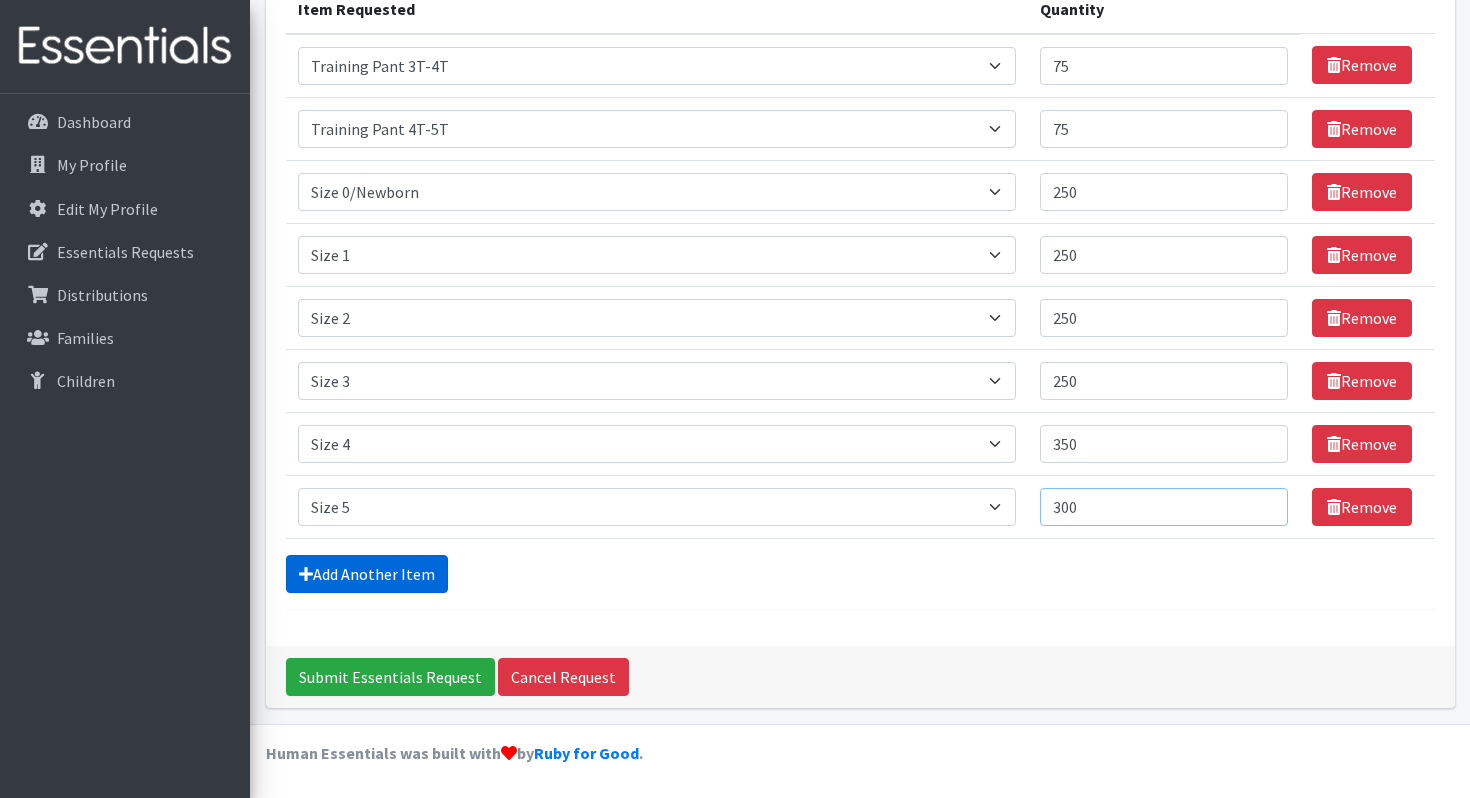 type on "300" 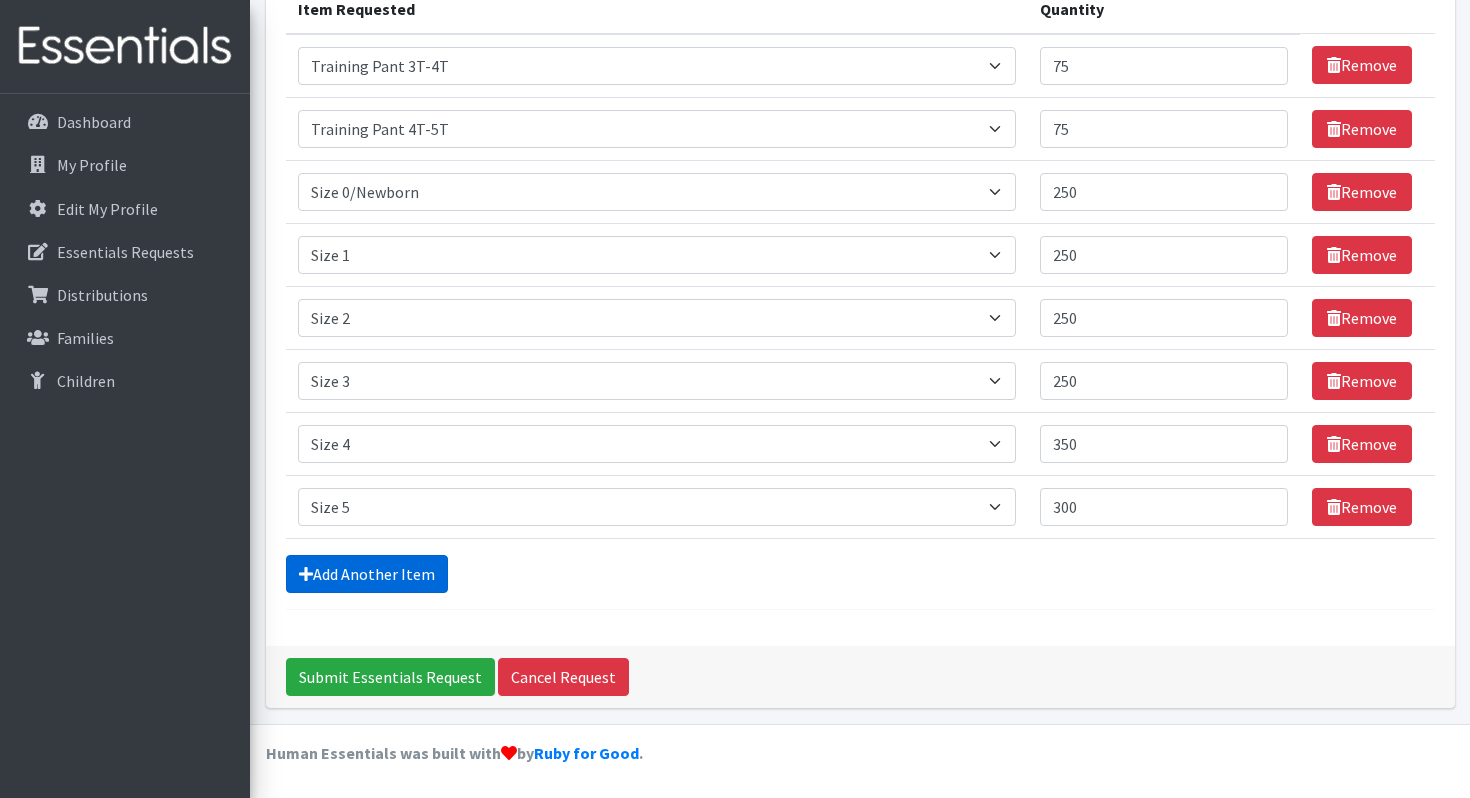 click on "Add Another Item" at bounding box center [367, 574] 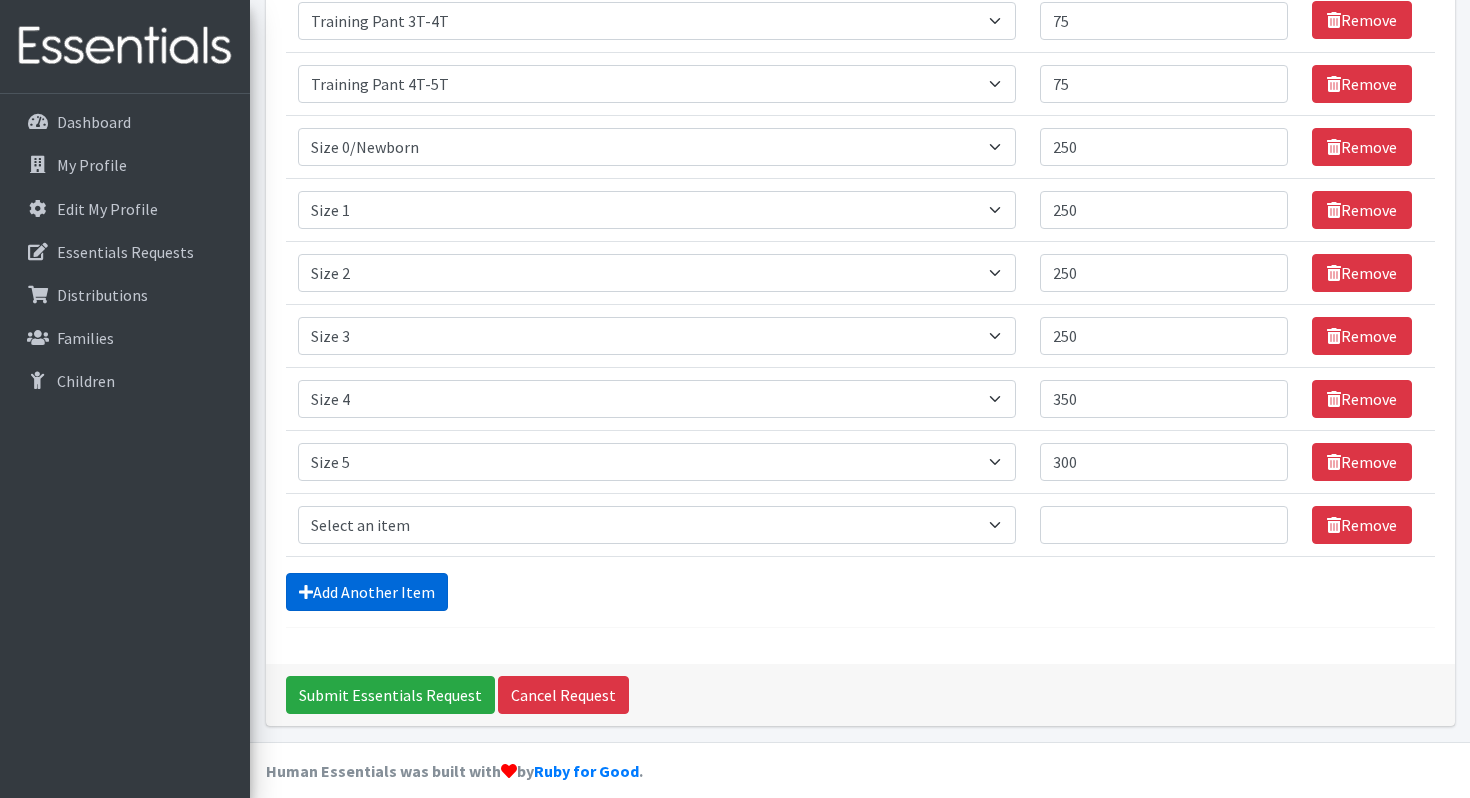 scroll, scrollTop: 339, scrollLeft: 0, axis: vertical 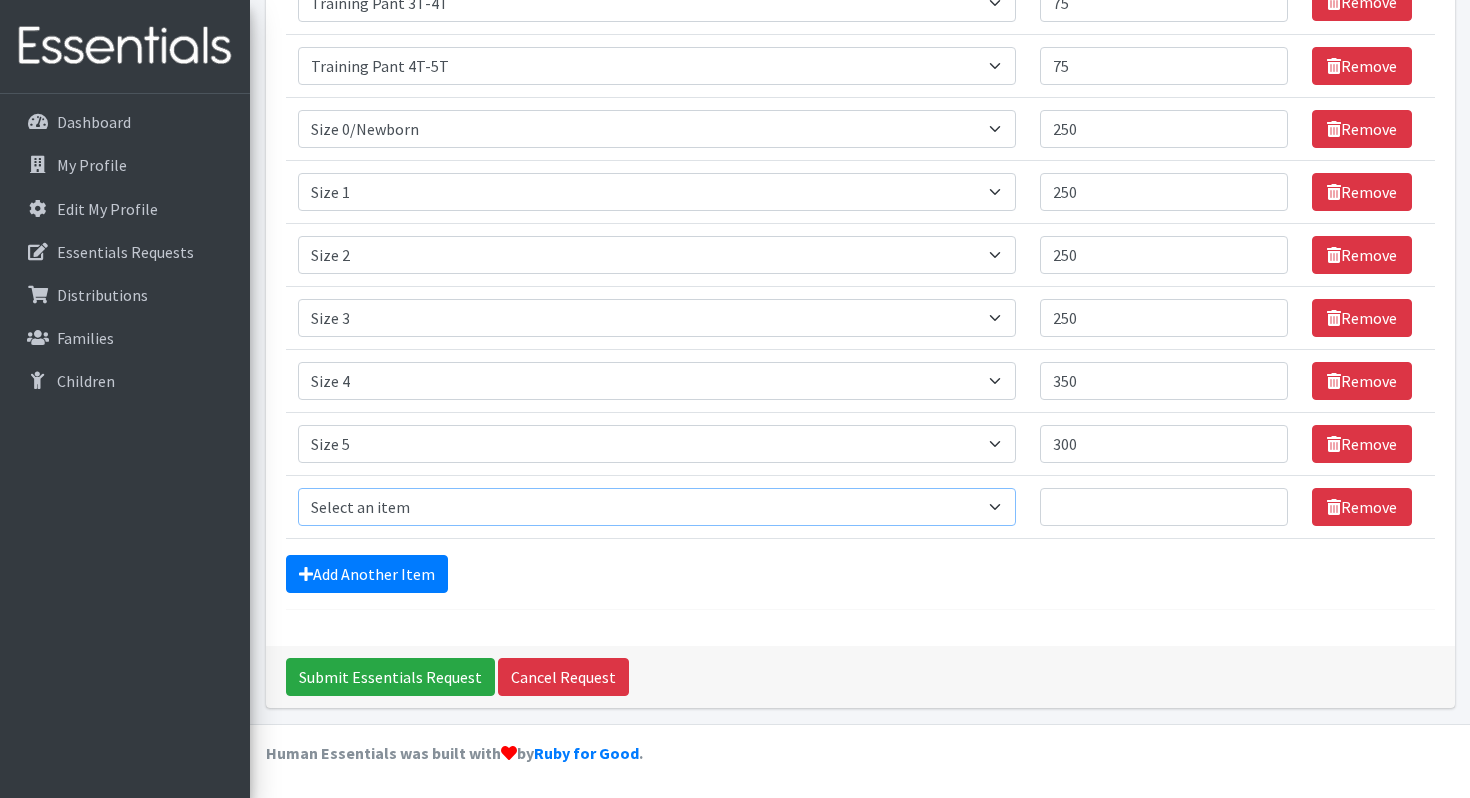 click on "Select an item
Size 0/Newborn
Size 1
Size 2
Size 3
Size 4
Size 5
Size 6
Size 7 (availability may vary)
Size Preemie (availability may vary)
Training Pant 2T-3T
Training Pant 3T-4T
Training Pant 4T-5T
health fair packets (1 diaper in multiple sizes in a small bag with a walk-up distribution flyer)" at bounding box center (657, 507) 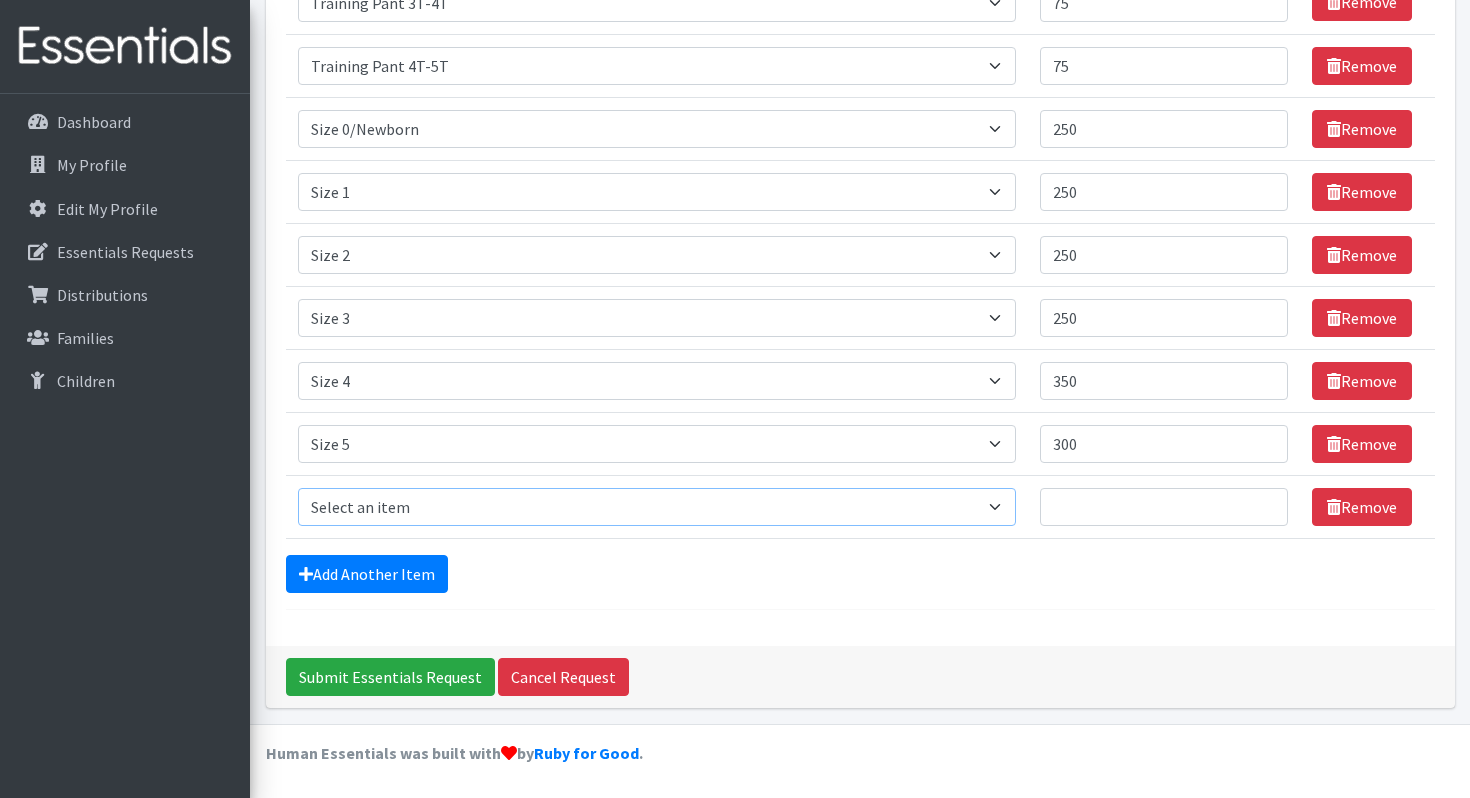 select on "1100" 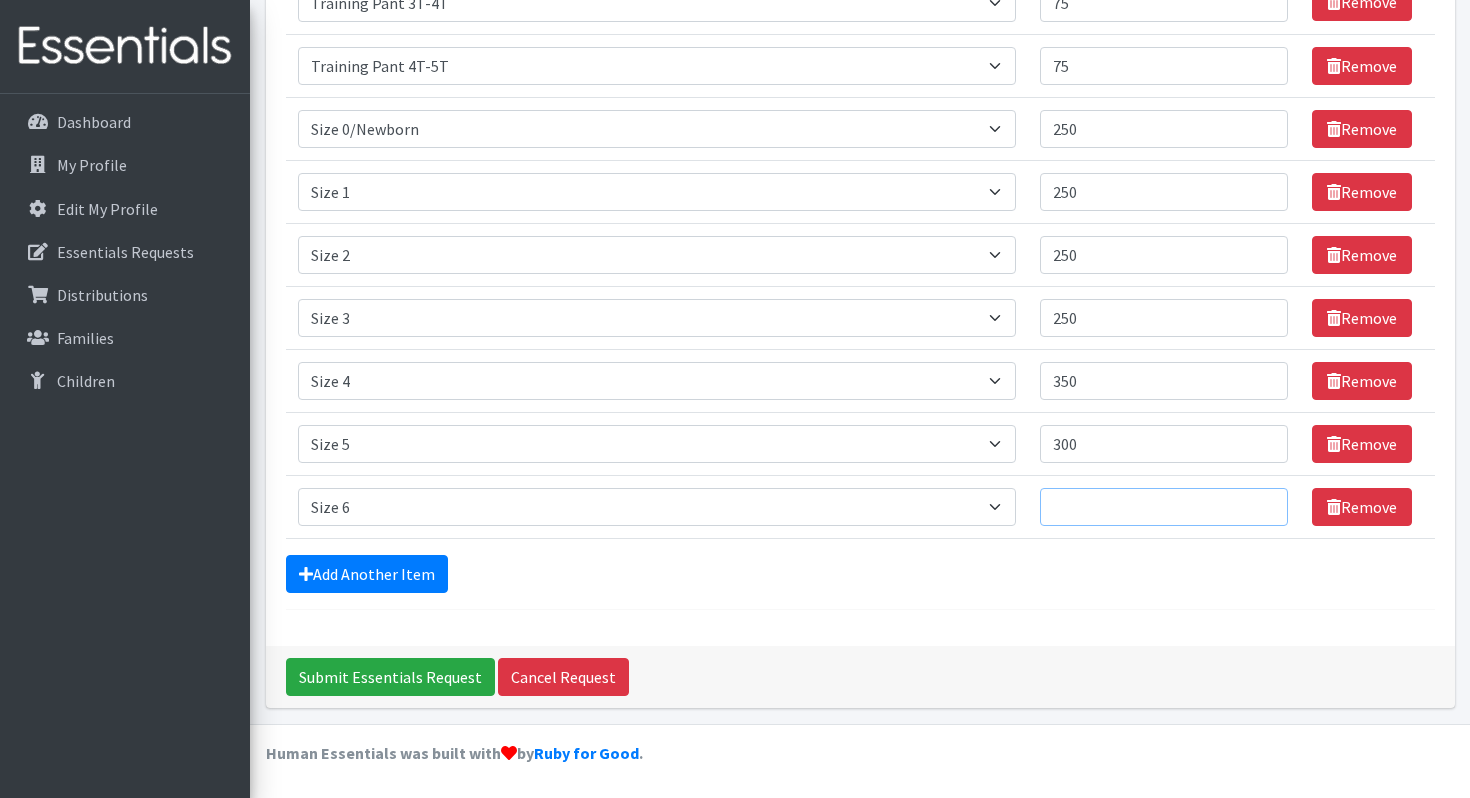 click on "Quantity" at bounding box center [1164, 507] 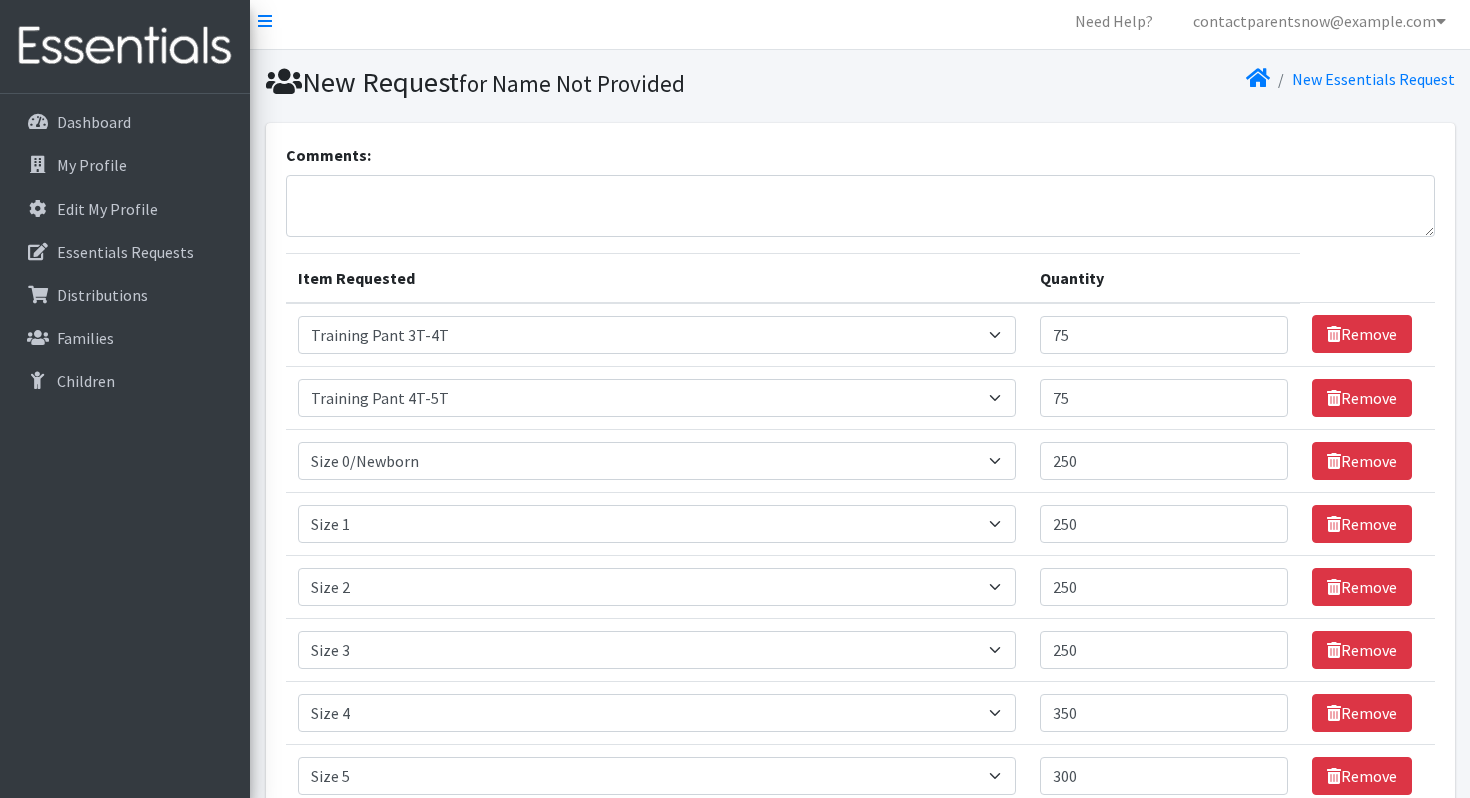 scroll, scrollTop: 1, scrollLeft: 0, axis: vertical 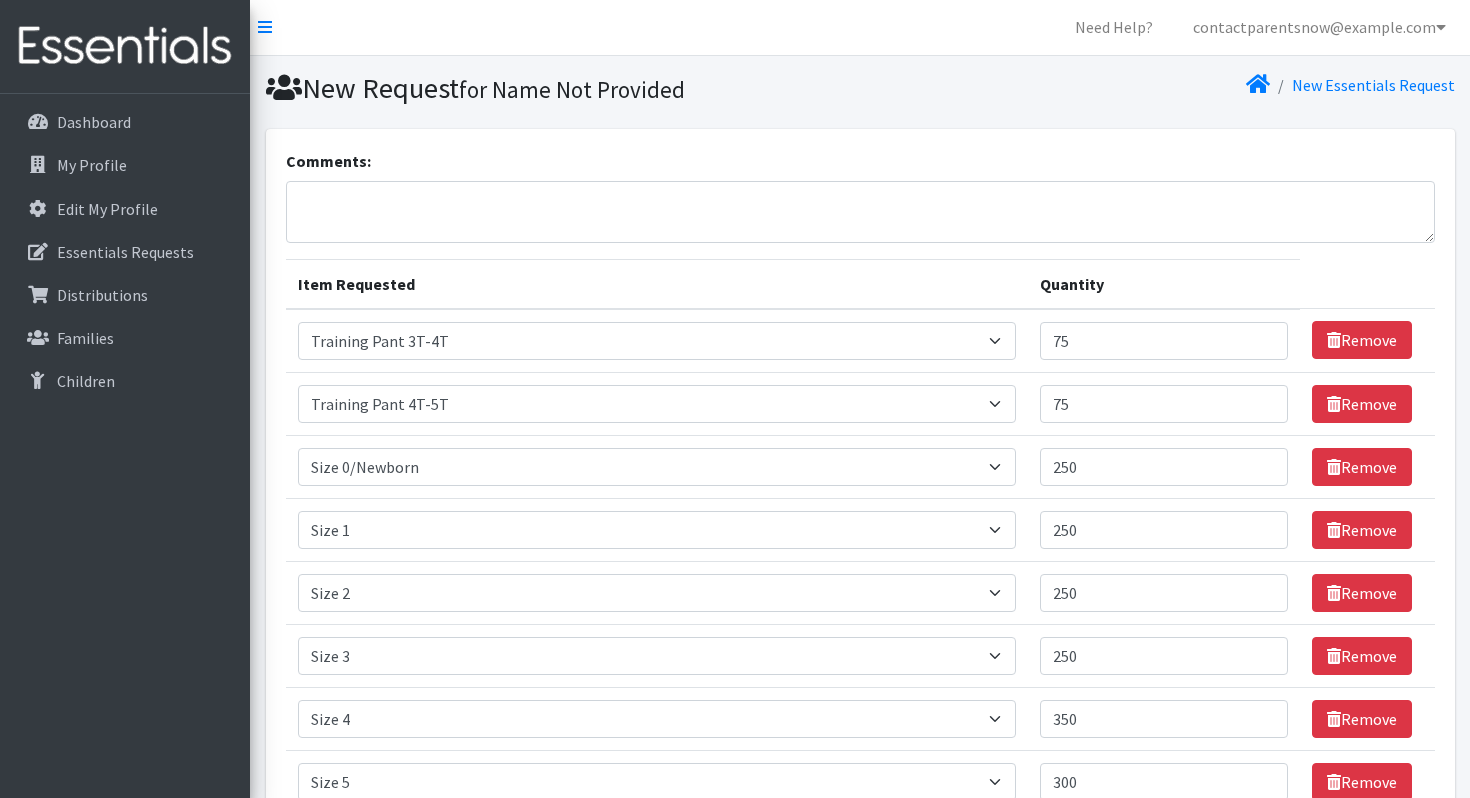type on "300" 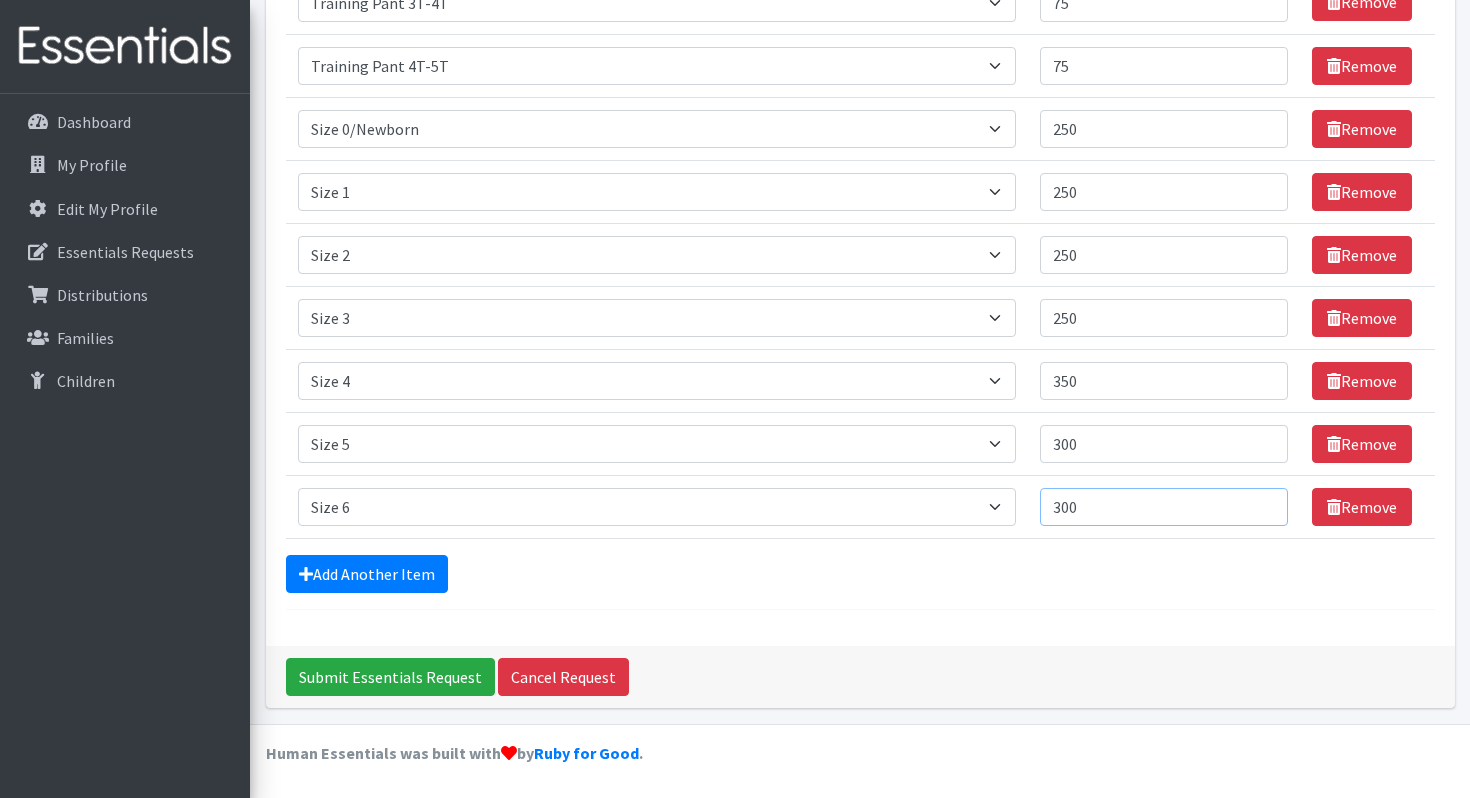 scroll, scrollTop: 228, scrollLeft: 0, axis: vertical 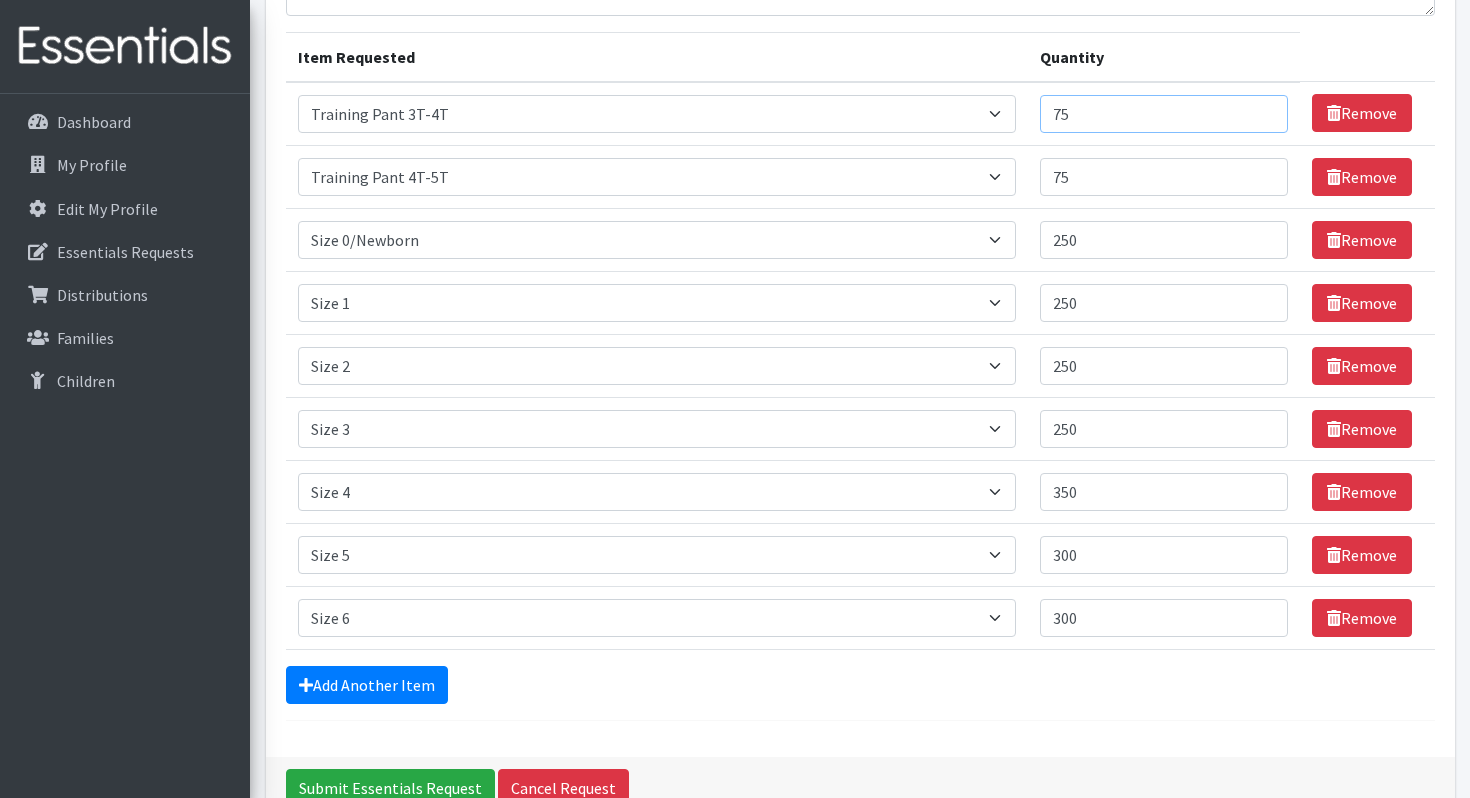 drag, startPoint x: 1107, startPoint y: 115, endPoint x: 1050, endPoint y: 116, distance: 57.00877 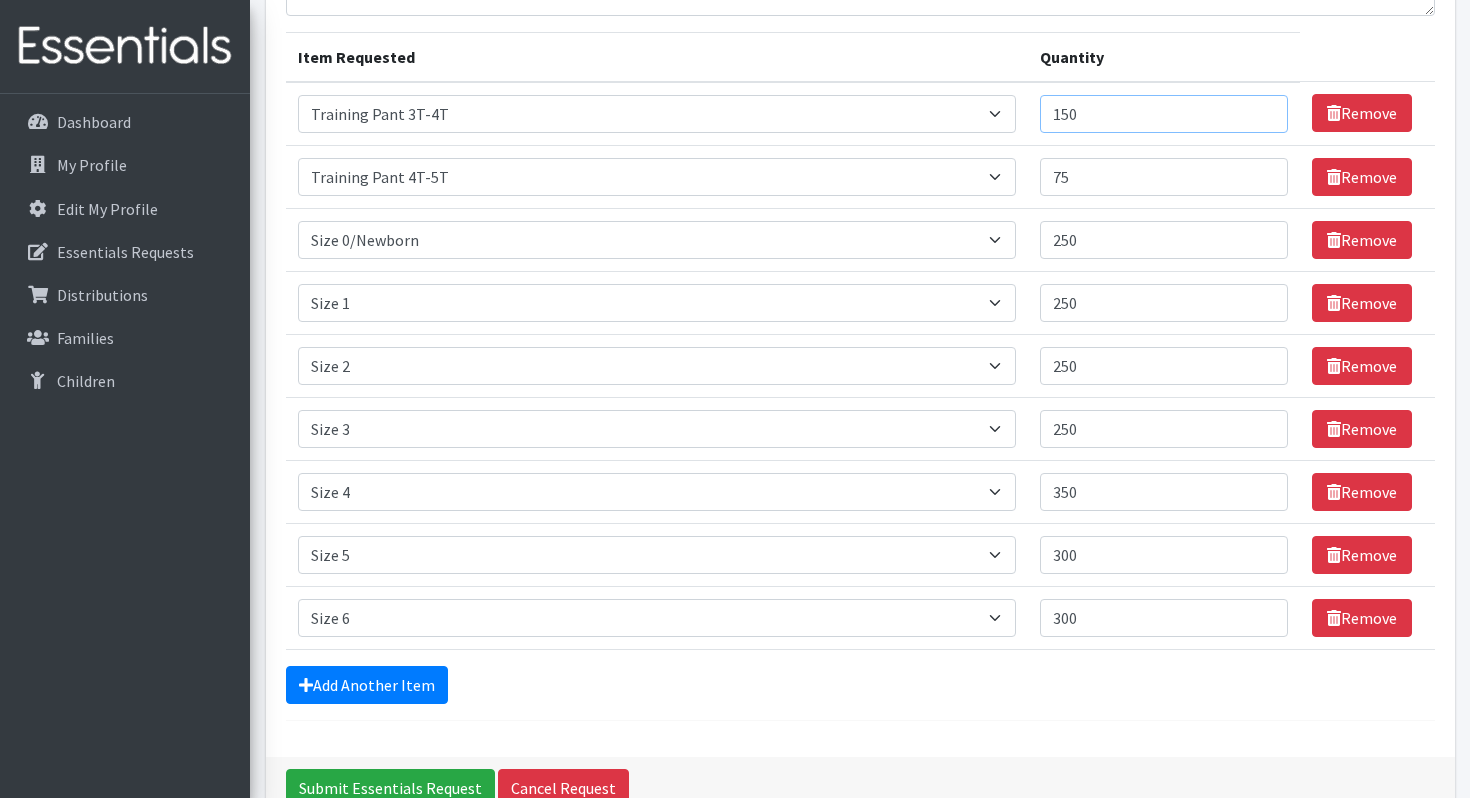 type on "150" 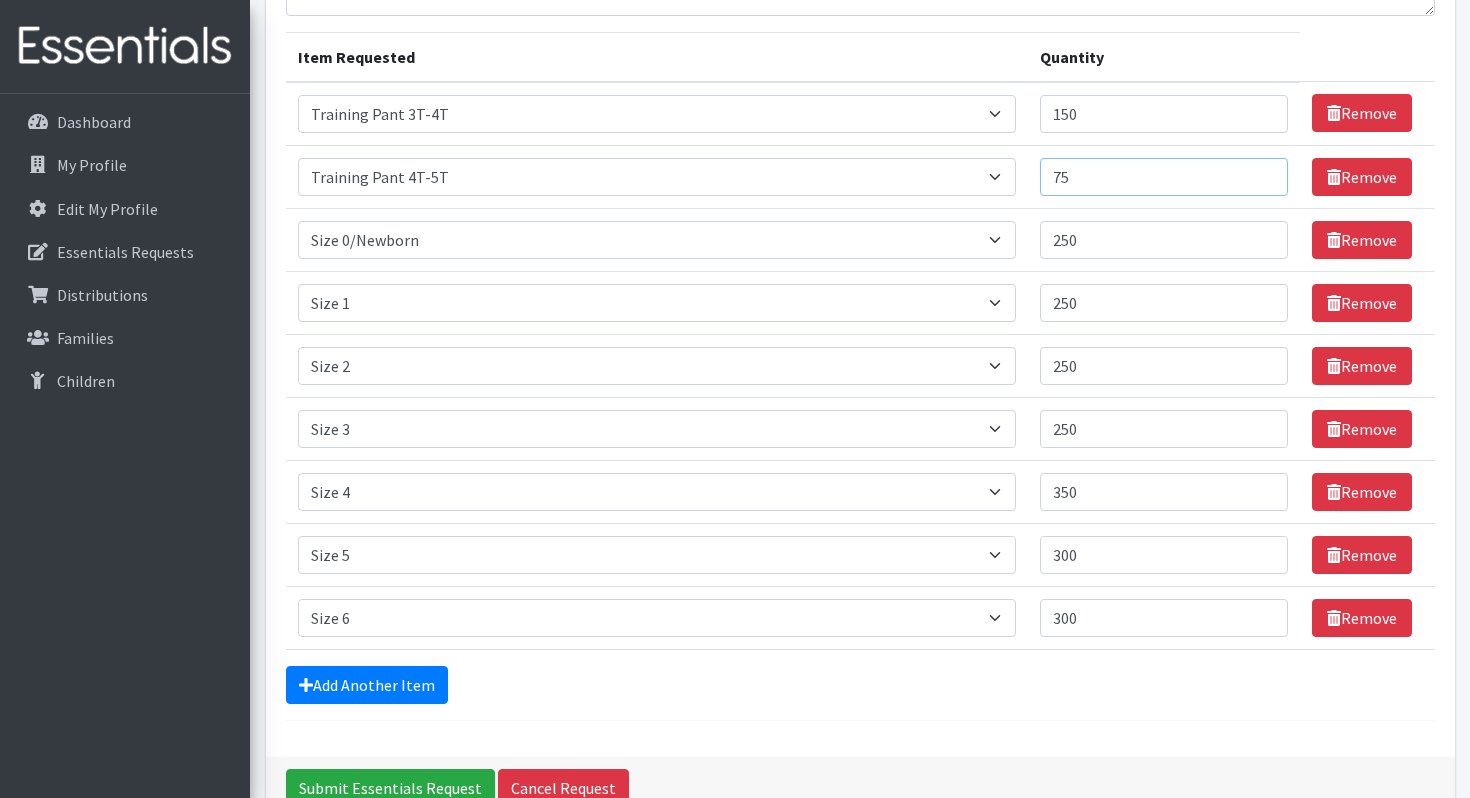 drag, startPoint x: 1095, startPoint y: 179, endPoint x: 1038, endPoint y: 179, distance: 57 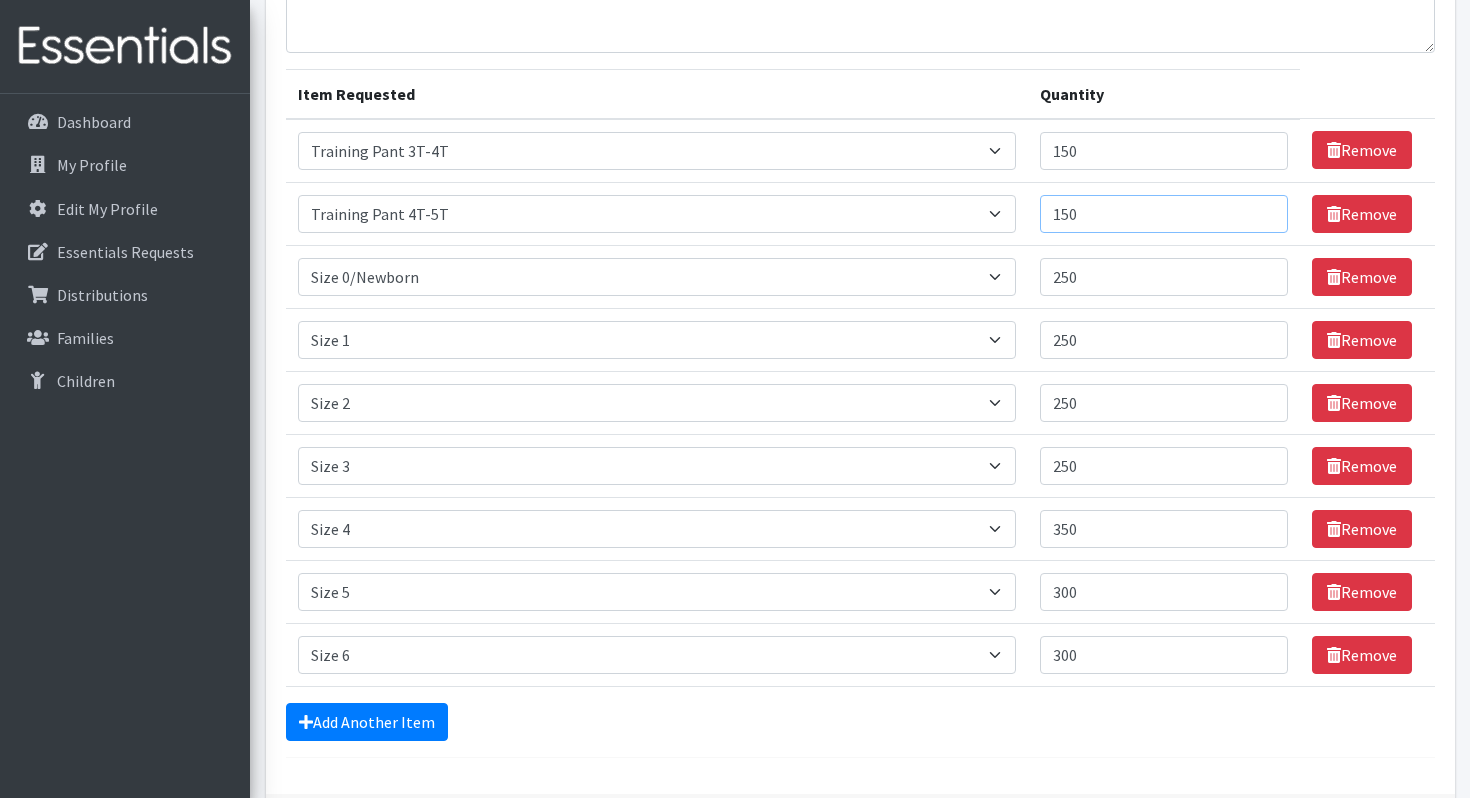 scroll, scrollTop: 184, scrollLeft: 0, axis: vertical 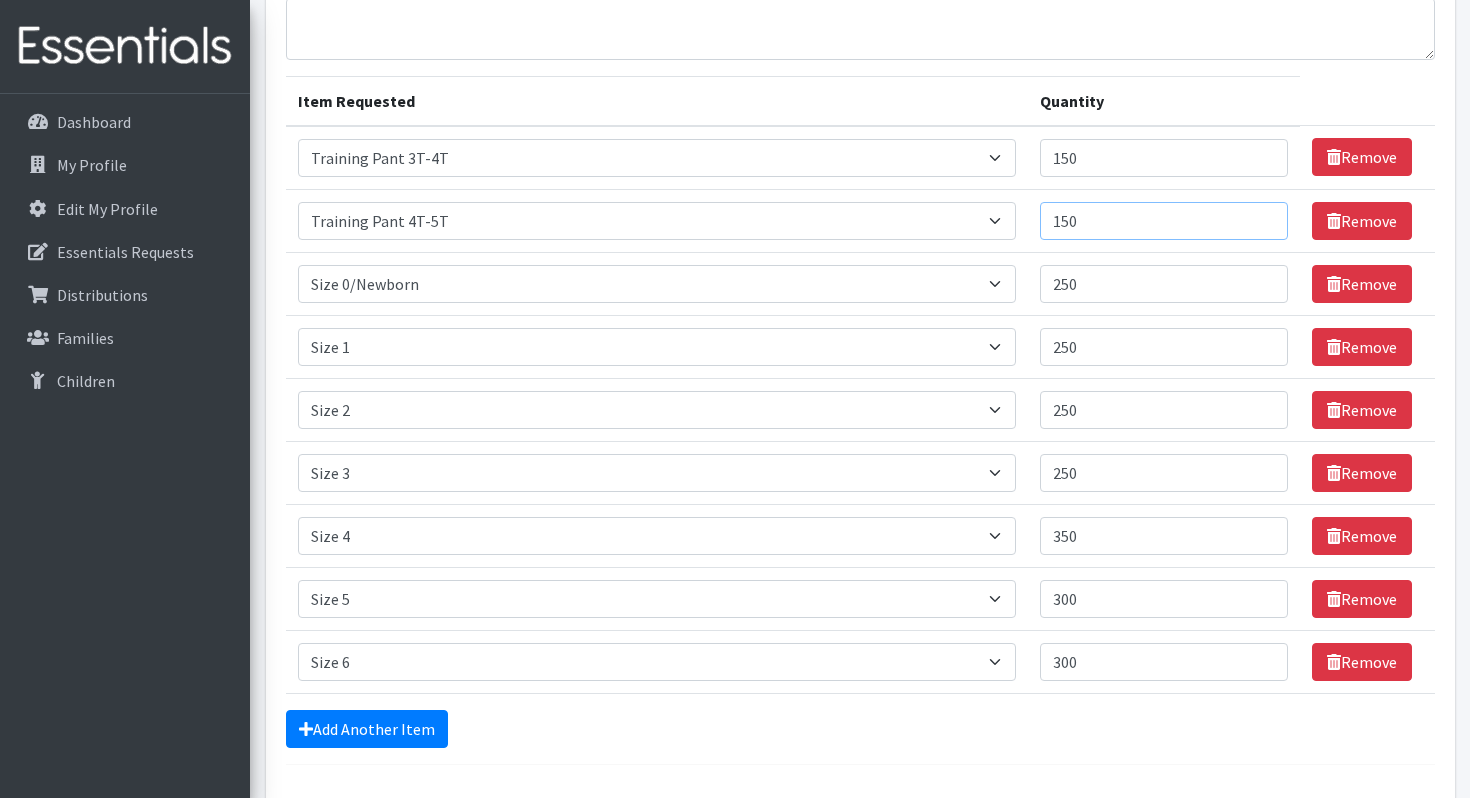 type on "150" 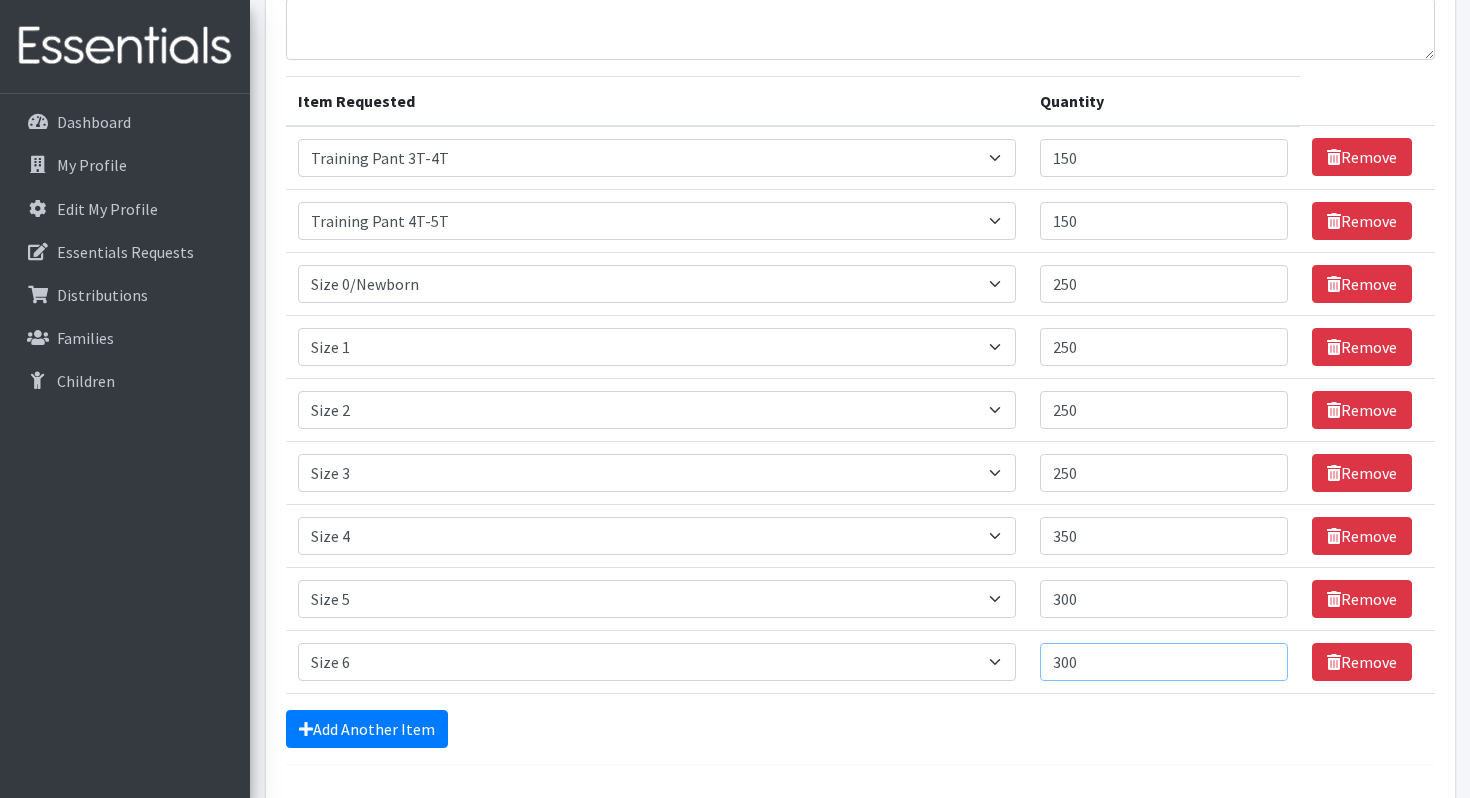click on "300" at bounding box center [1164, 662] 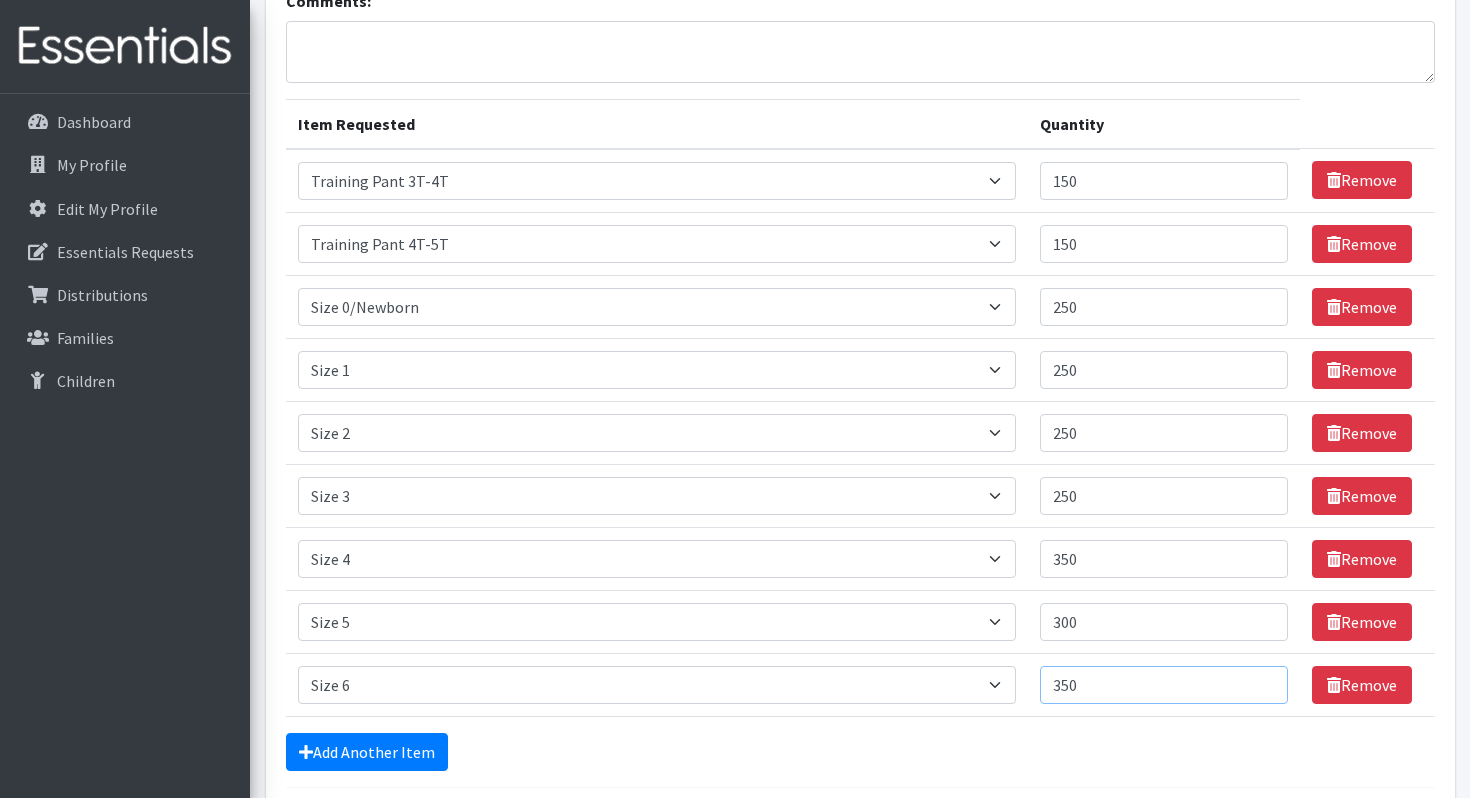 scroll, scrollTop: 339, scrollLeft: 0, axis: vertical 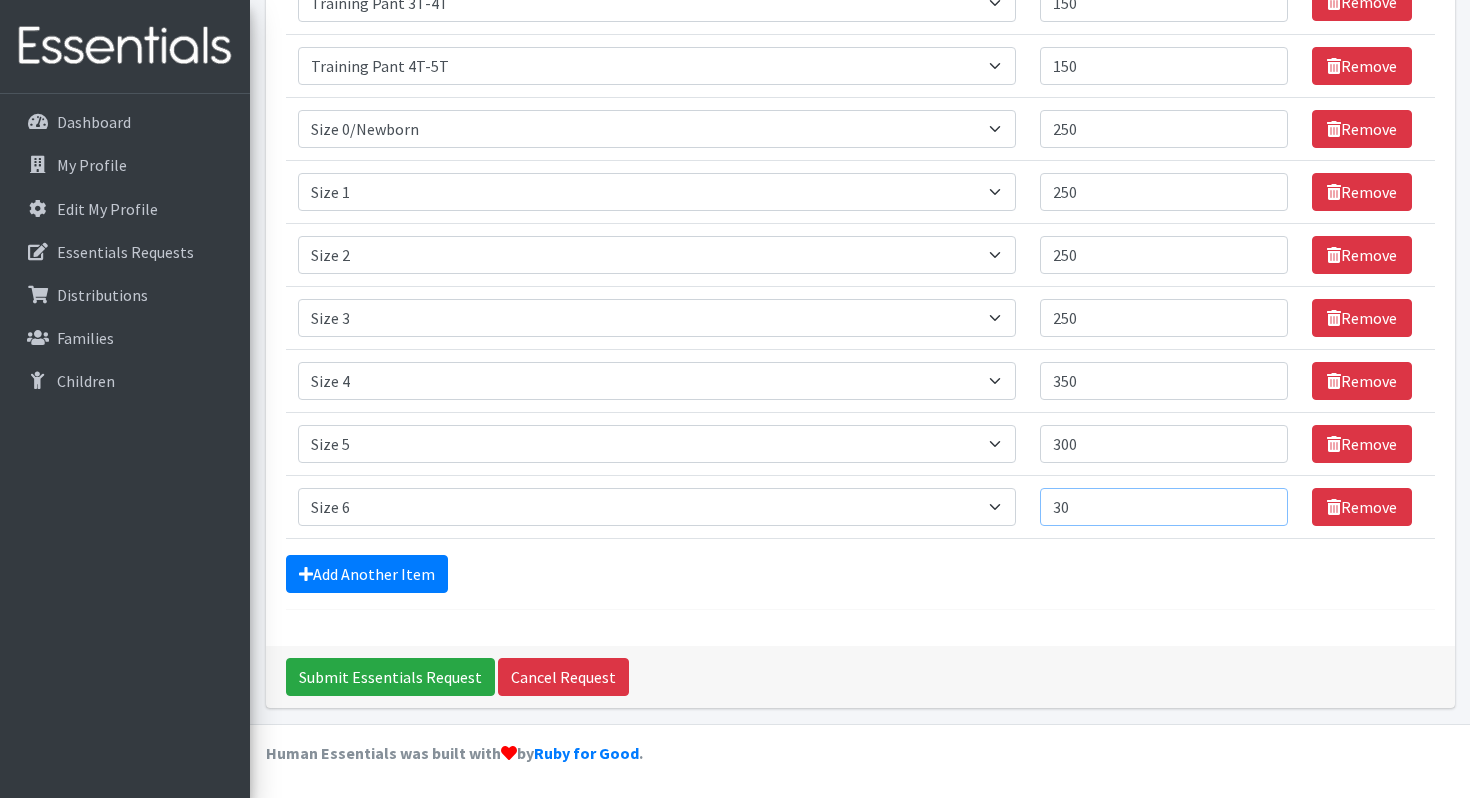 type on "300" 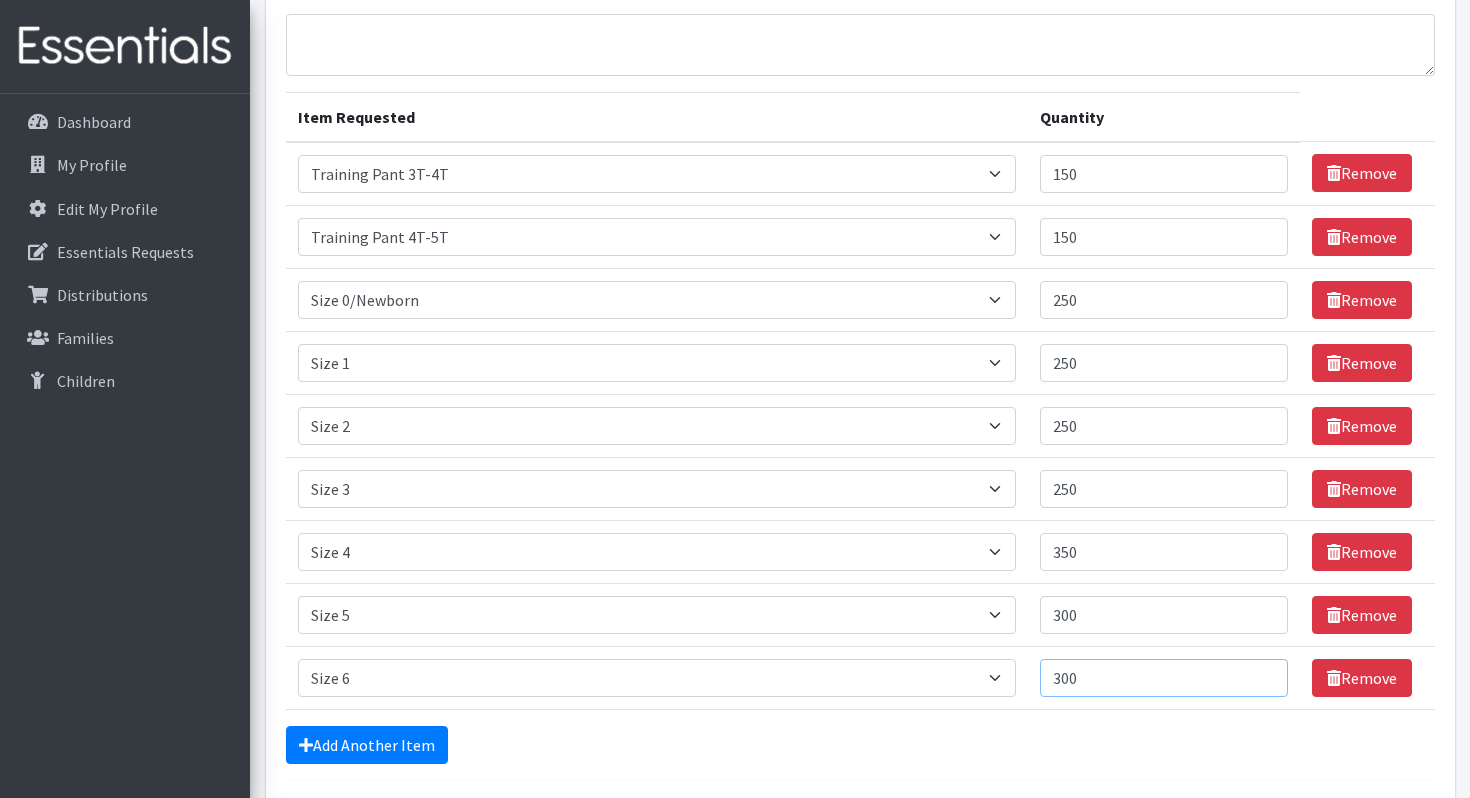 scroll, scrollTop: 157, scrollLeft: 0, axis: vertical 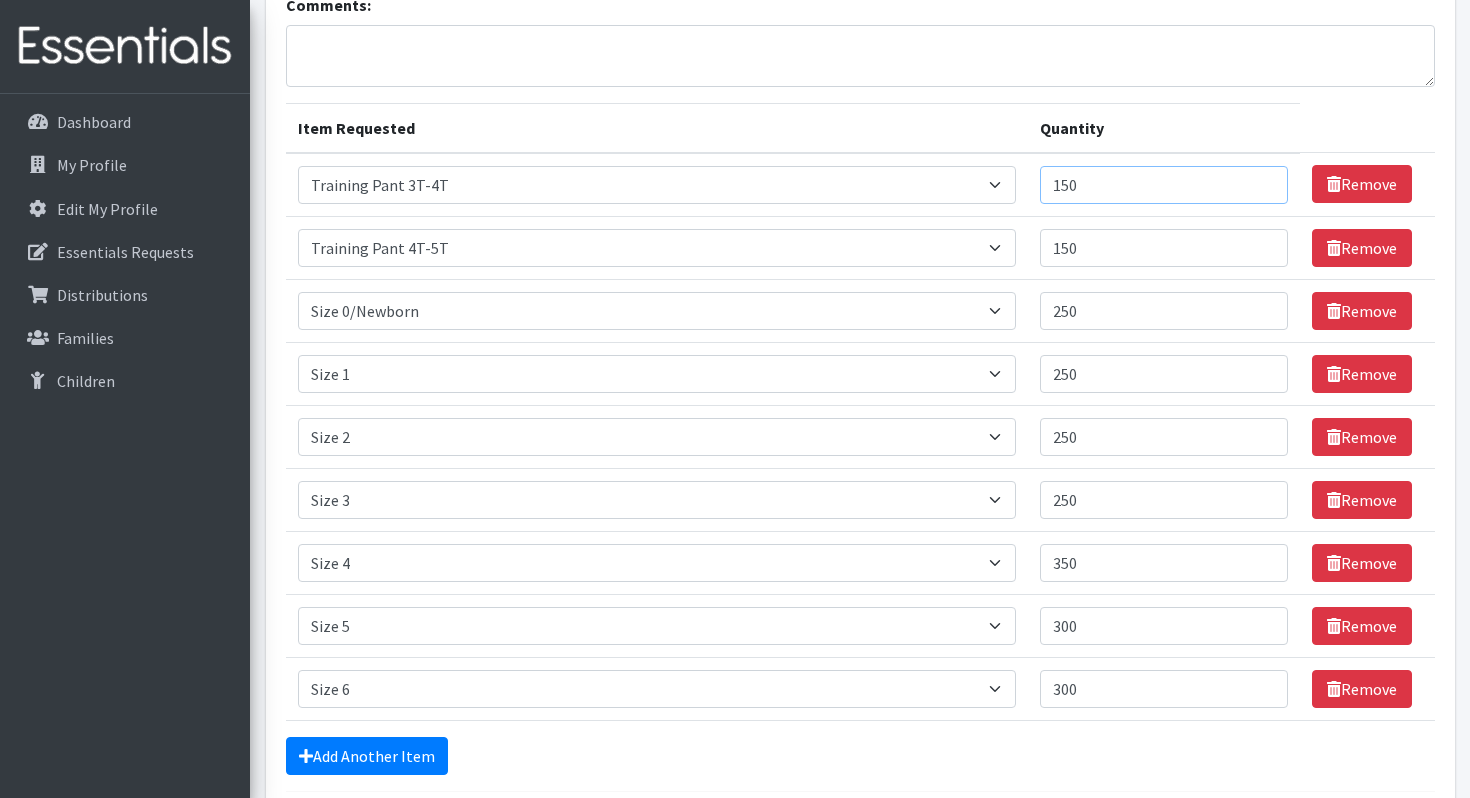 drag, startPoint x: 1113, startPoint y: 184, endPoint x: 1060, endPoint y: 180, distance: 53.15073 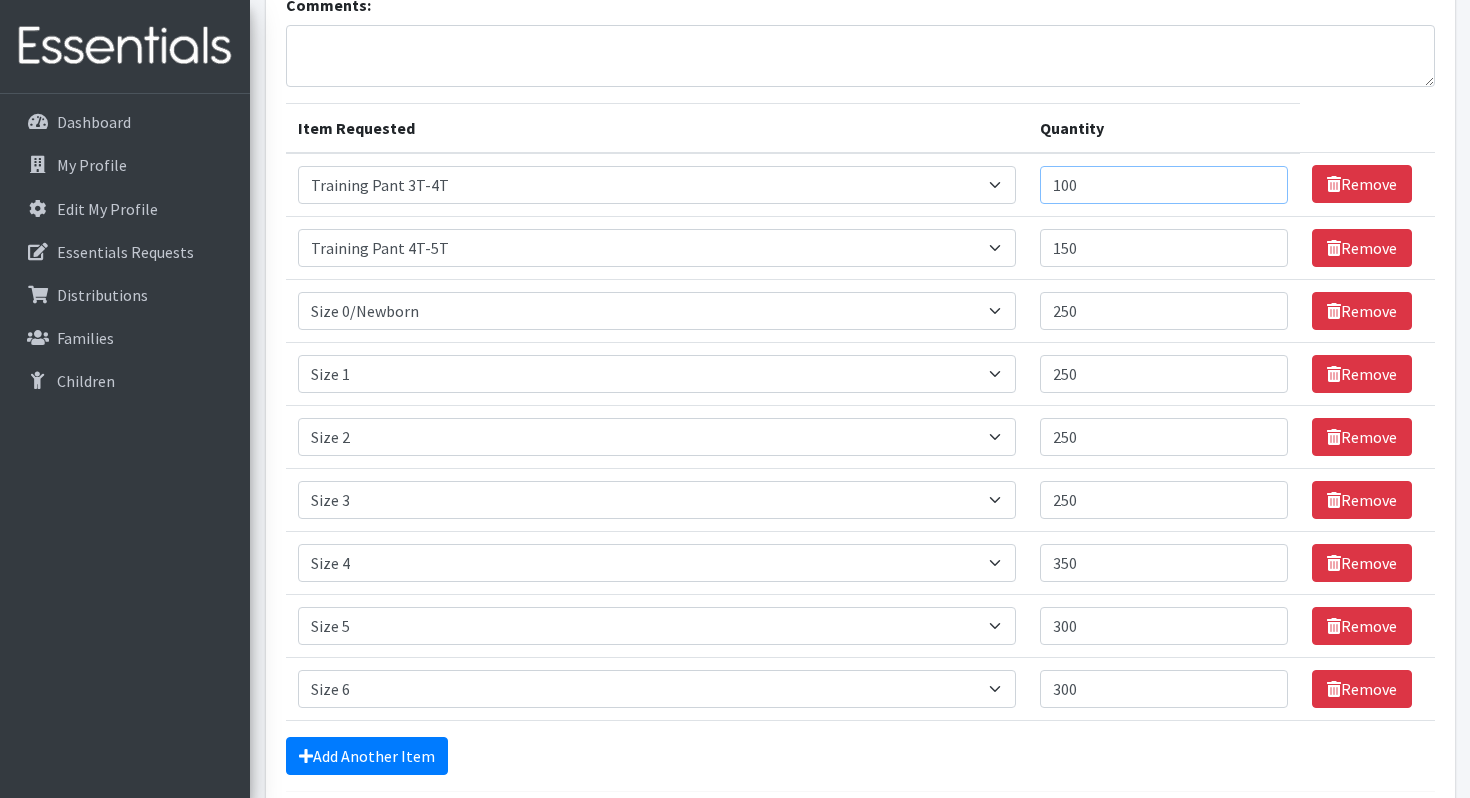 type on "100" 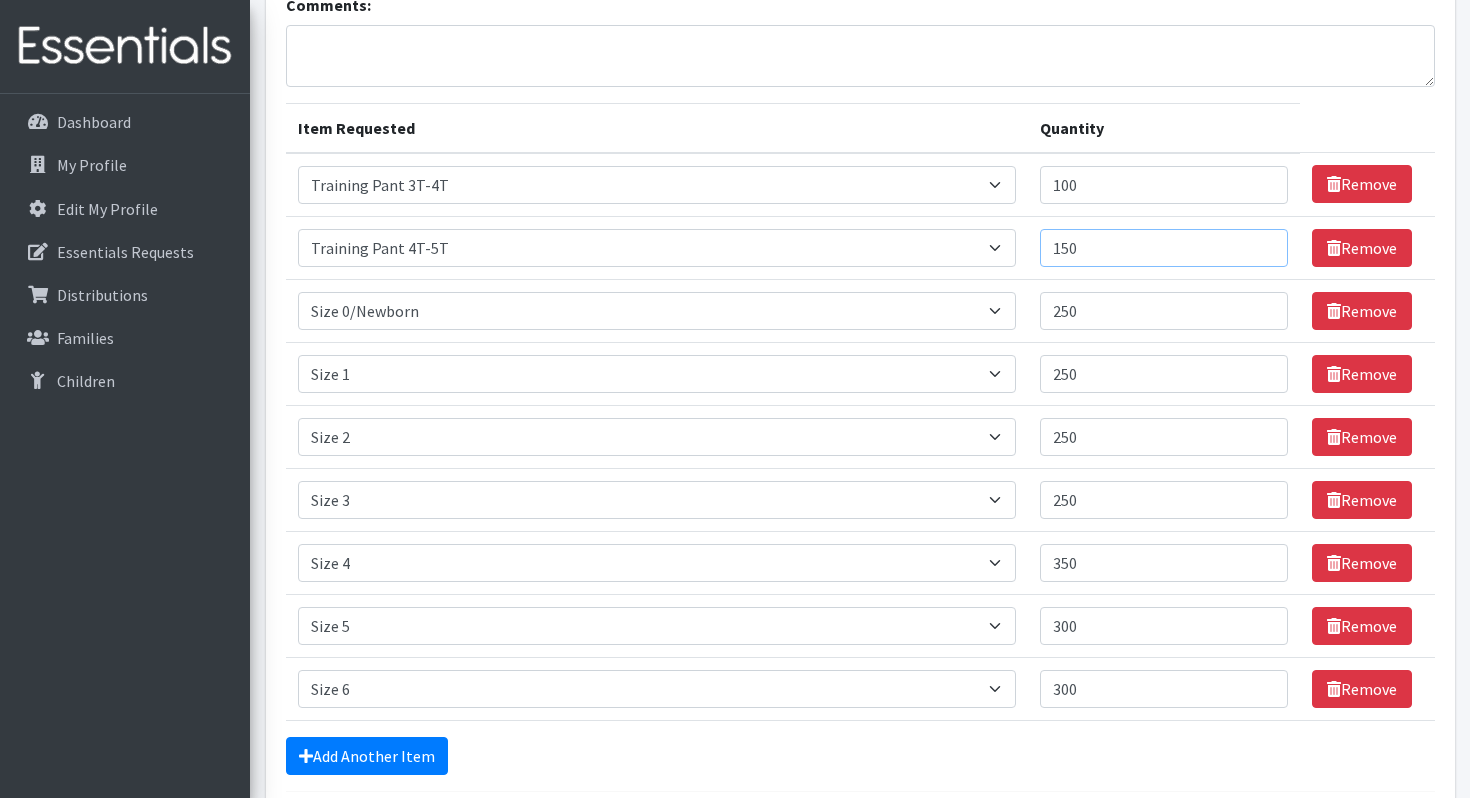 drag, startPoint x: 1112, startPoint y: 250, endPoint x: 1029, endPoint y: 248, distance: 83.02409 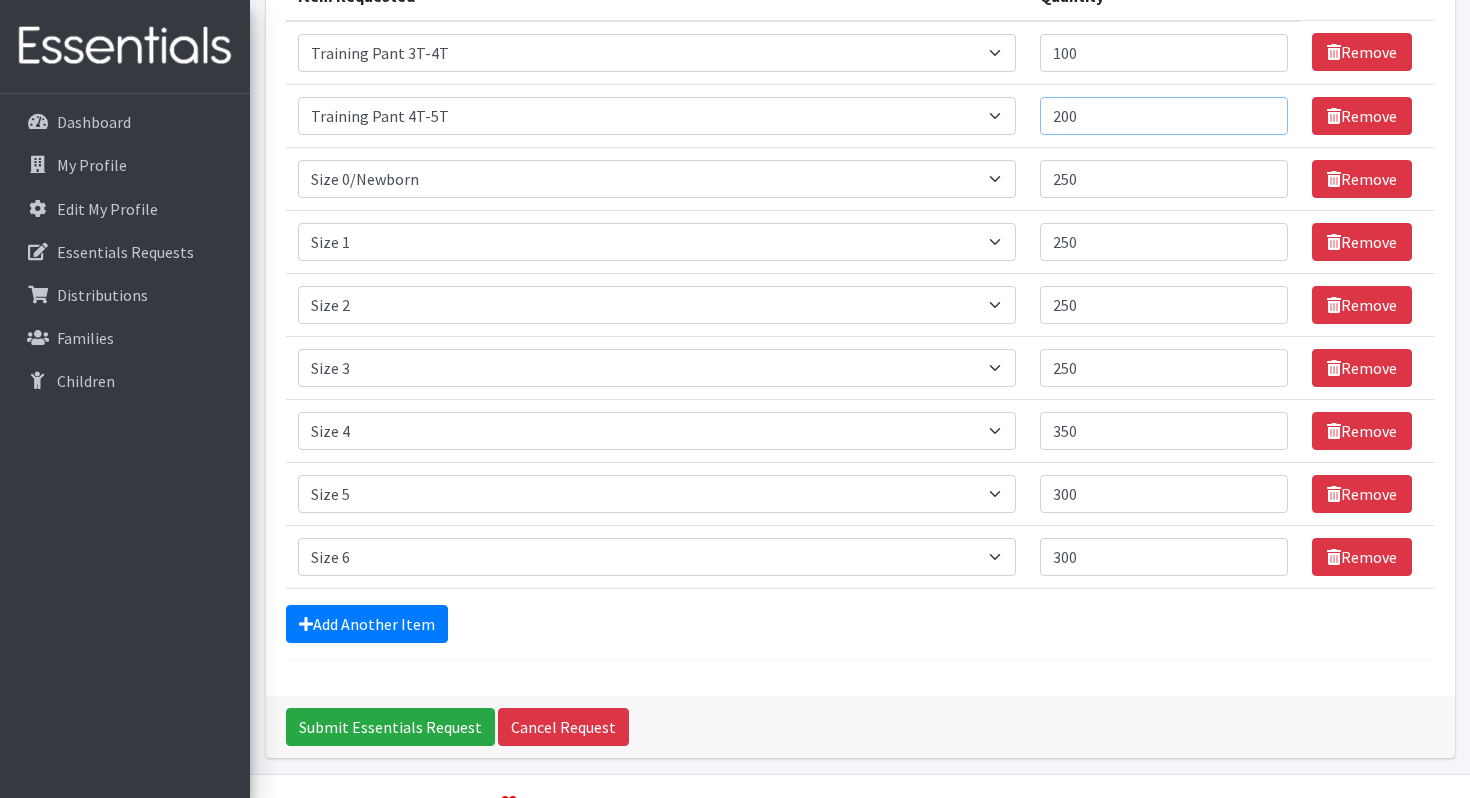 scroll, scrollTop: 309, scrollLeft: 0, axis: vertical 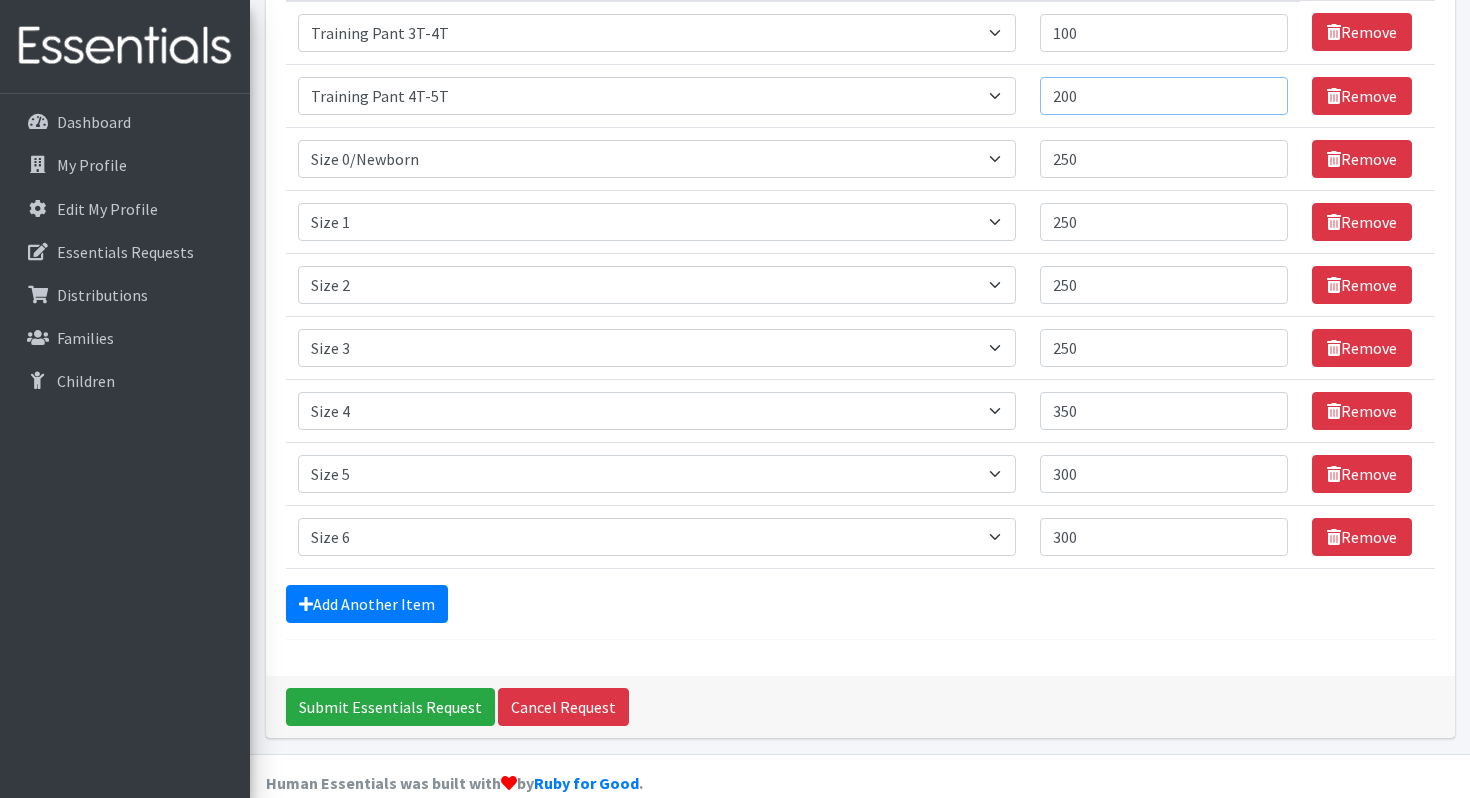type on "200" 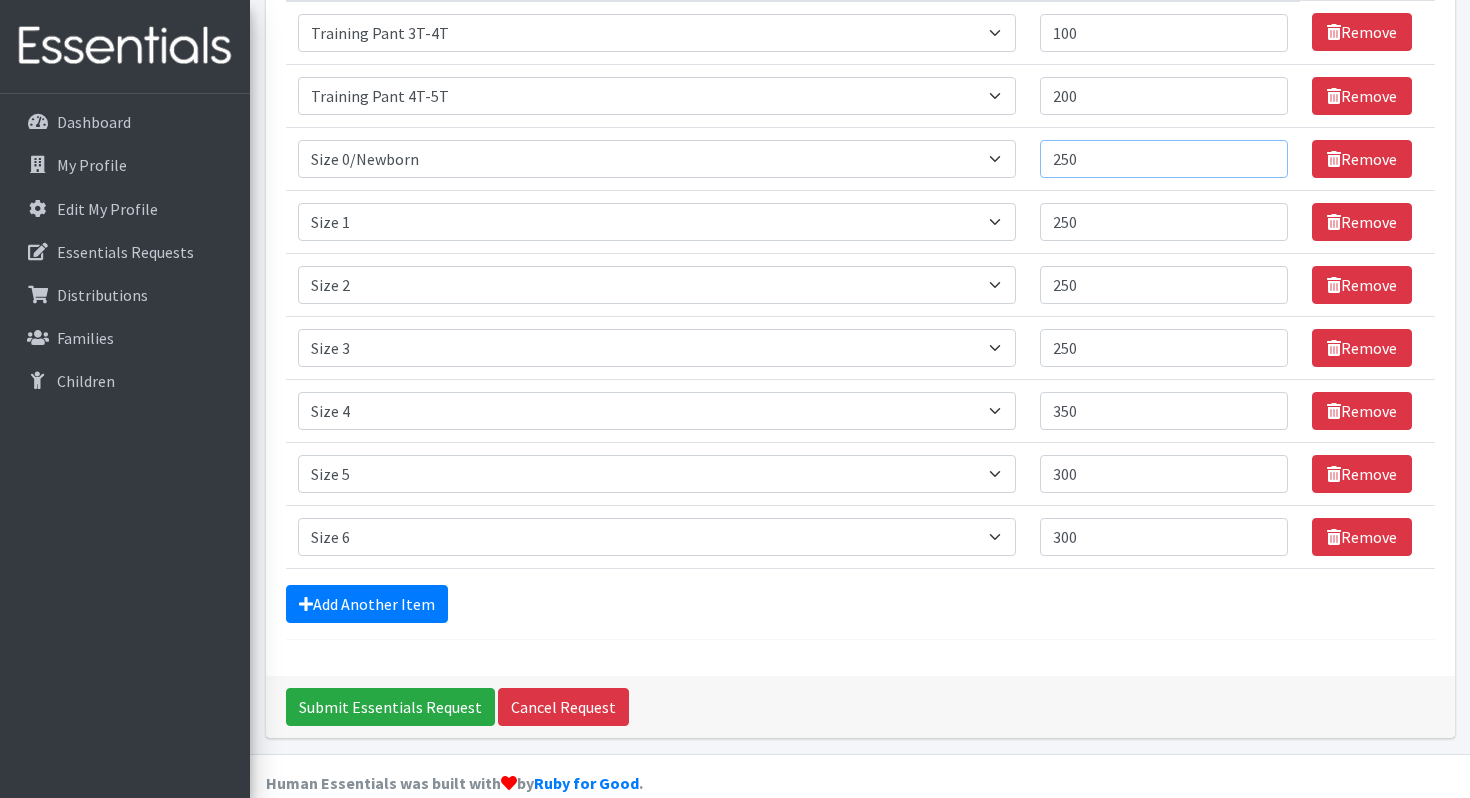 click on "250" at bounding box center (1164, 159) 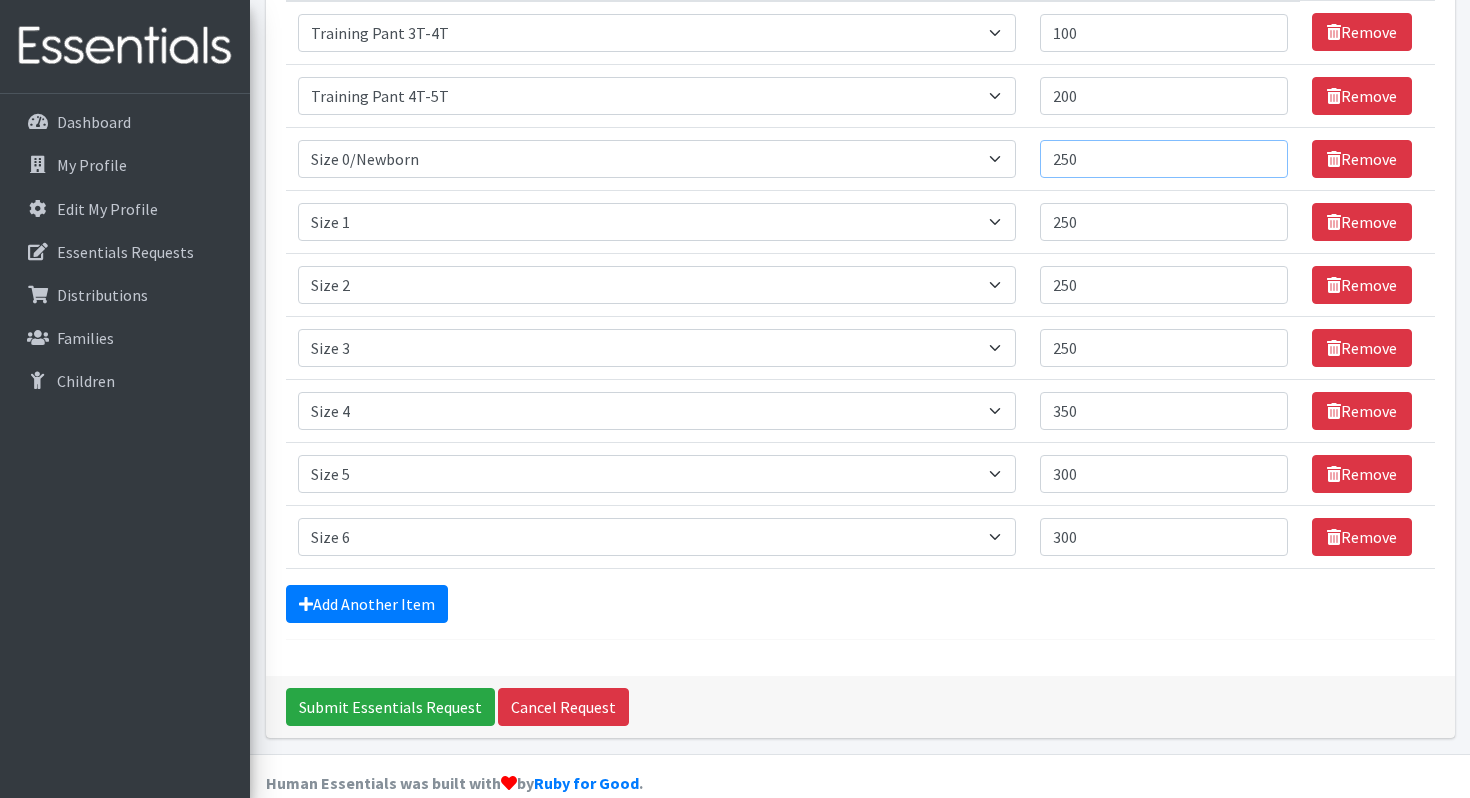 drag, startPoint x: 1154, startPoint y: 166, endPoint x: 1035, endPoint y: 165, distance: 119.0042 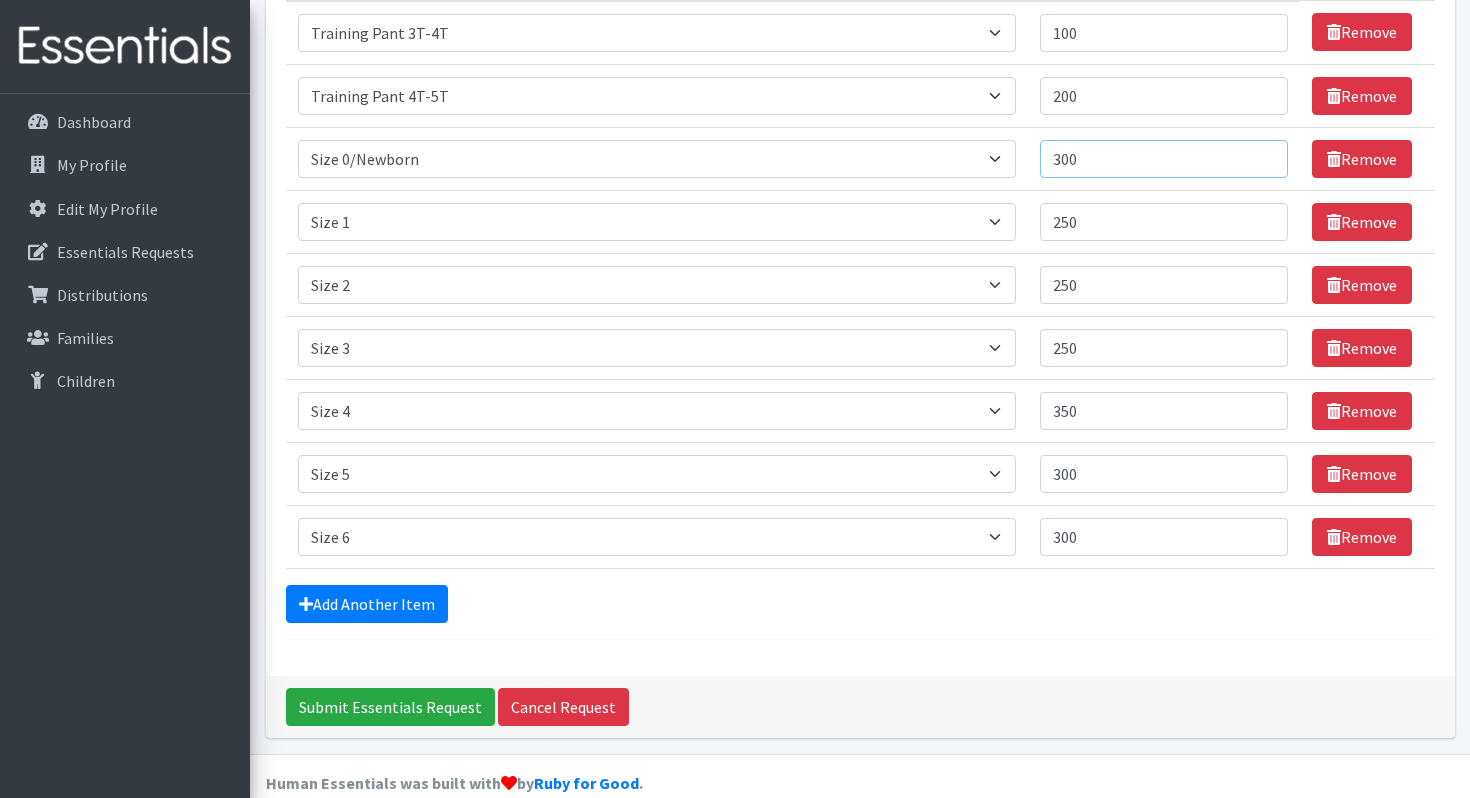 type on "300" 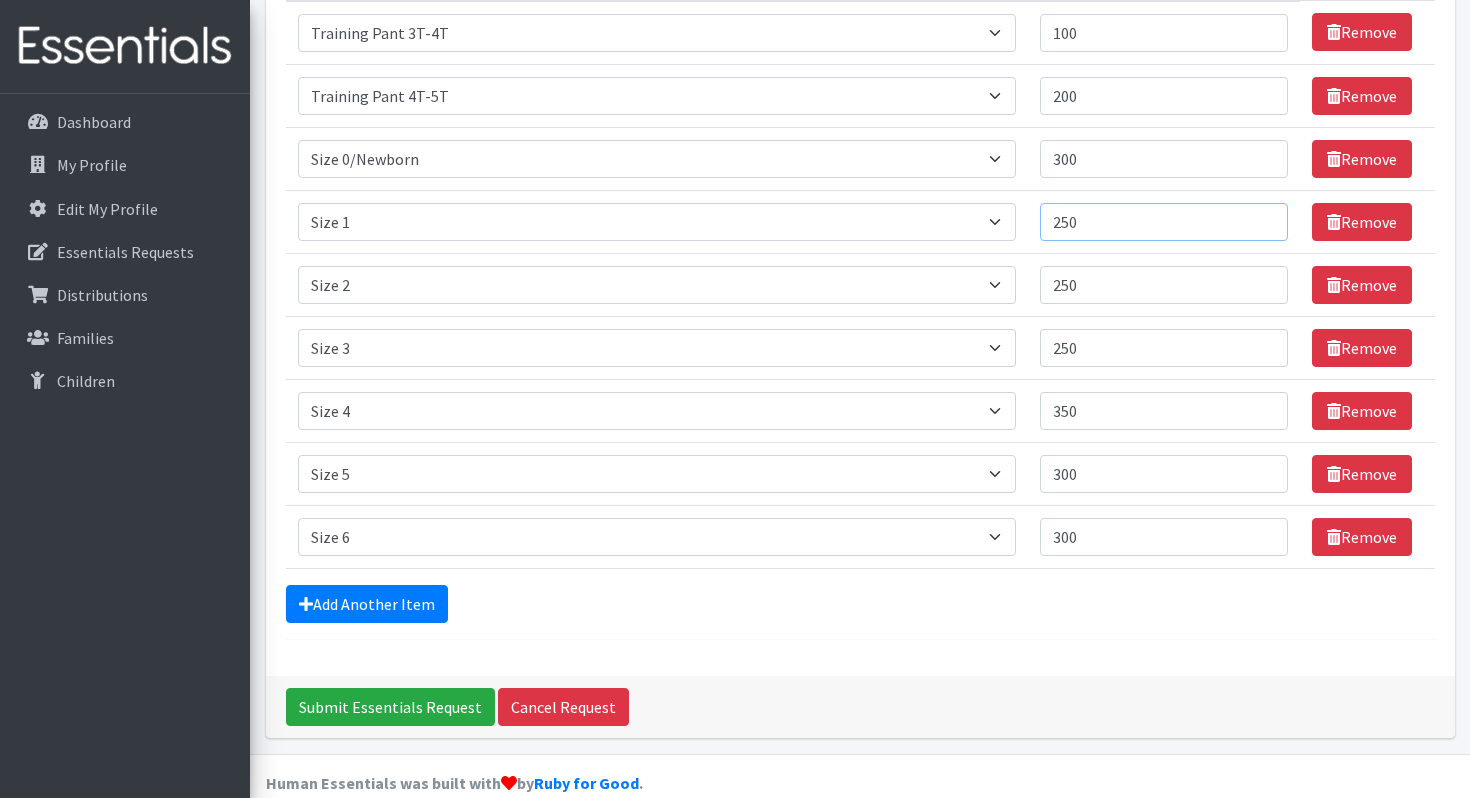 drag, startPoint x: 1116, startPoint y: 223, endPoint x: 1041, endPoint y: 190, distance: 81.939 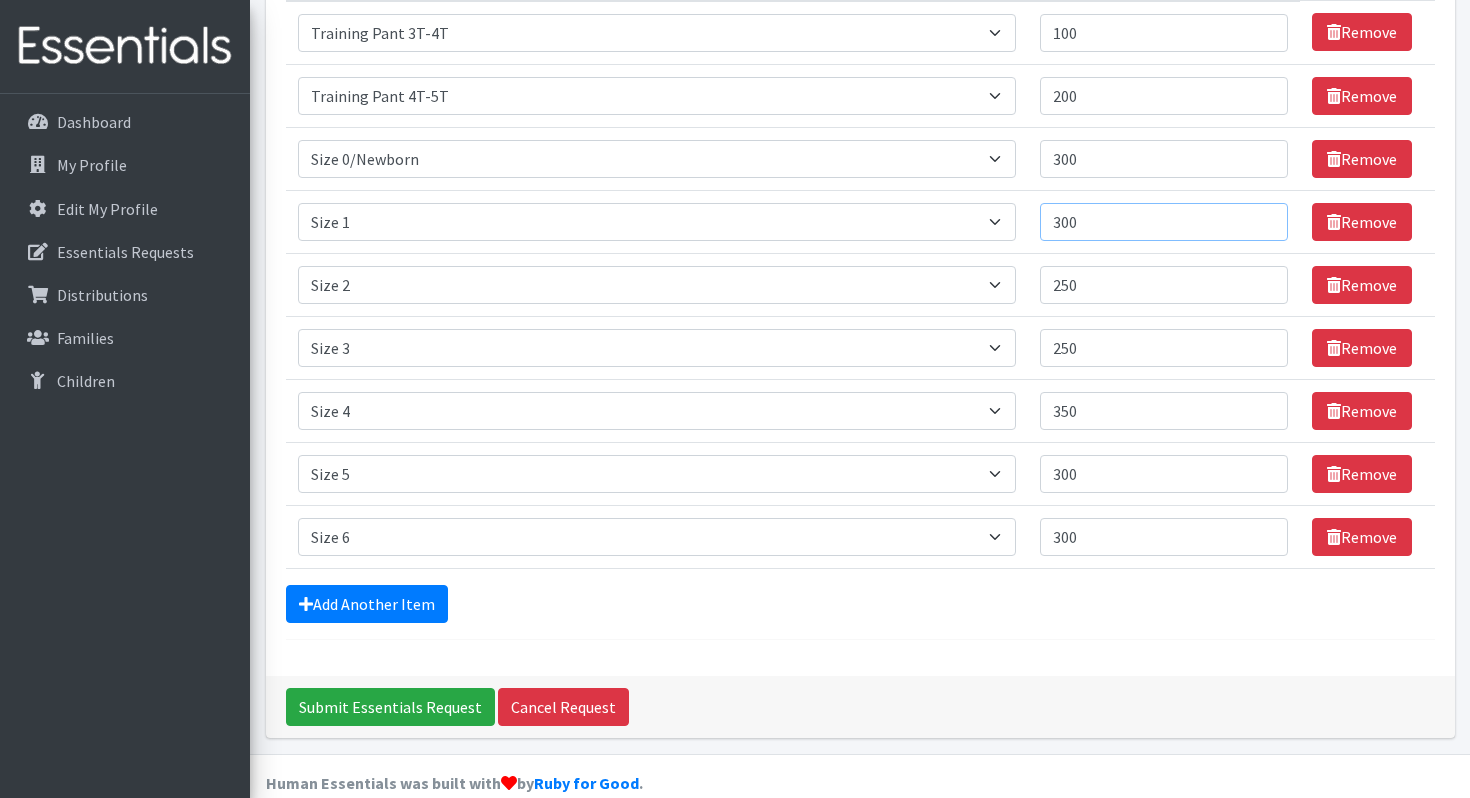 type on "300" 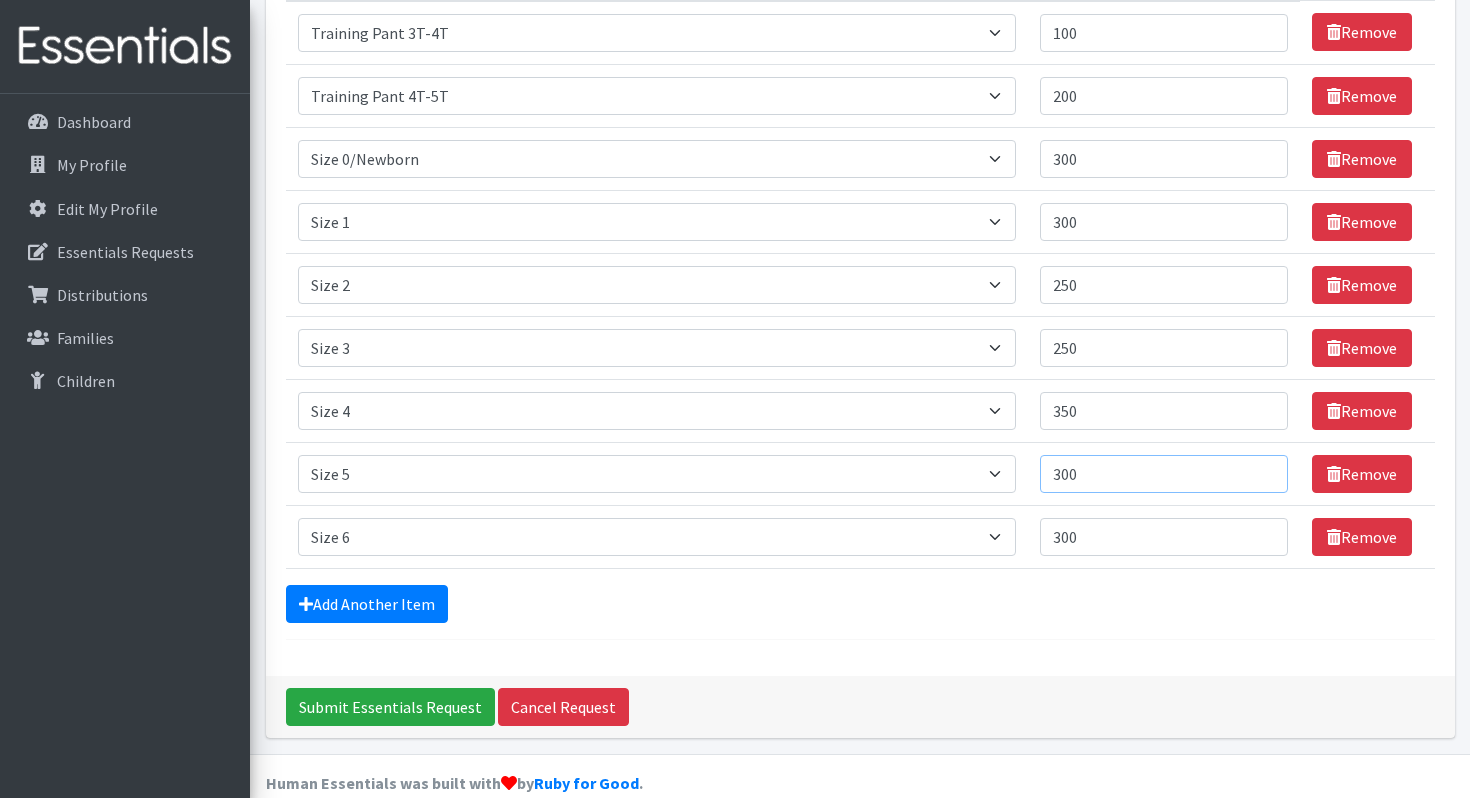 drag, startPoint x: 1119, startPoint y: 470, endPoint x: 1043, endPoint y: 473, distance: 76.05919 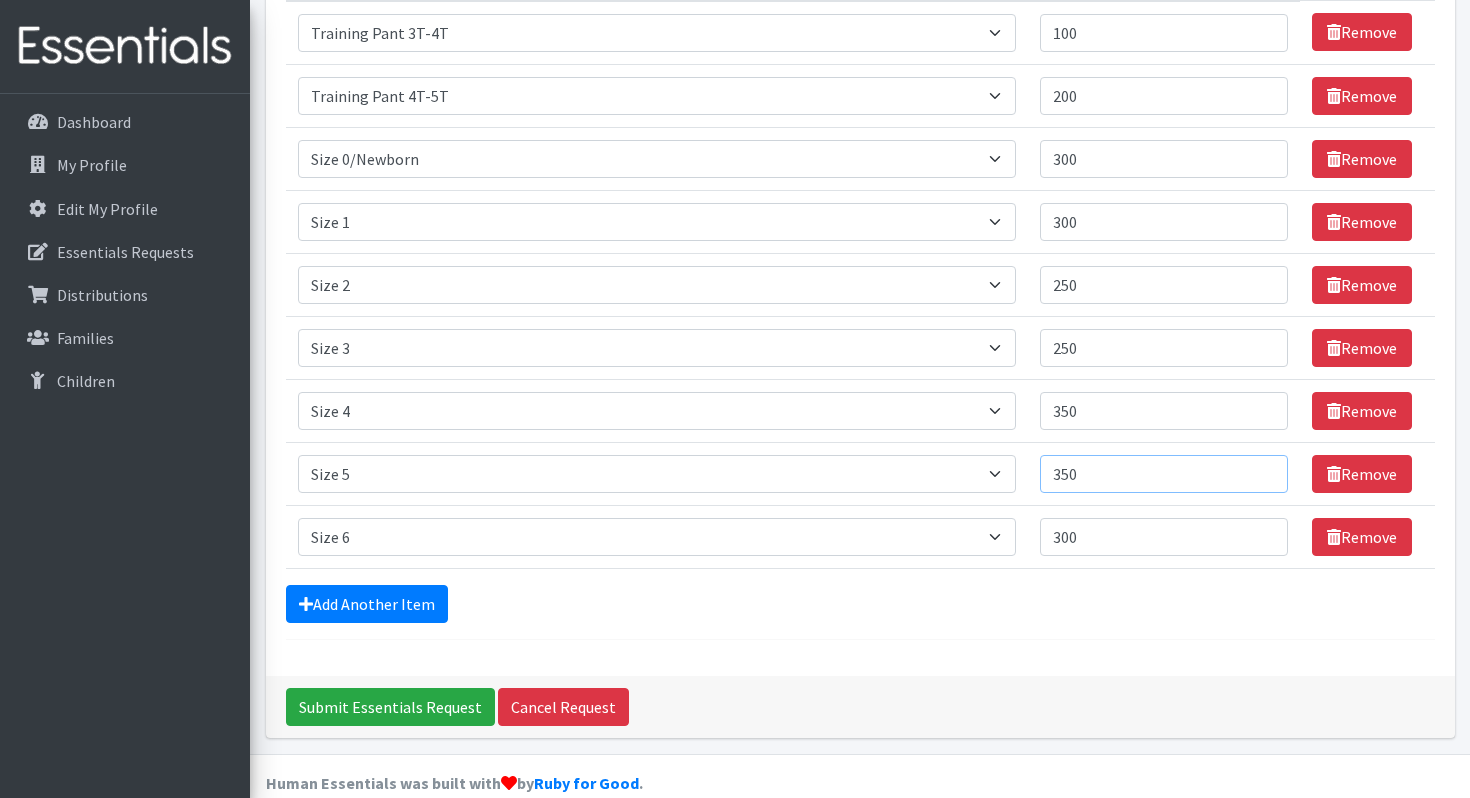 type on "350" 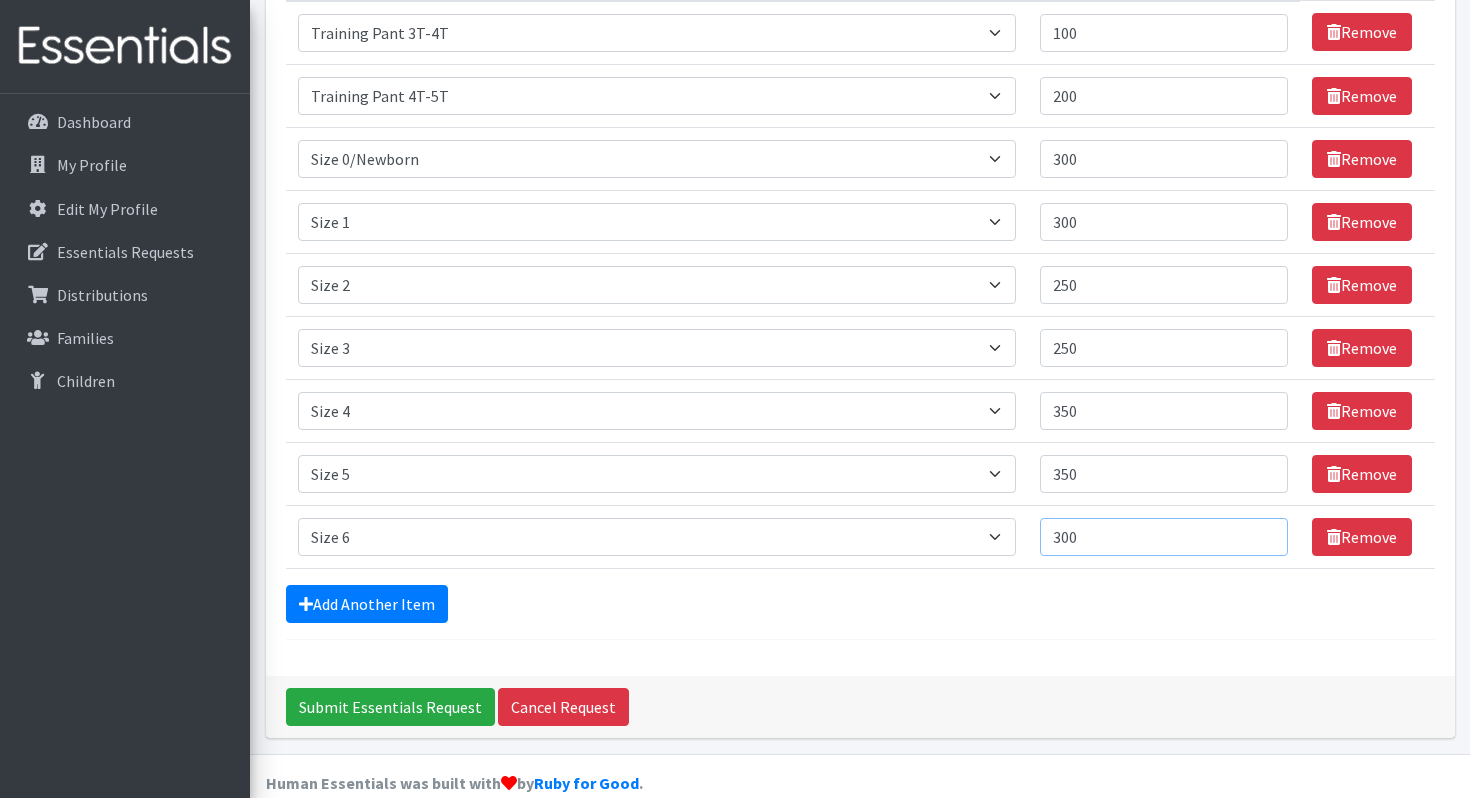 drag, startPoint x: 1112, startPoint y: 537, endPoint x: 1046, endPoint y: 537, distance: 66 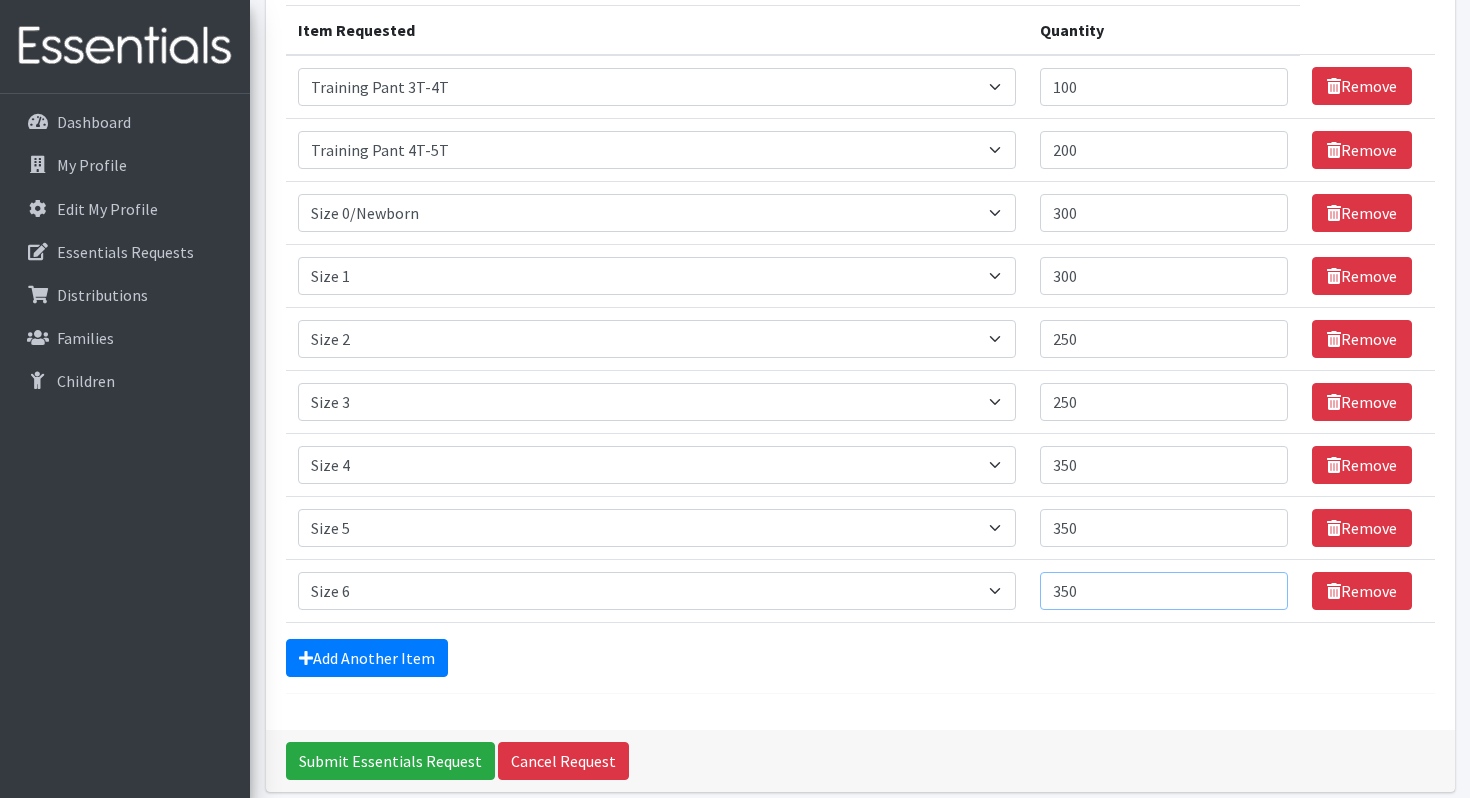 scroll, scrollTop: 248, scrollLeft: 0, axis: vertical 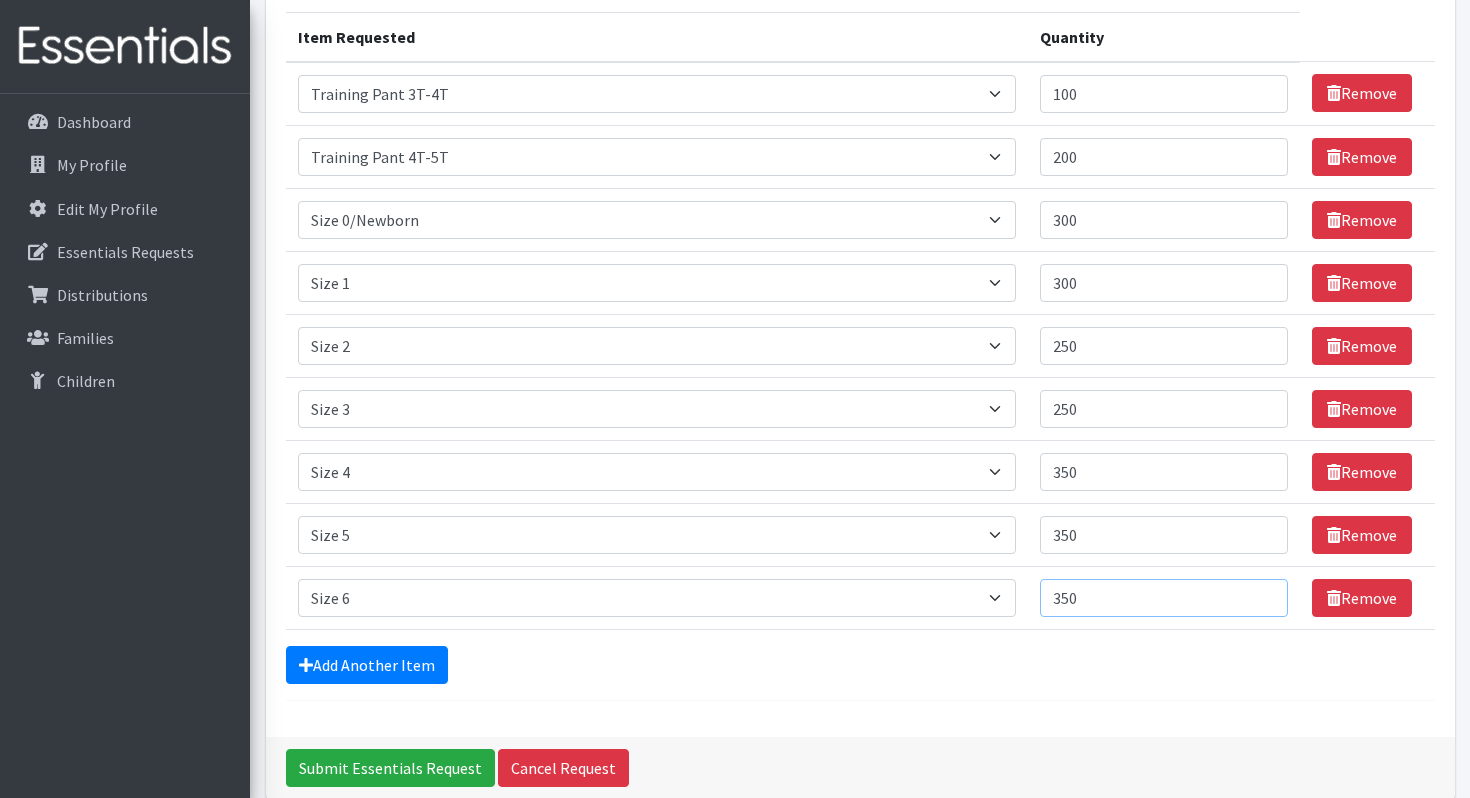 type on "350" 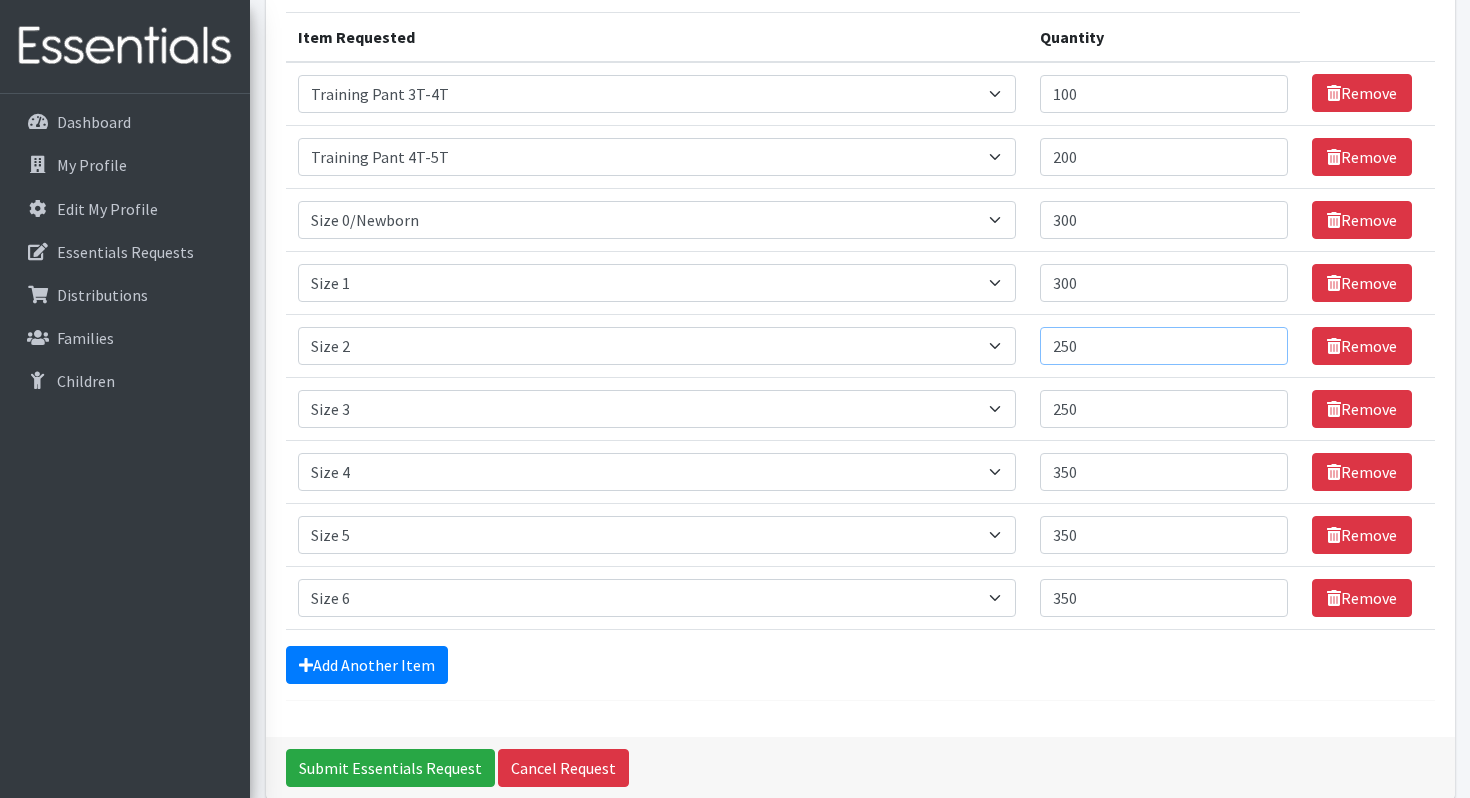drag, startPoint x: 1115, startPoint y: 347, endPoint x: 1060, endPoint y: 351, distance: 55.145264 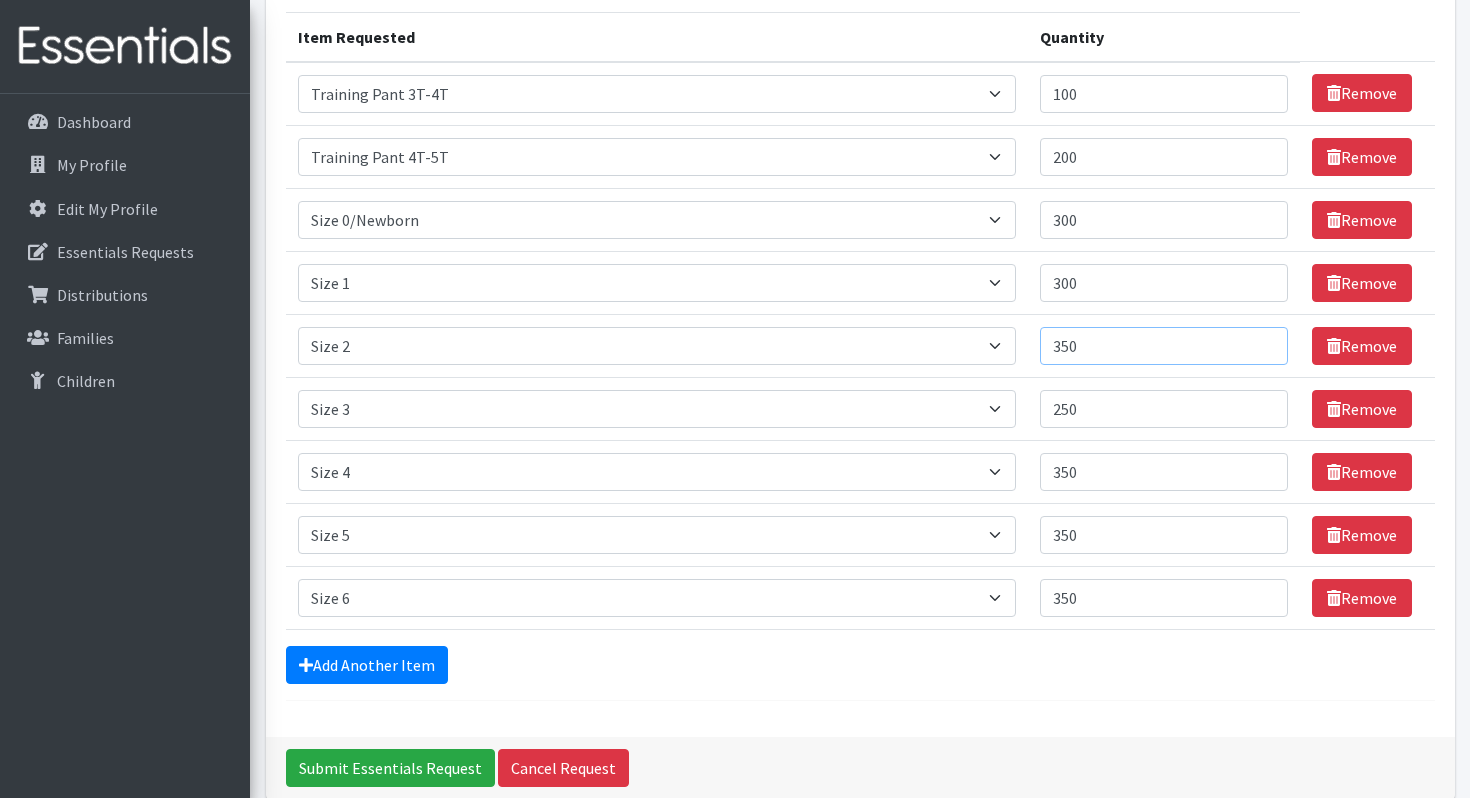 type on "350" 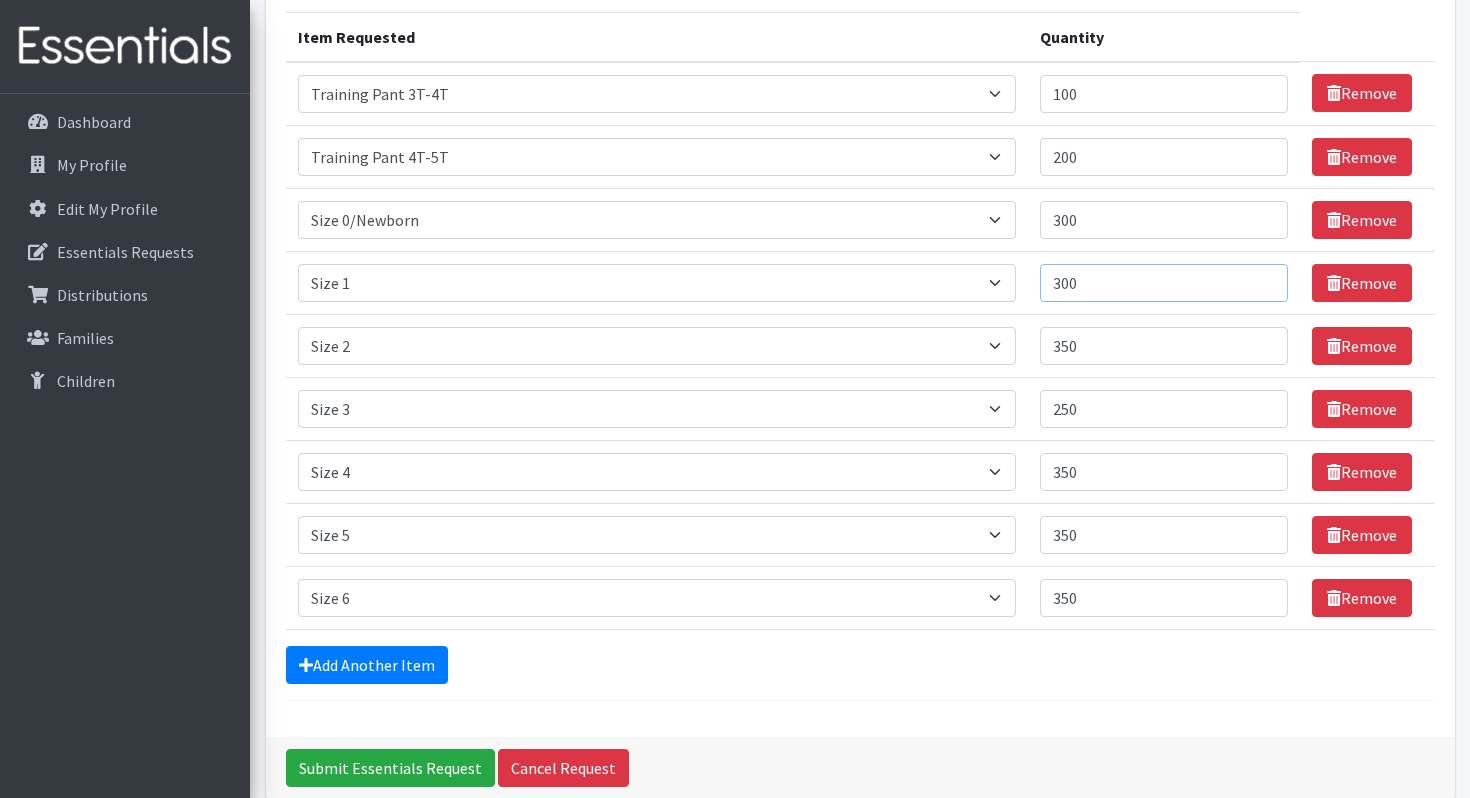 drag, startPoint x: 1085, startPoint y: 274, endPoint x: 1054, endPoint y: 274, distance: 31 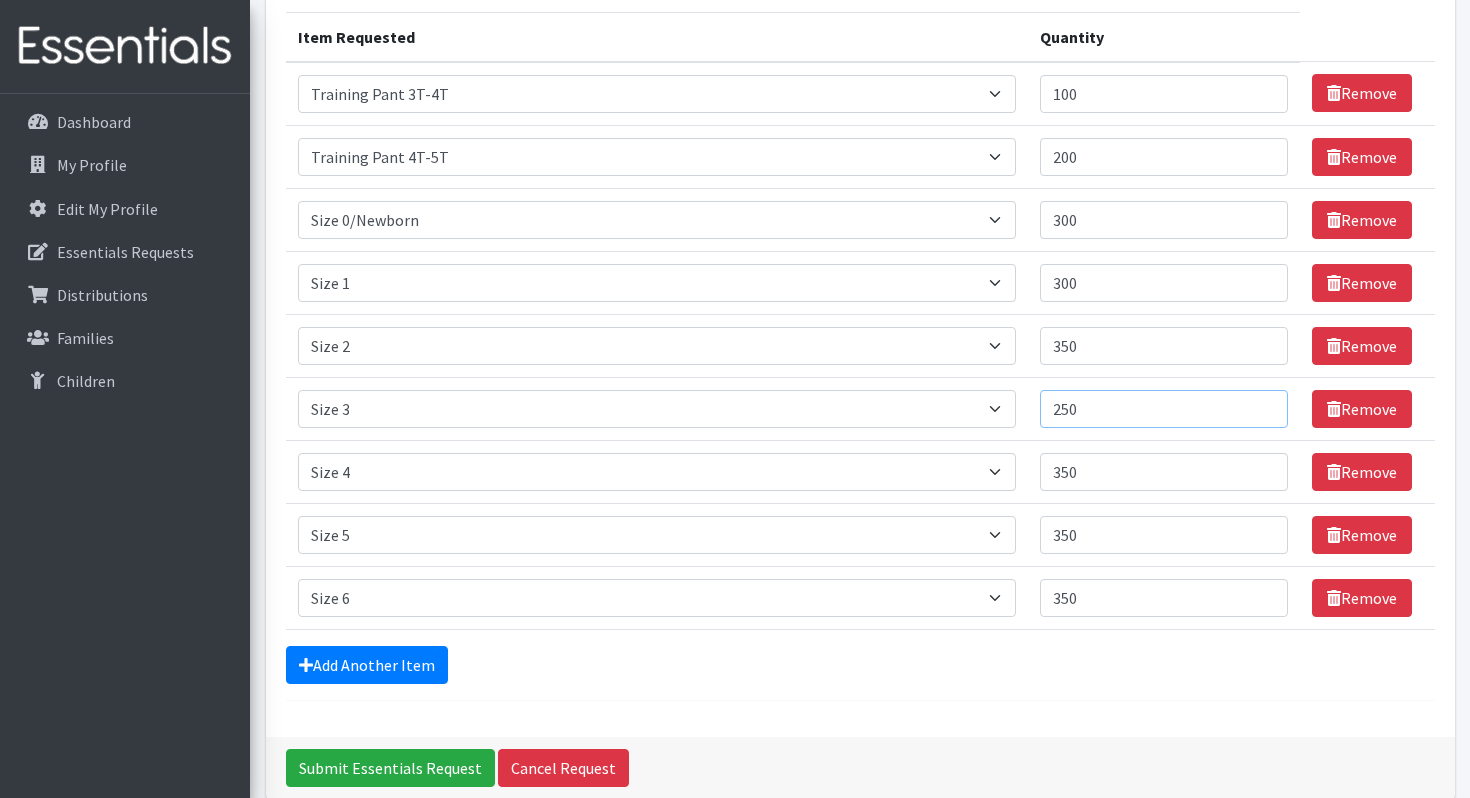 drag, startPoint x: 1114, startPoint y: 409, endPoint x: 1055, endPoint y: 403, distance: 59.3043 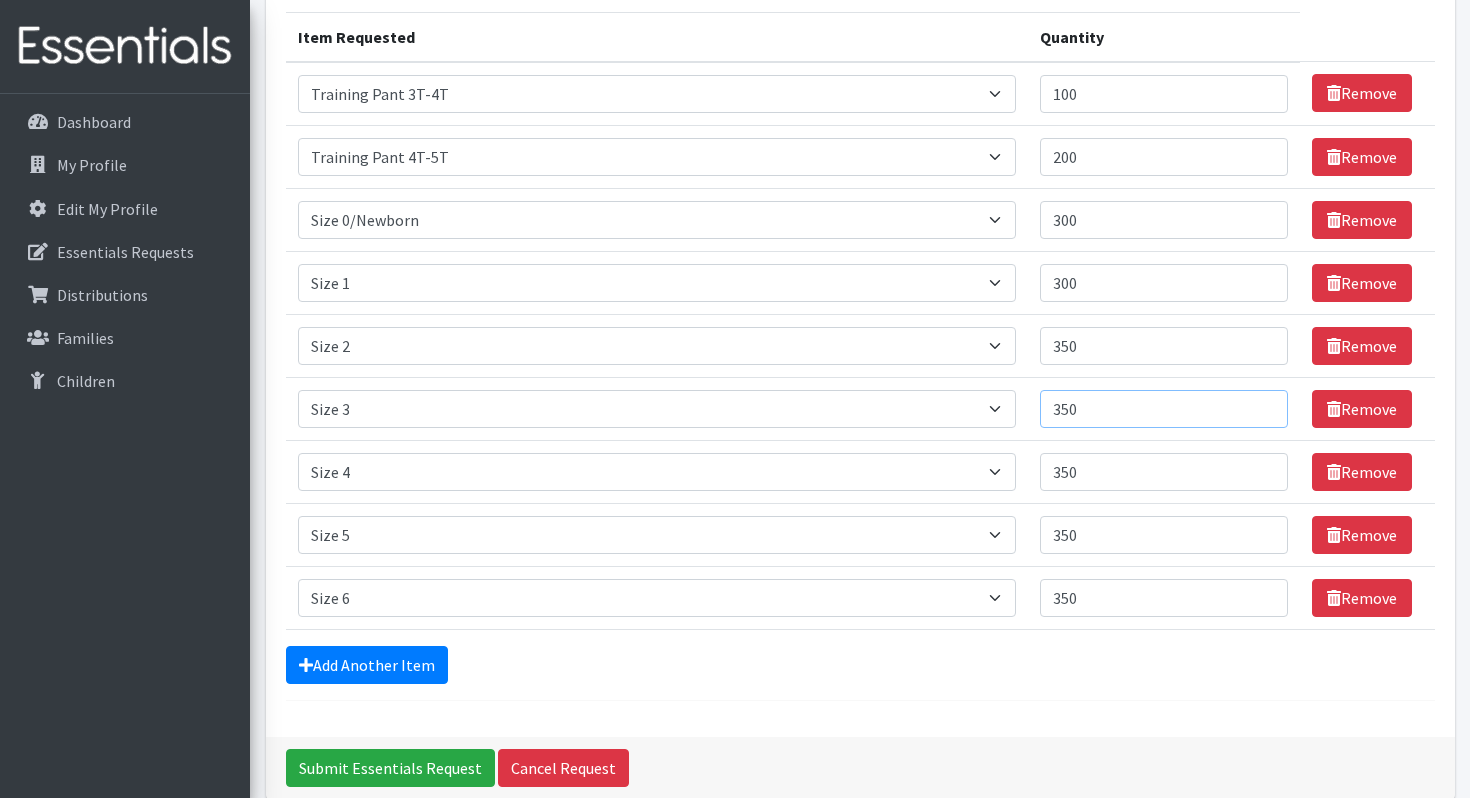 type on "350" 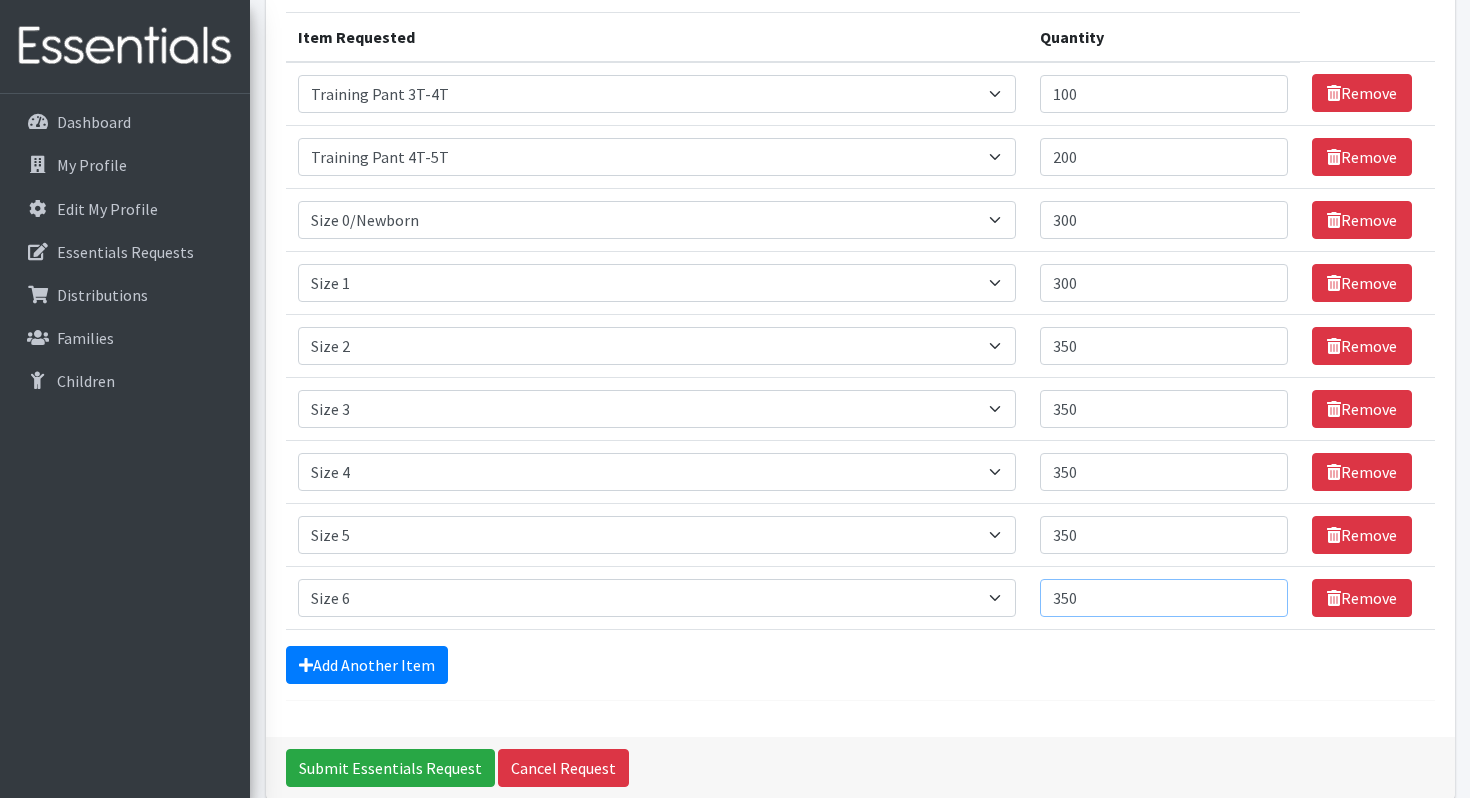 click on "350" at bounding box center [1164, 598] 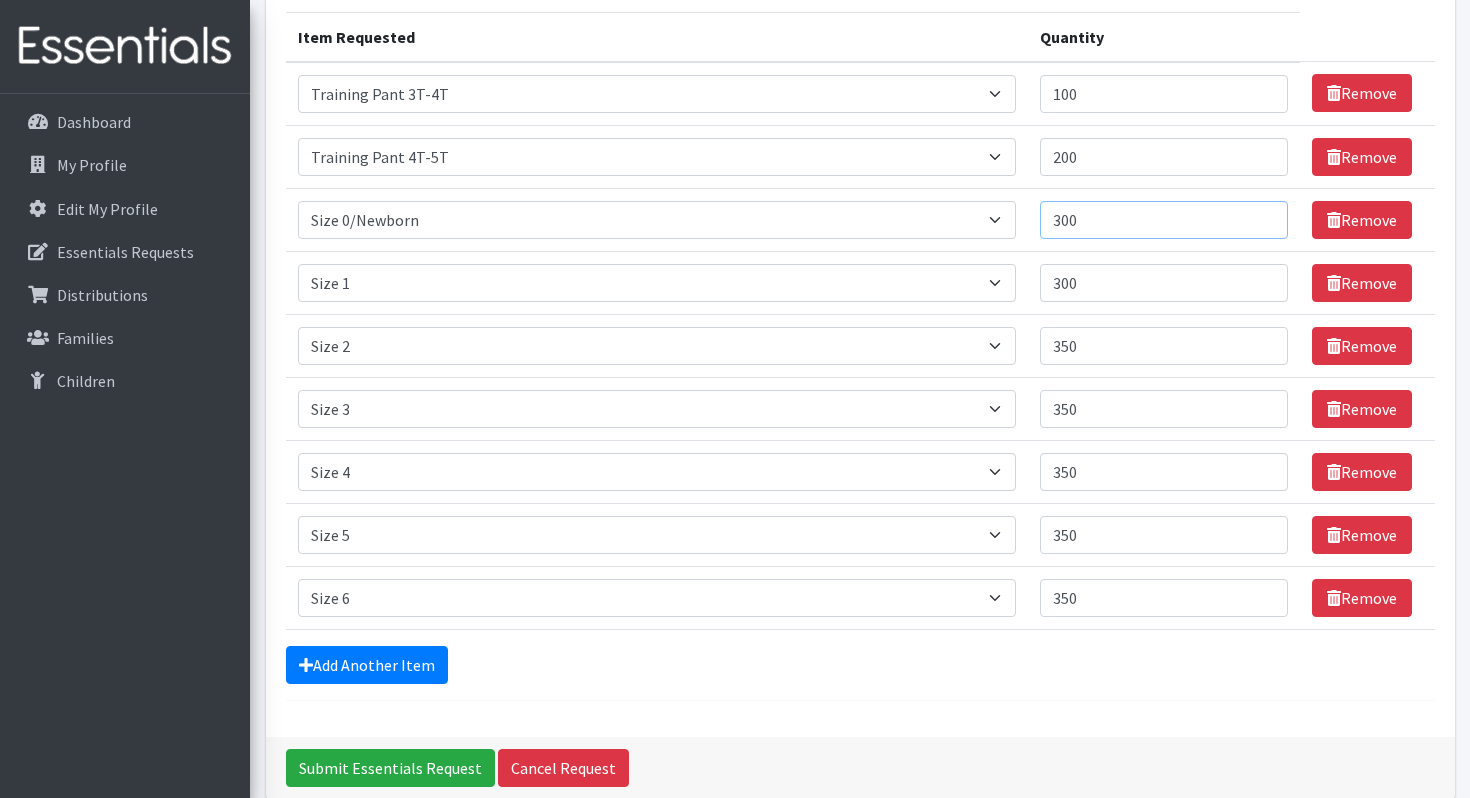 drag, startPoint x: 1114, startPoint y: 215, endPoint x: 1042, endPoint y: 222, distance: 72.33948 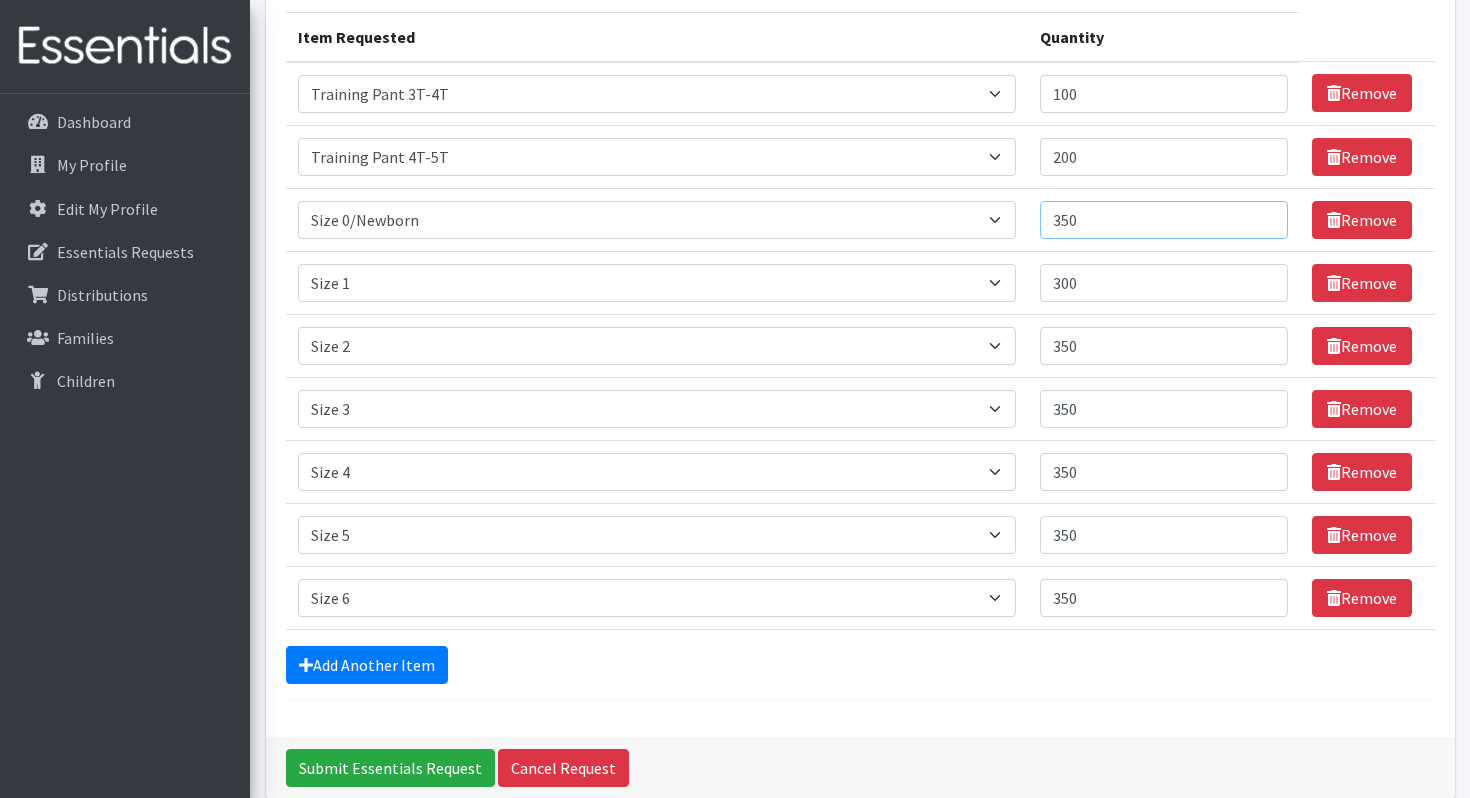 type on "350" 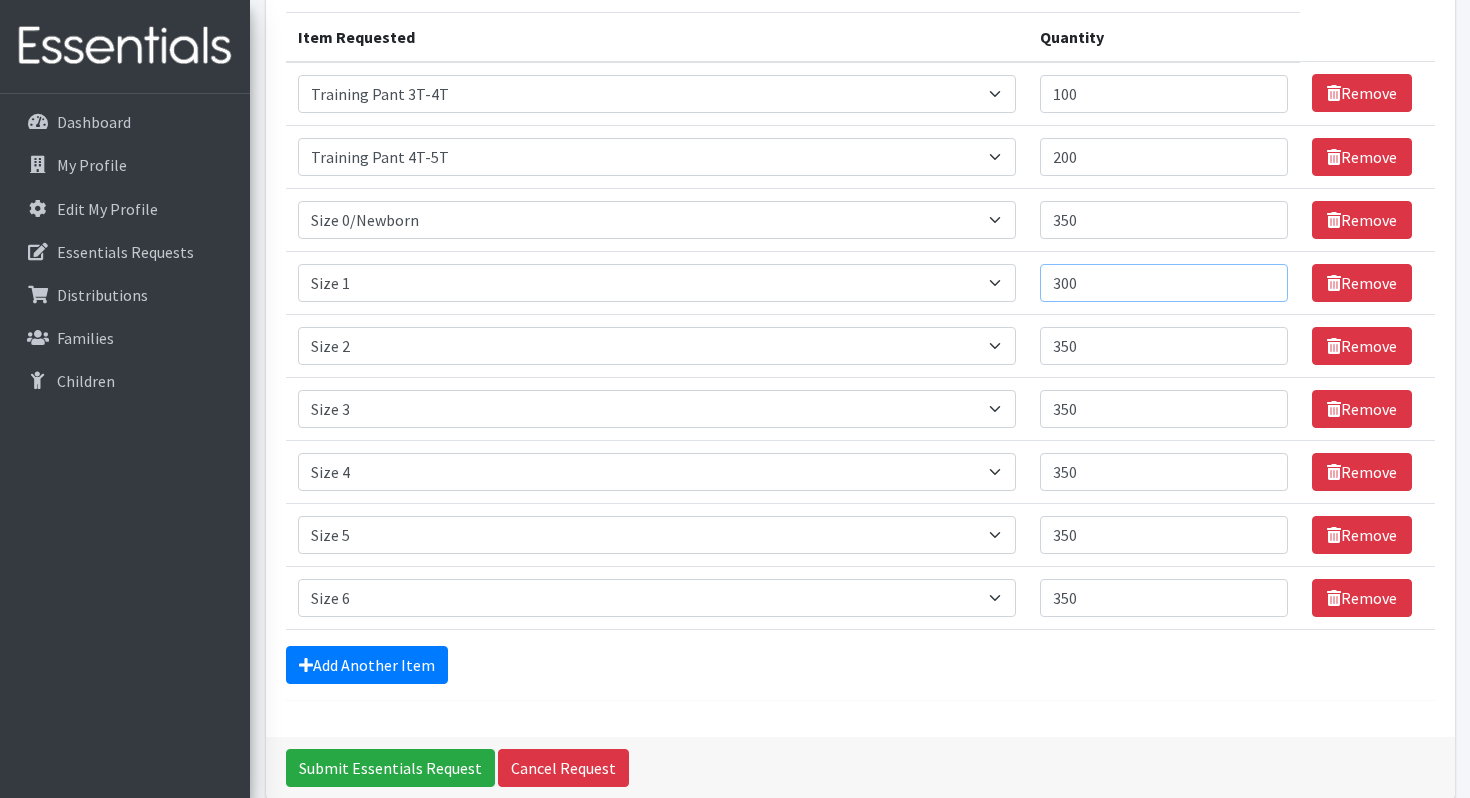 drag, startPoint x: 1103, startPoint y: 275, endPoint x: 1050, endPoint y: 267, distance: 53.600372 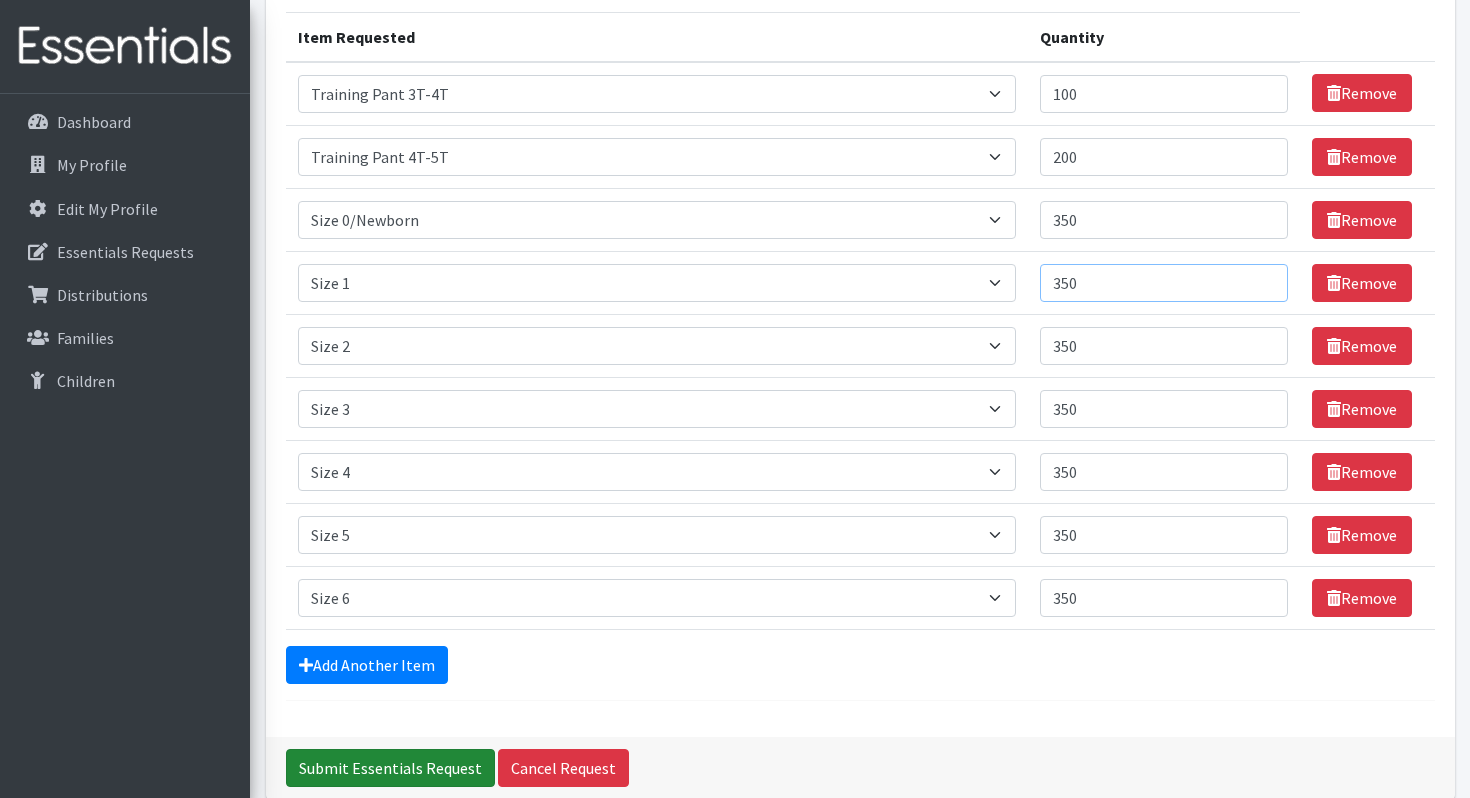 type on "350" 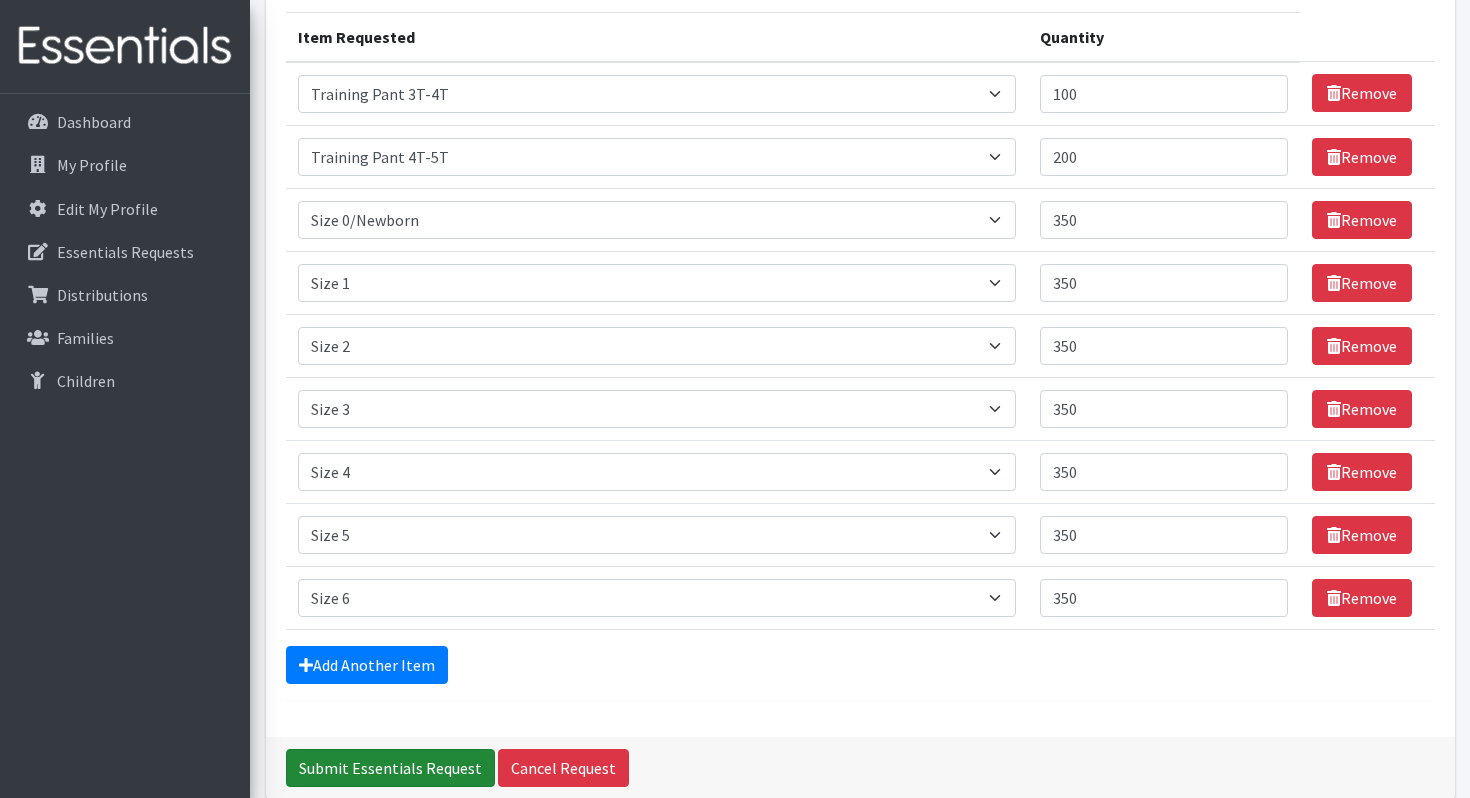 click on "Submit Essentials Request" at bounding box center [390, 768] 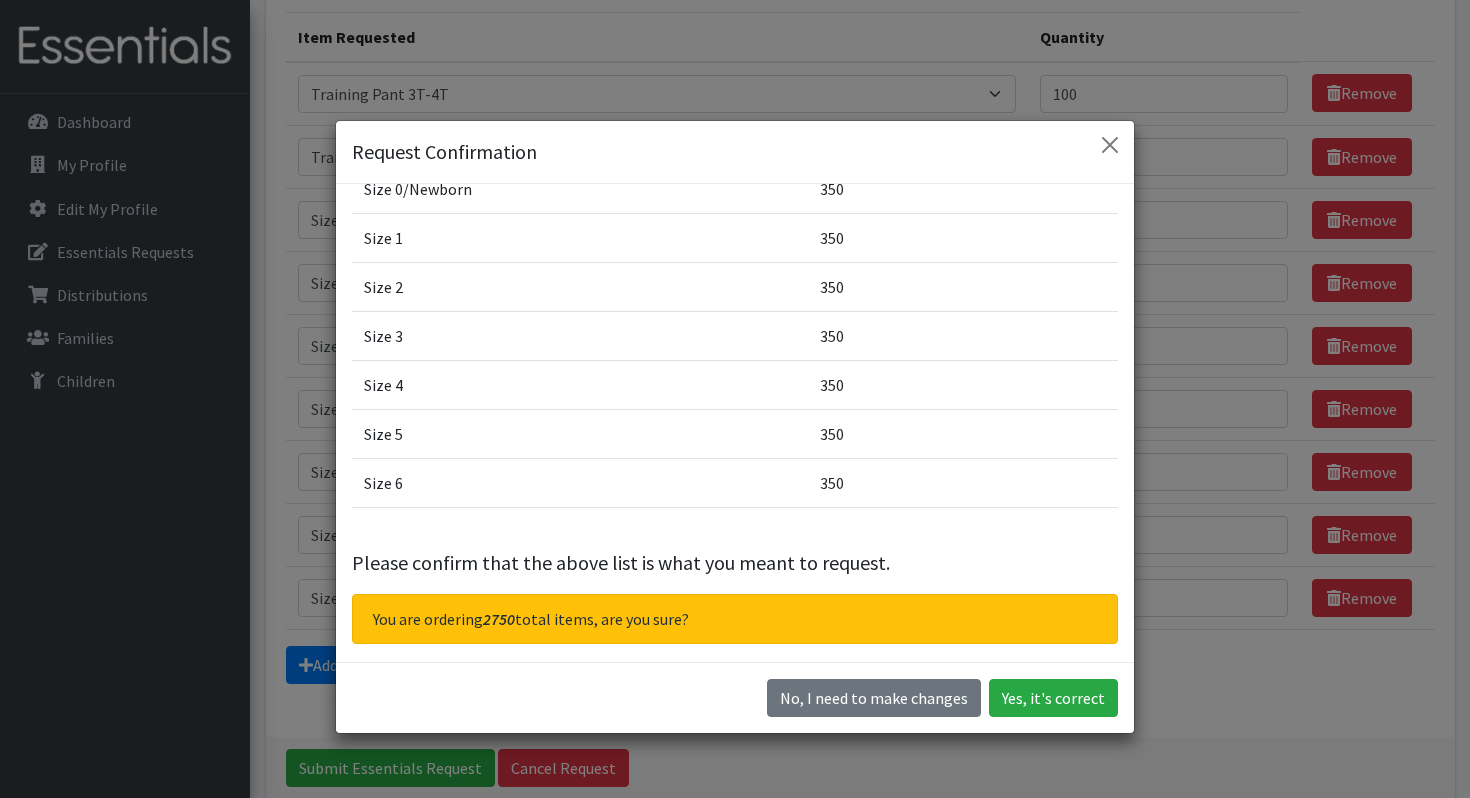 scroll, scrollTop: 197, scrollLeft: 0, axis: vertical 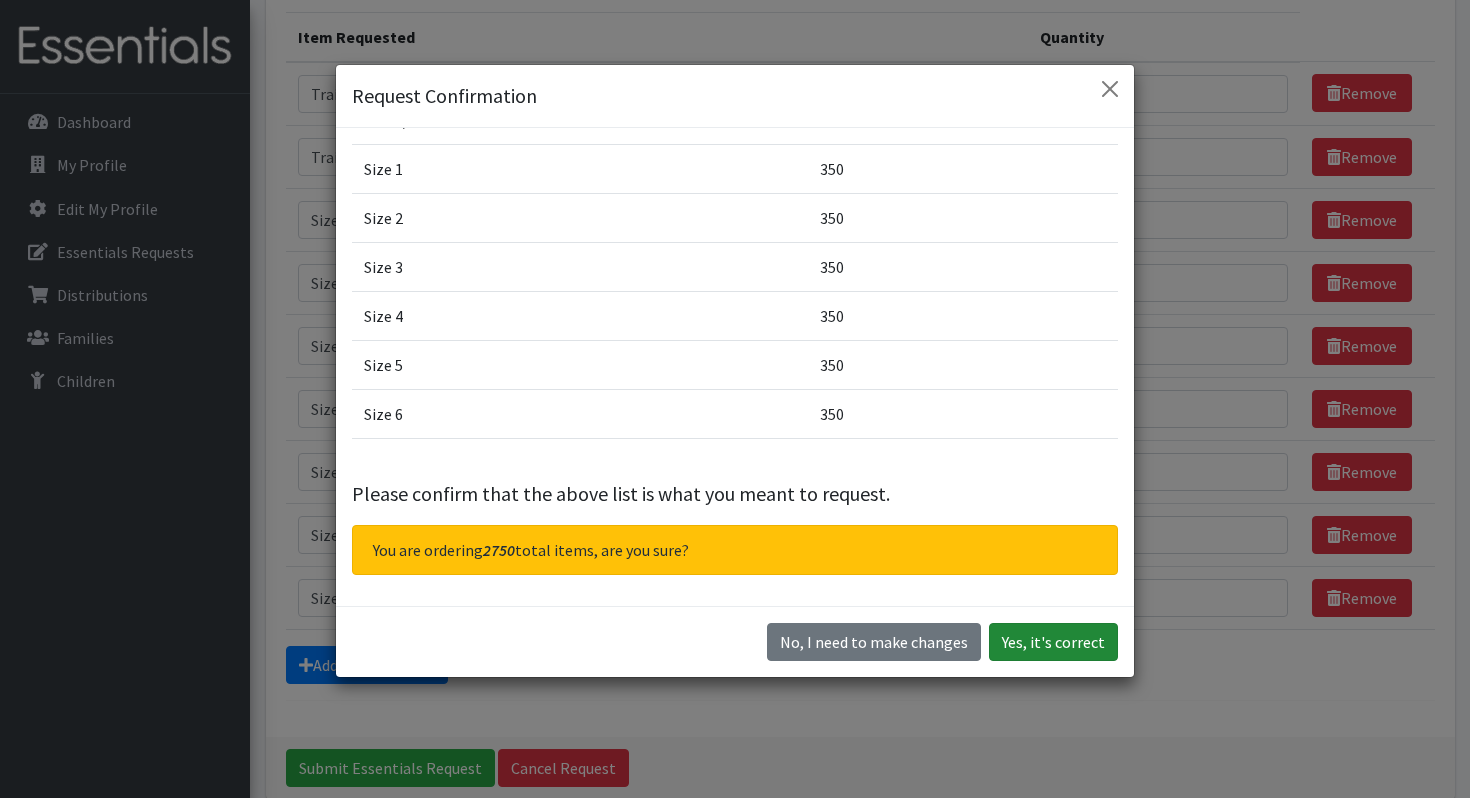 click on "Yes, it's correct" at bounding box center [1053, 642] 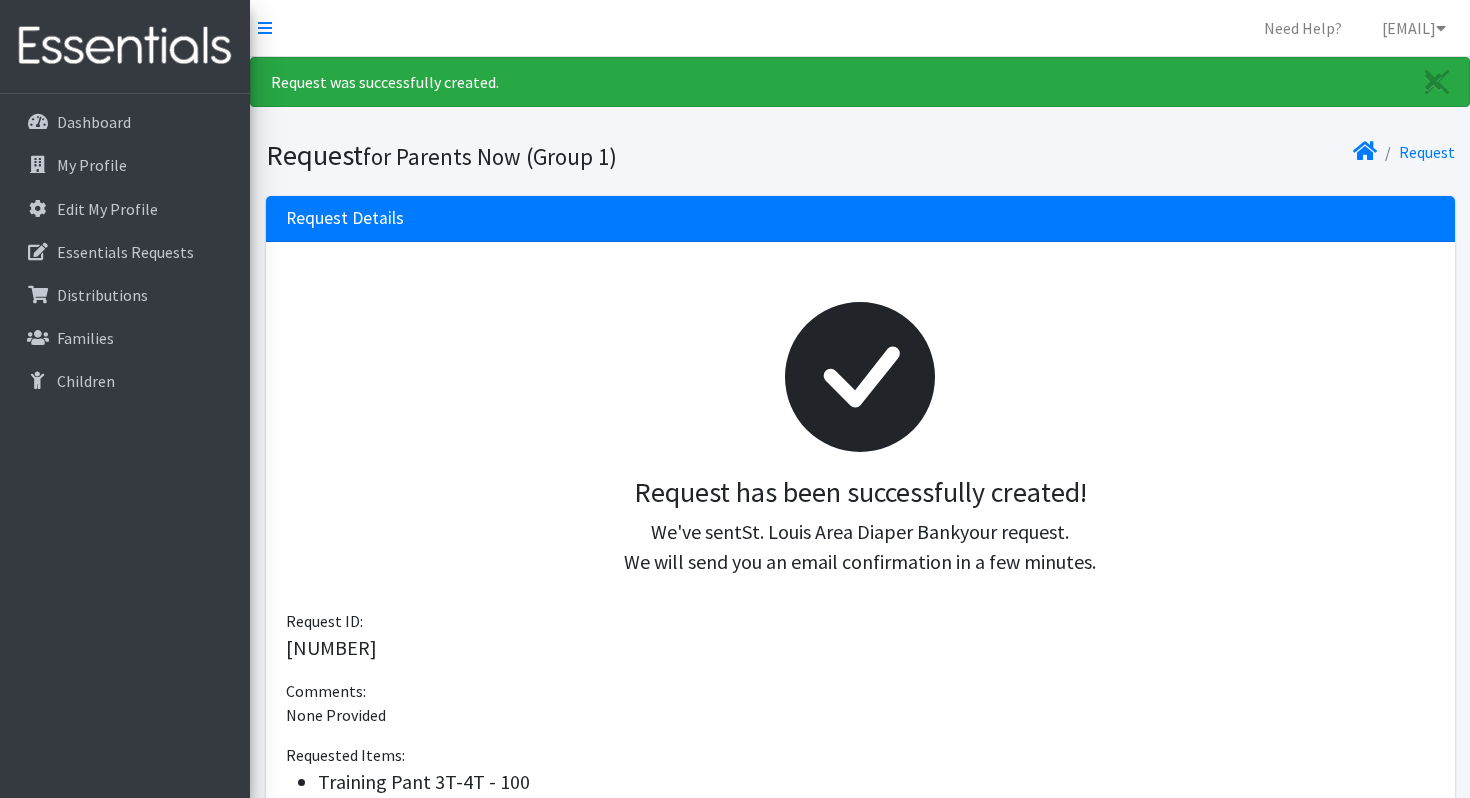 scroll, scrollTop: 0, scrollLeft: 0, axis: both 